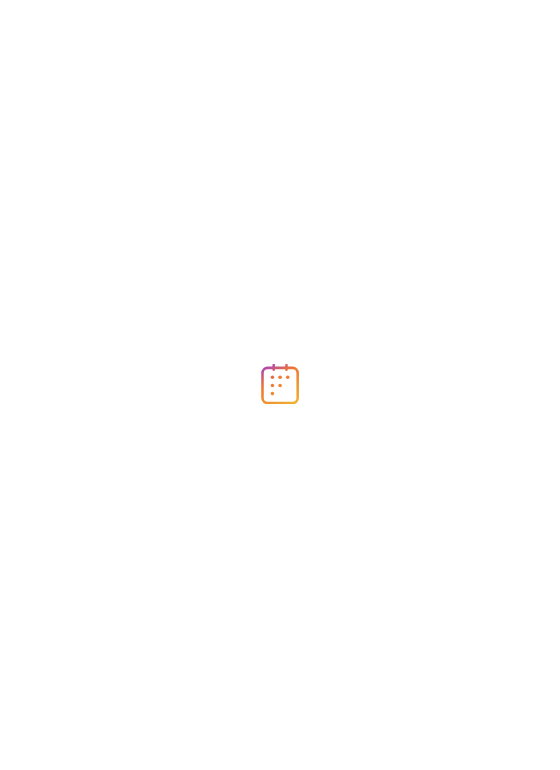 scroll, scrollTop: 0, scrollLeft: 0, axis: both 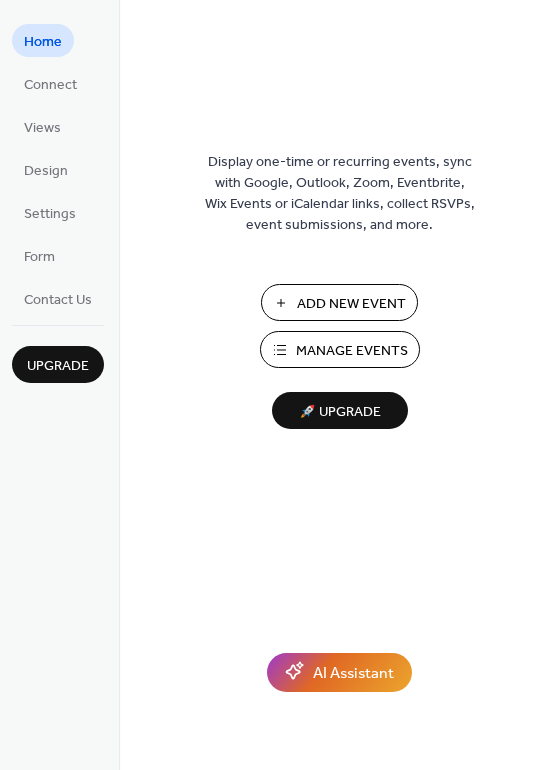 click on "Manage Events" at bounding box center [352, 351] 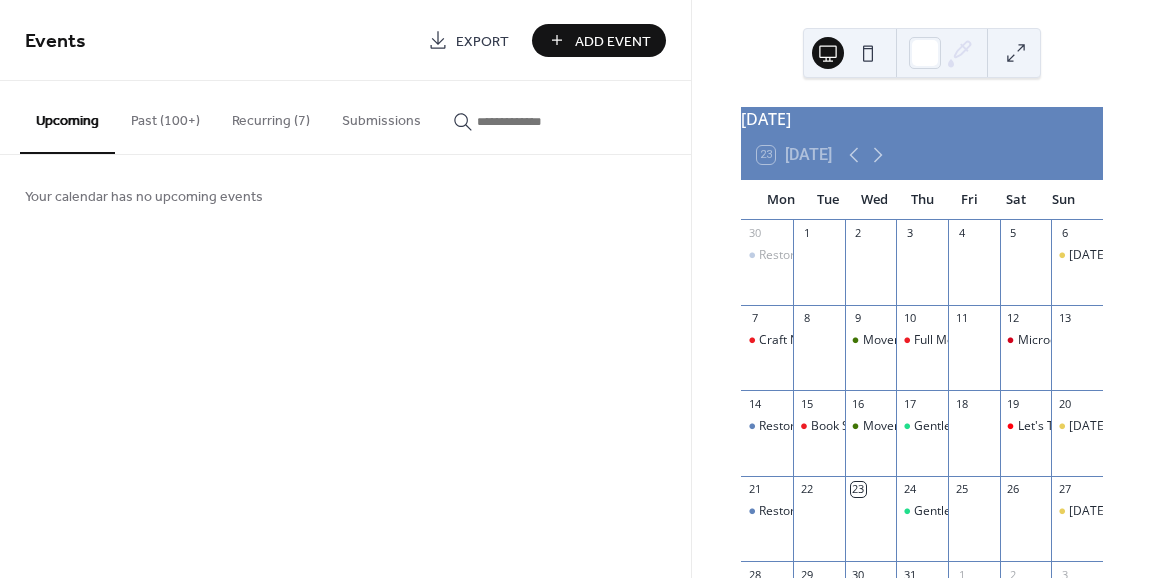 scroll, scrollTop: 0, scrollLeft: 0, axis: both 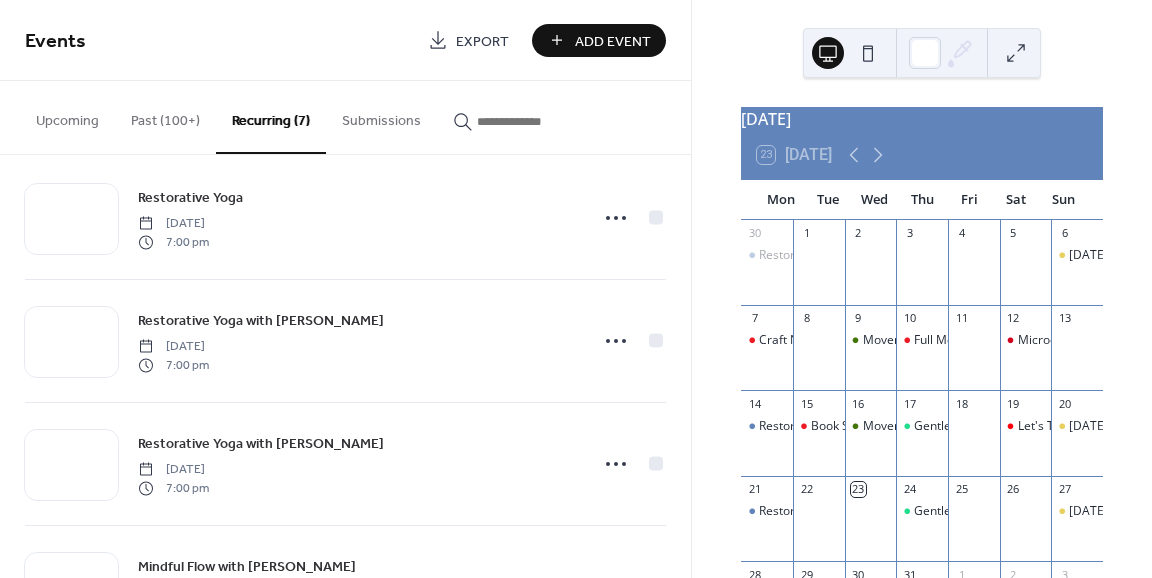 click 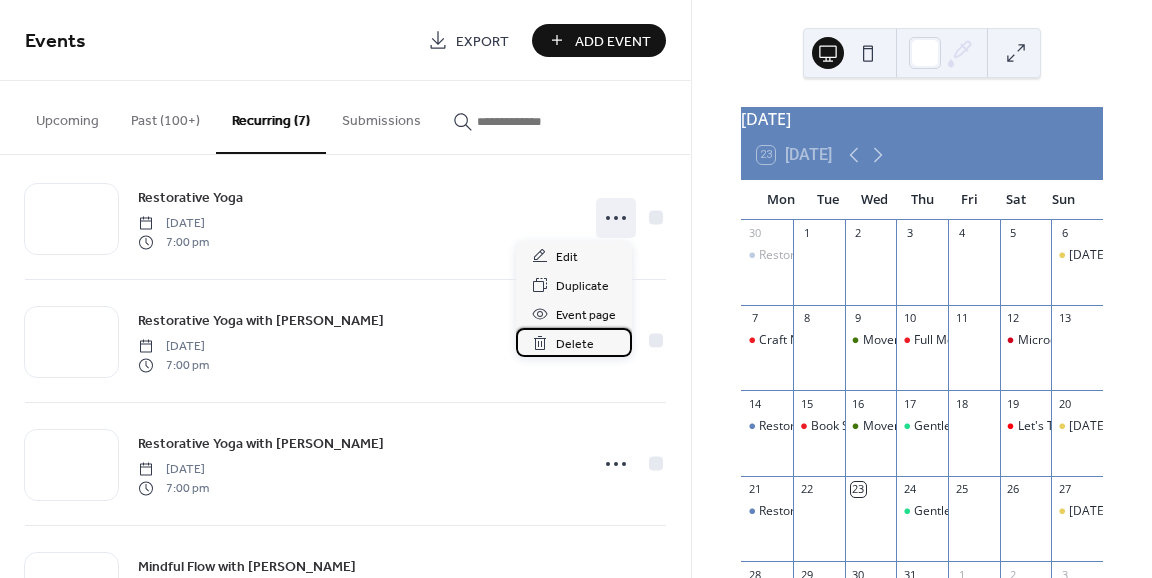 click on "Delete" at bounding box center [575, 344] 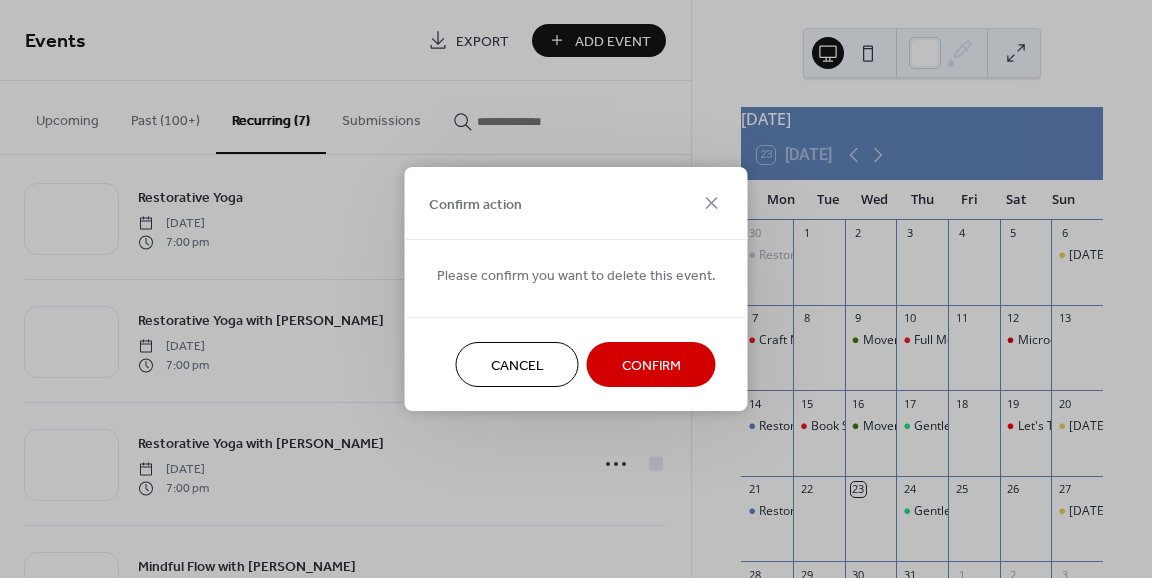 click on "Confirm" at bounding box center [651, 366] 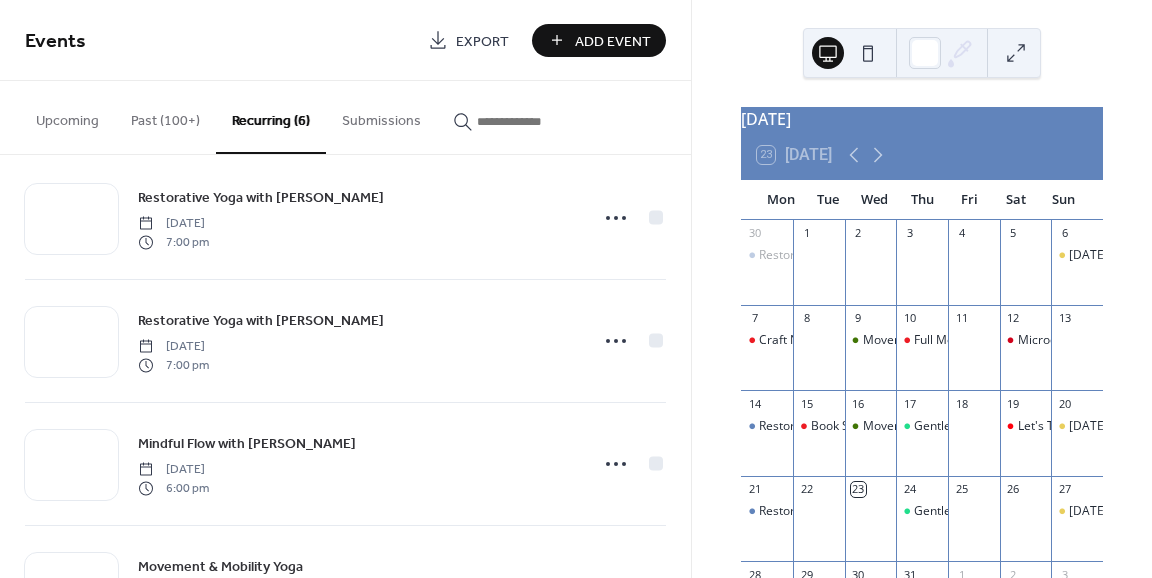 scroll, scrollTop: 0, scrollLeft: 0, axis: both 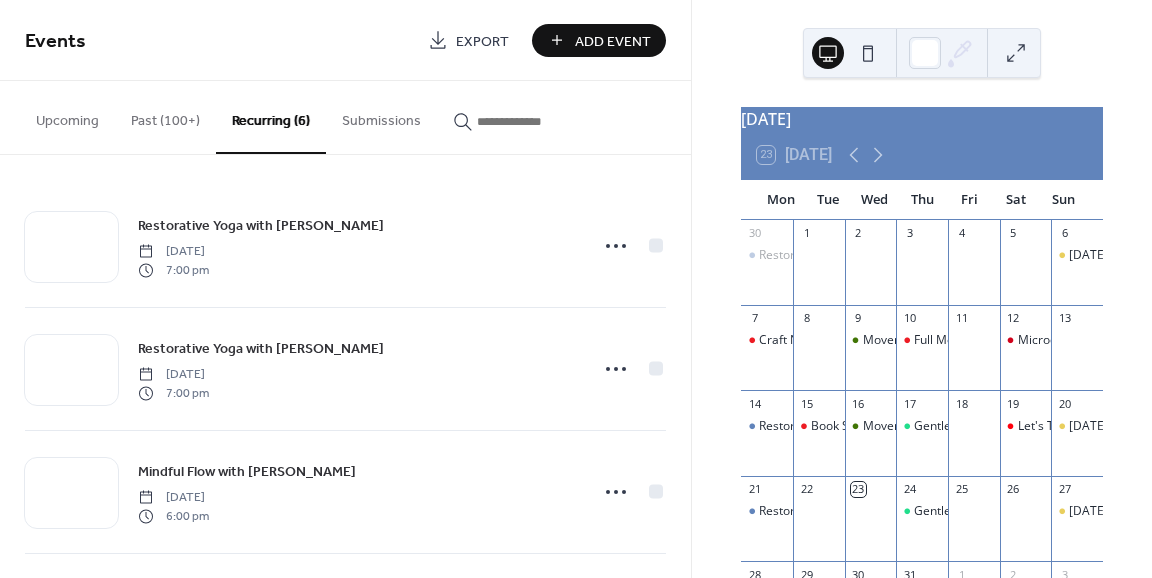 click 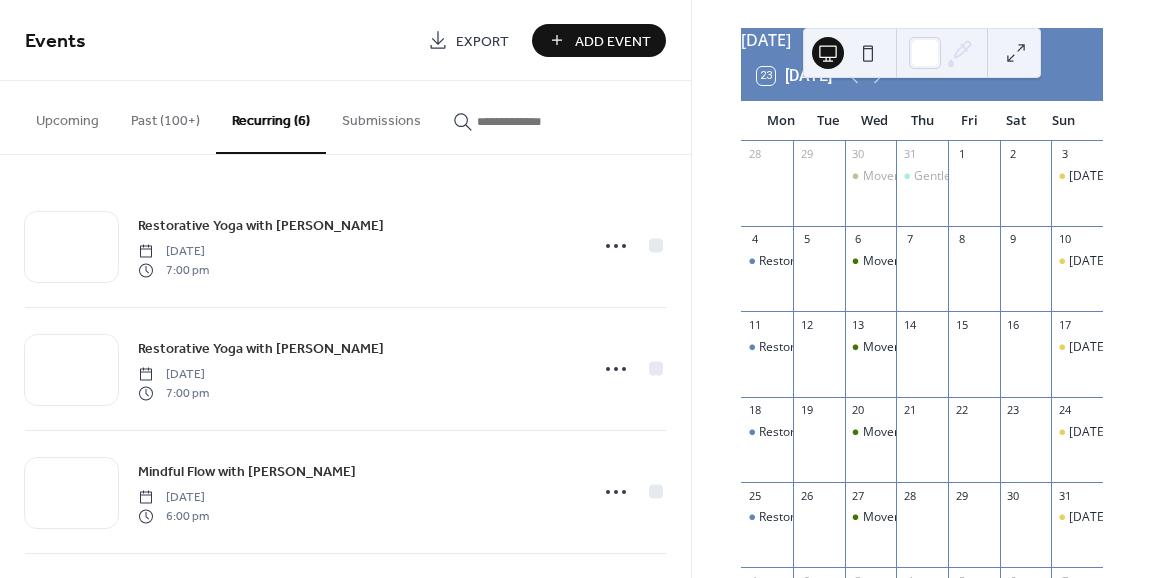 scroll, scrollTop: 80, scrollLeft: 0, axis: vertical 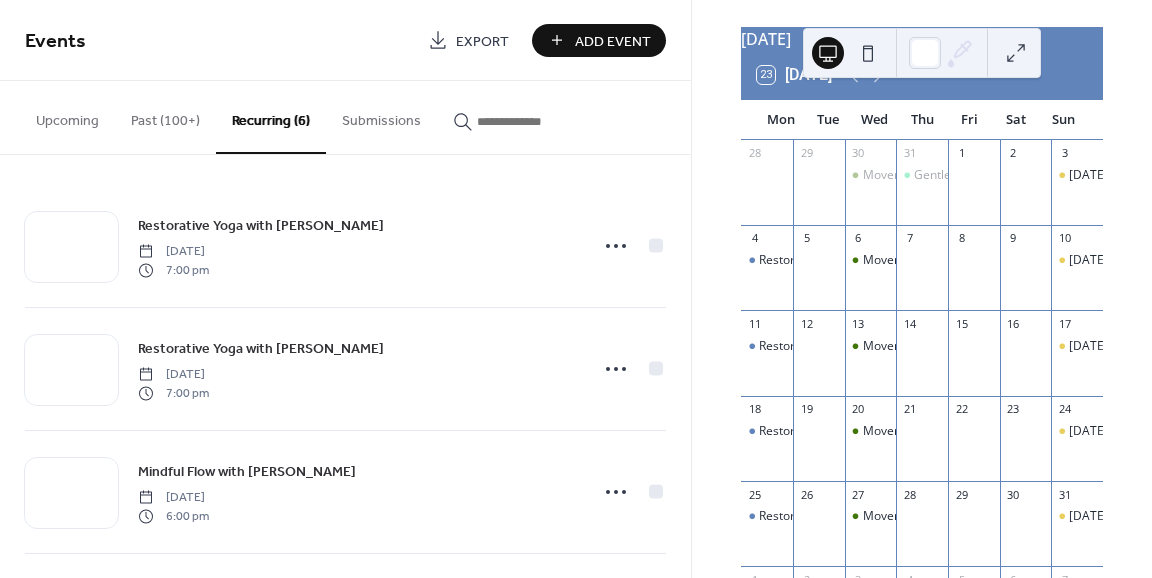 click 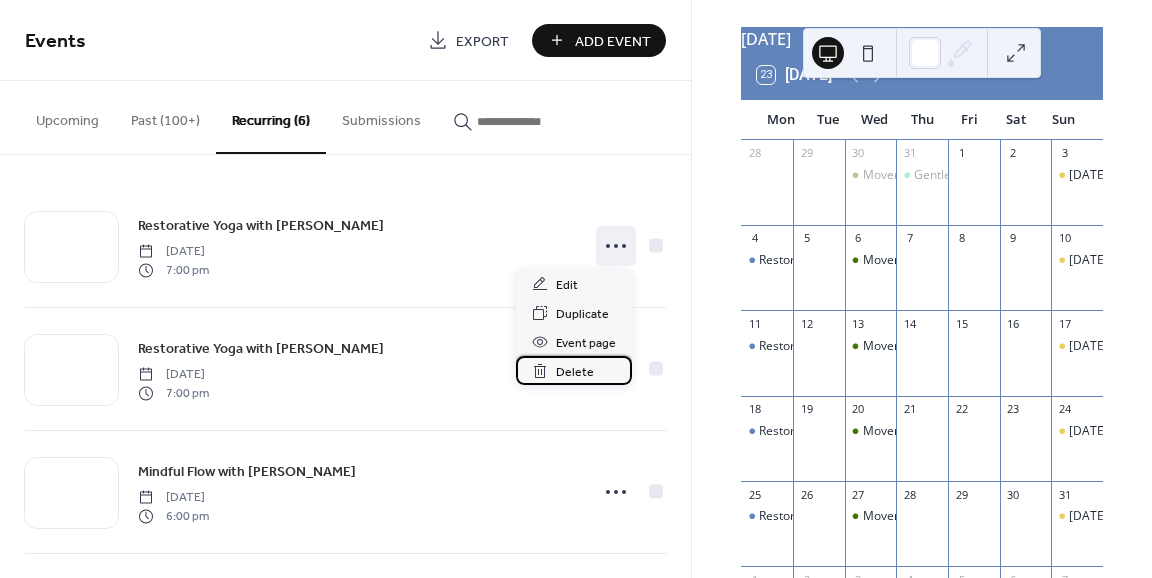 click on "Delete" at bounding box center (574, 370) 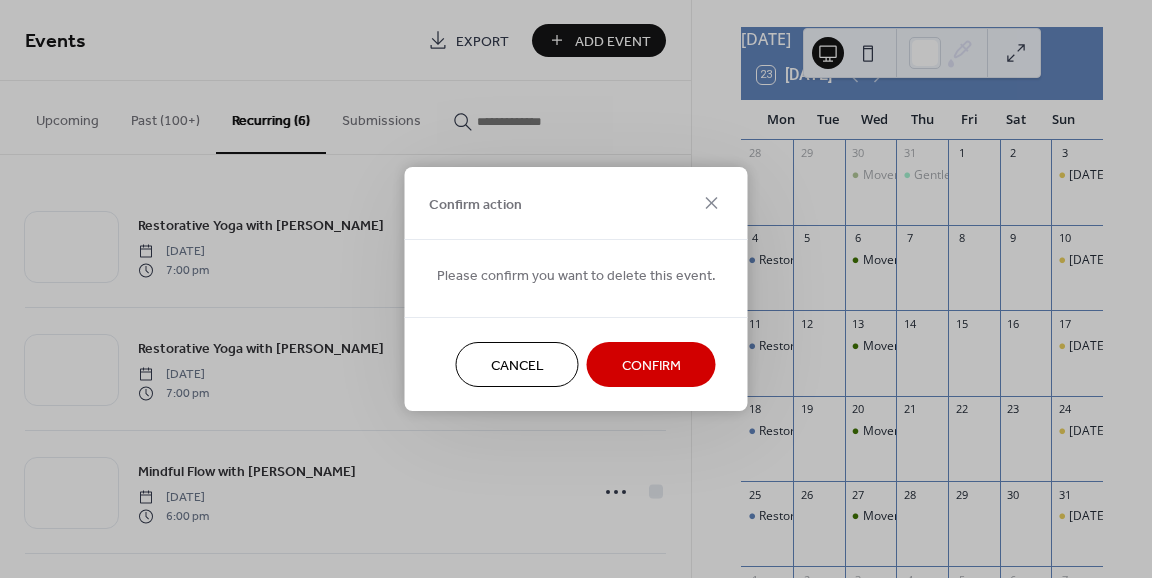 click on "Confirm" at bounding box center (651, 366) 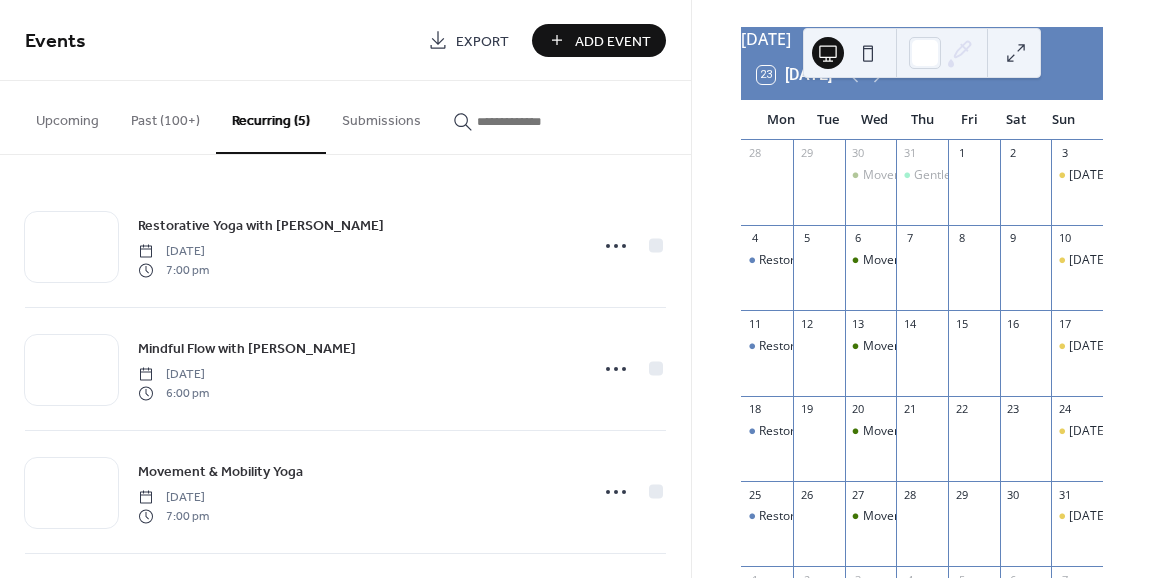 scroll, scrollTop: 248, scrollLeft: 0, axis: vertical 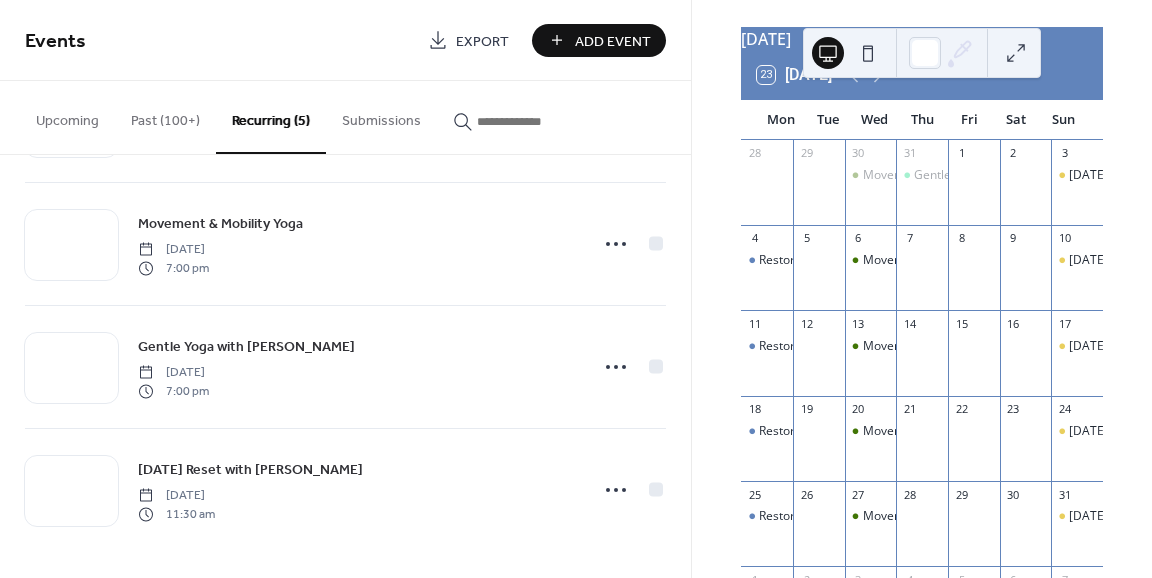 click 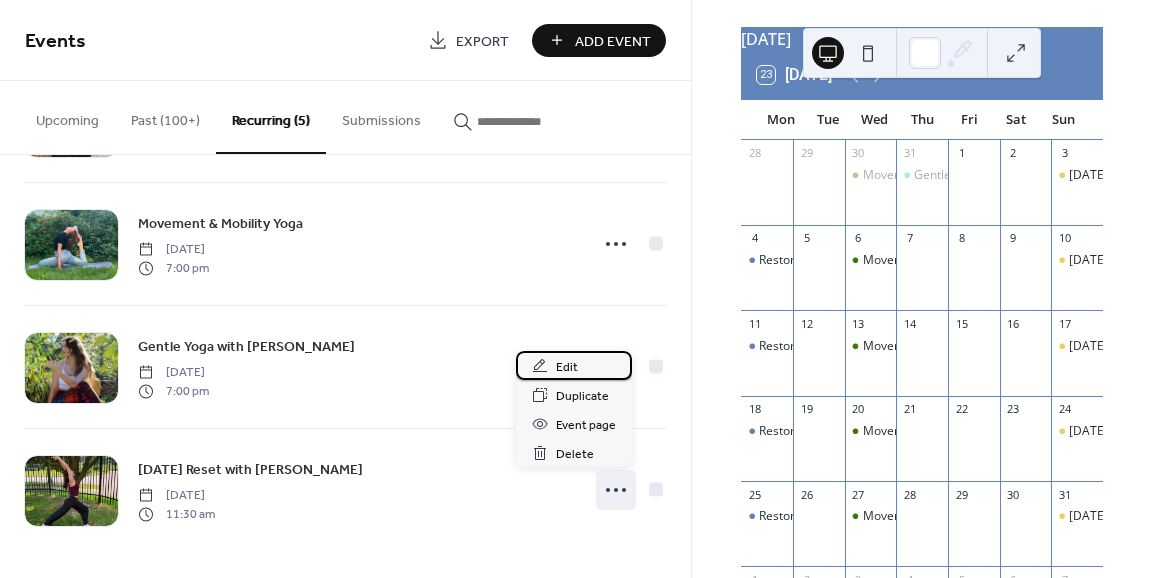 click on "Edit" at bounding box center (567, 367) 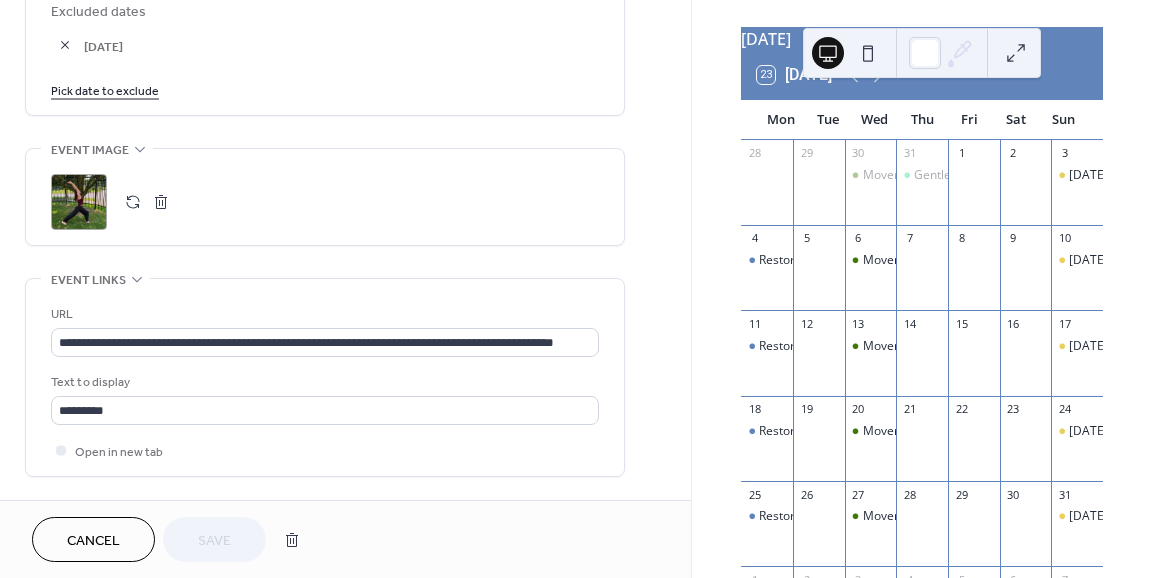 scroll, scrollTop: 1230, scrollLeft: 0, axis: vertical 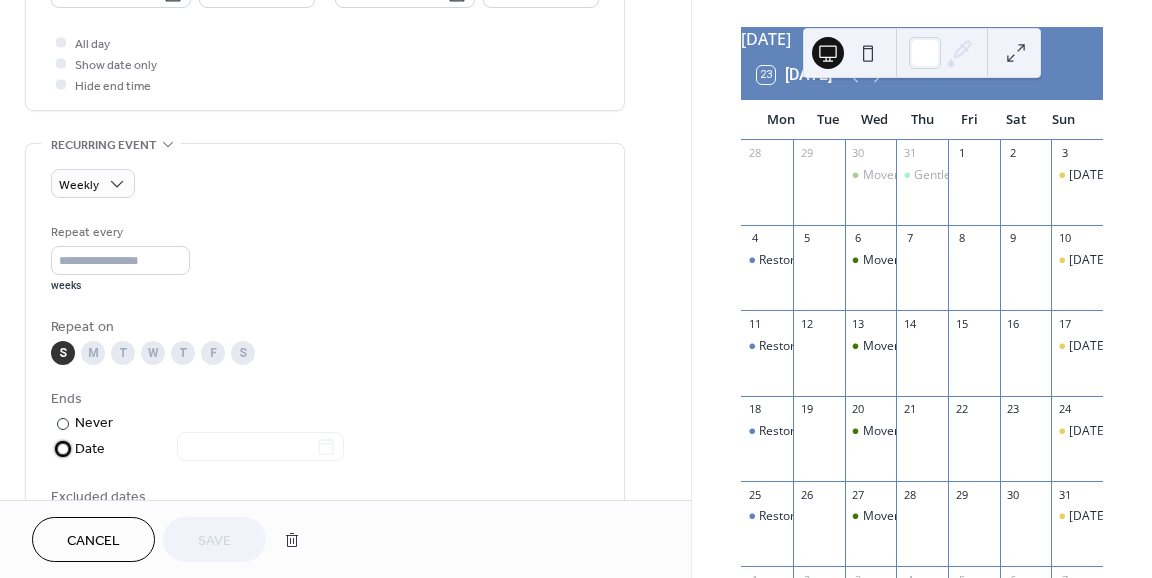 click on "Date" at bounding box center [209, 449] 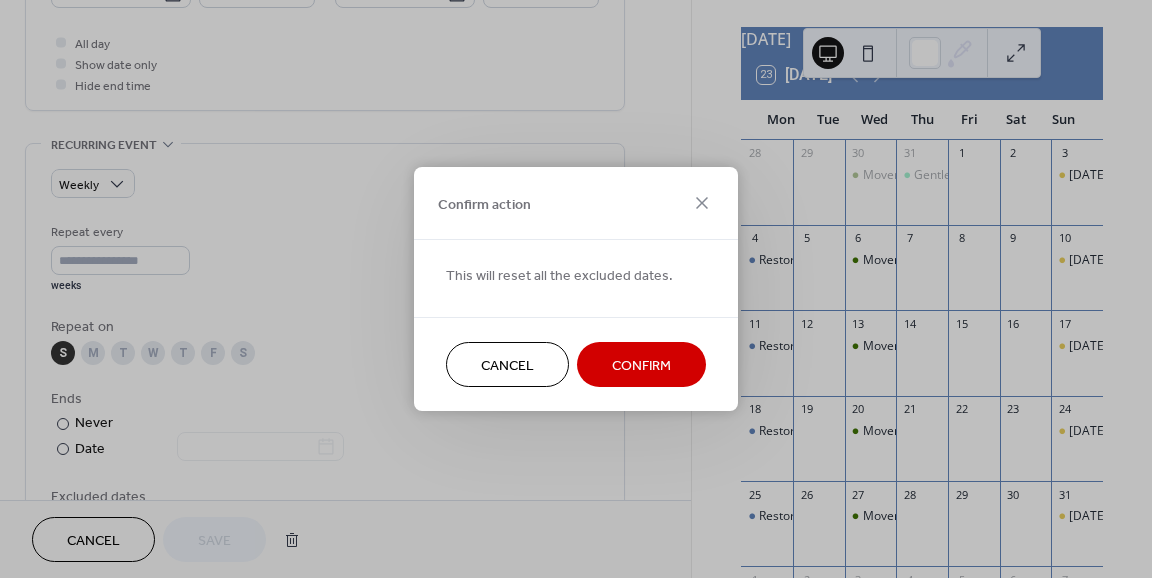 click on "Confirm" at bounding box center (641, 366) 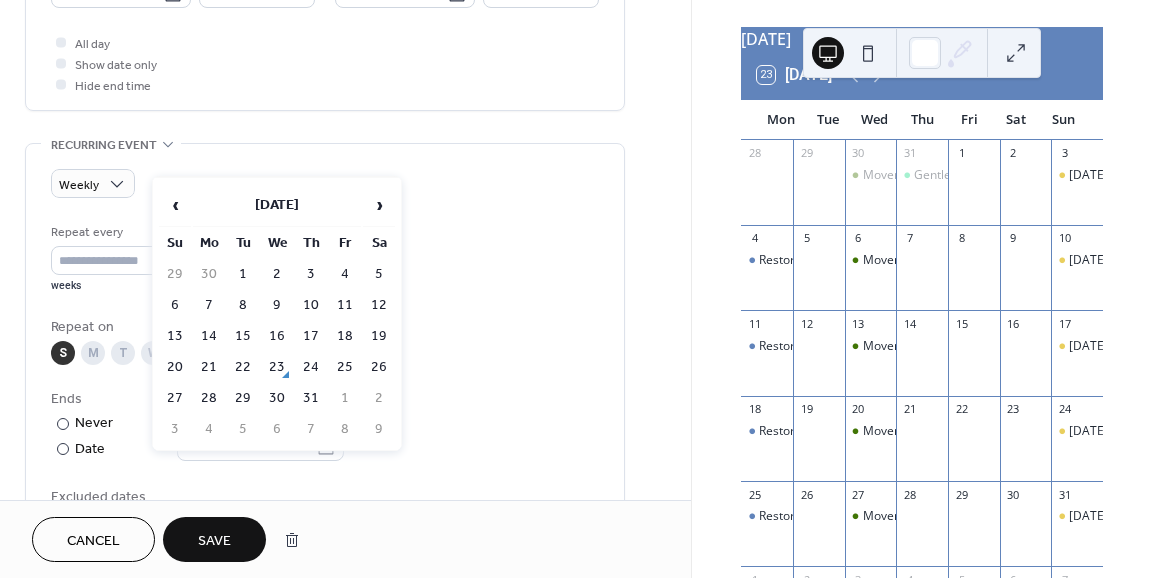 click on "**********" at bounding box center [576, 289] 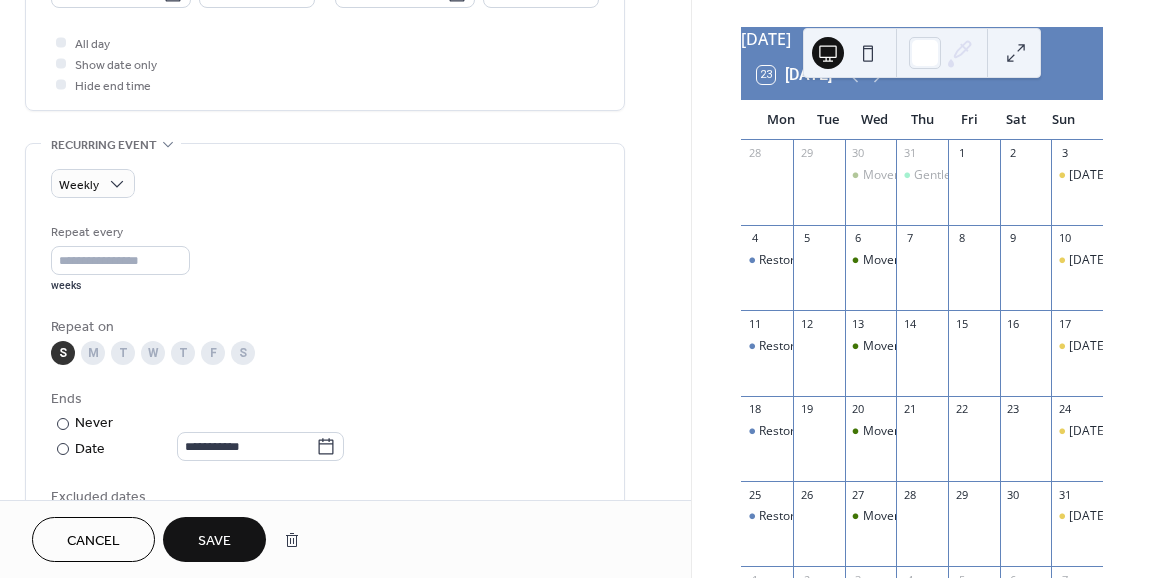 click on "Save" at bounding box center (214, 539) 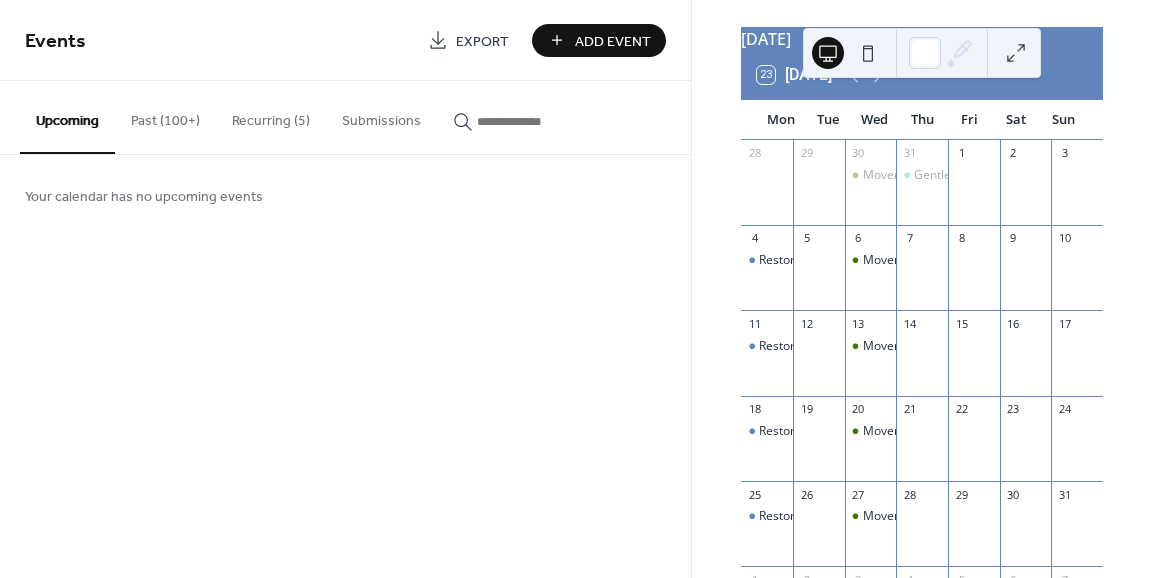 click on "Recurring (5)" at bounding box center [271, 116] 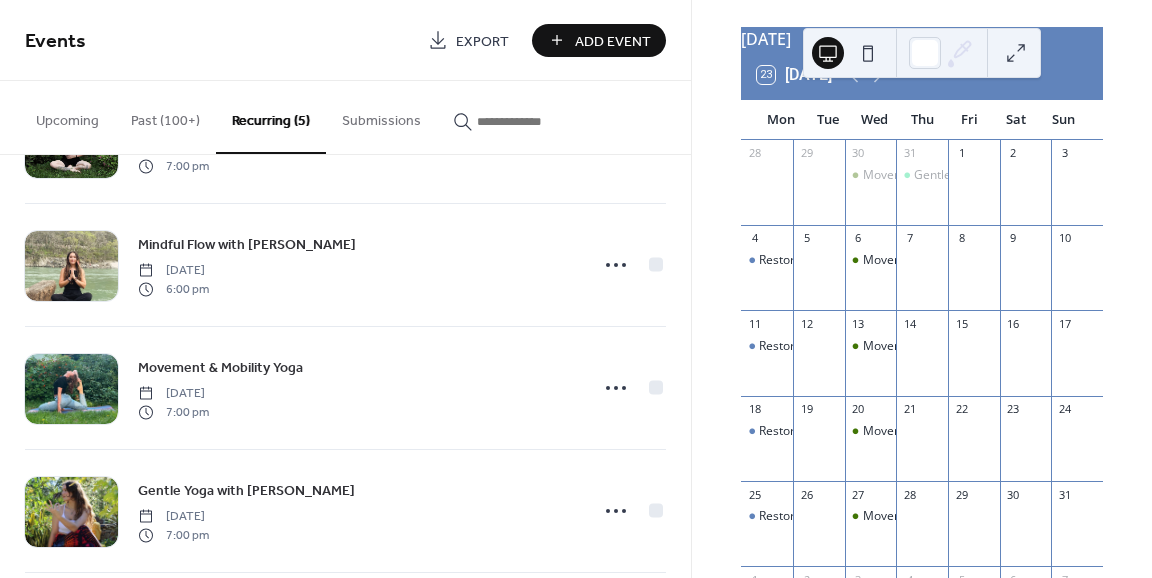 scroll, scrollTop: 108, scrollLeft: 0, axis: vertical 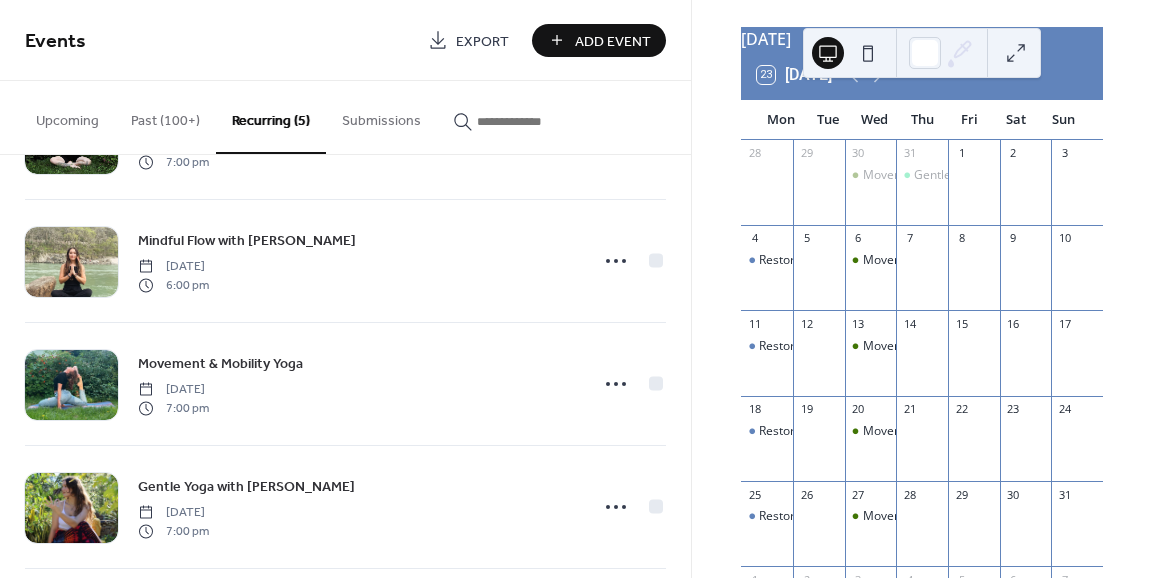 click 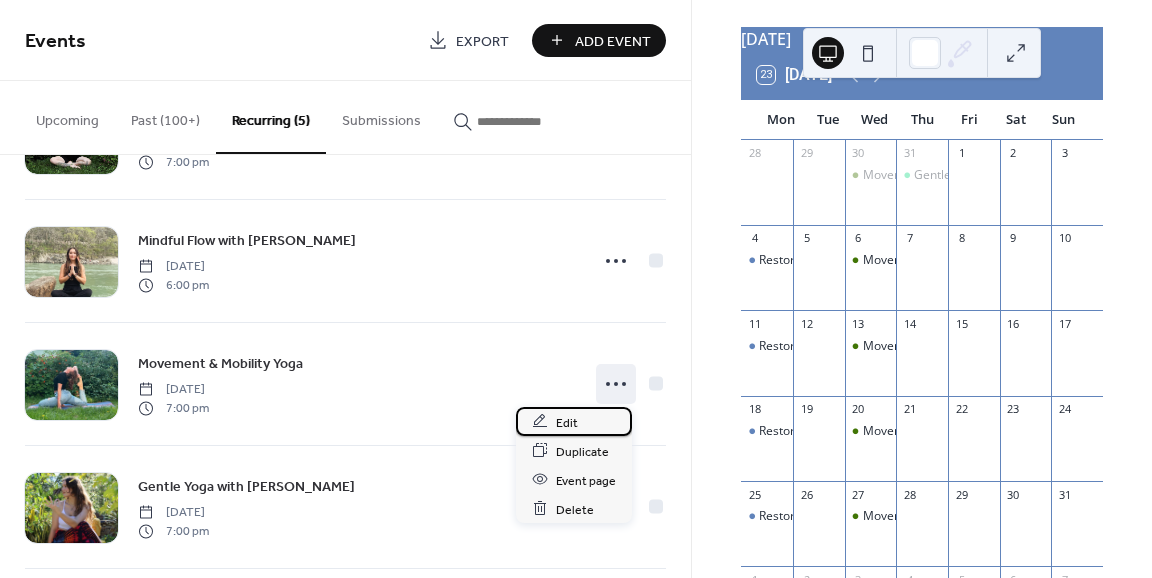 click on "Edit" at bounding box center [567, 422] 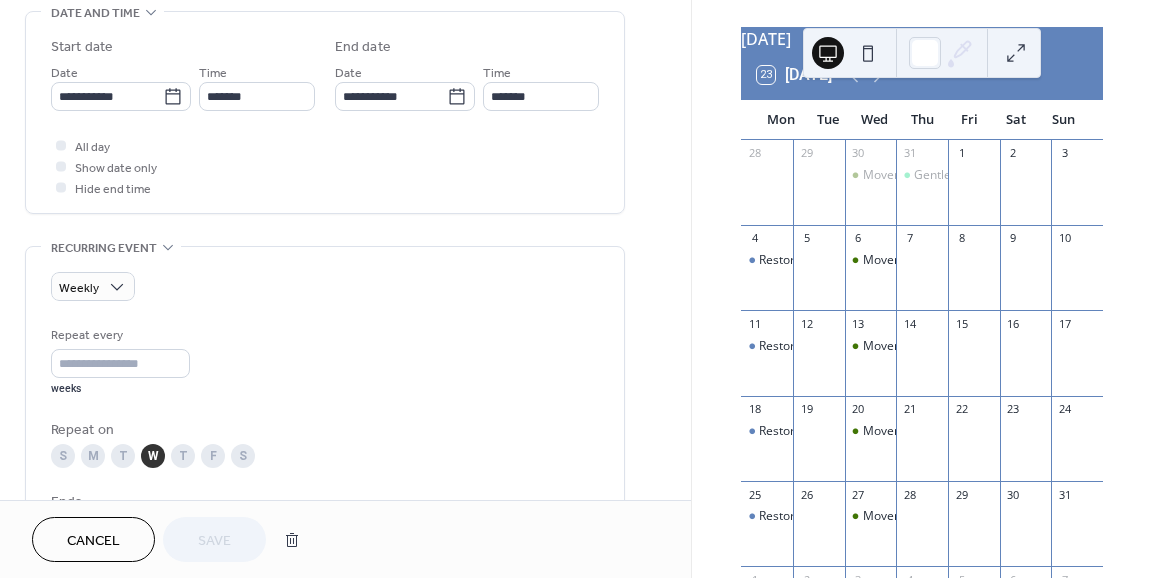 scroll, scrollTop: 801, scrollLeft: 0, axis: vertical 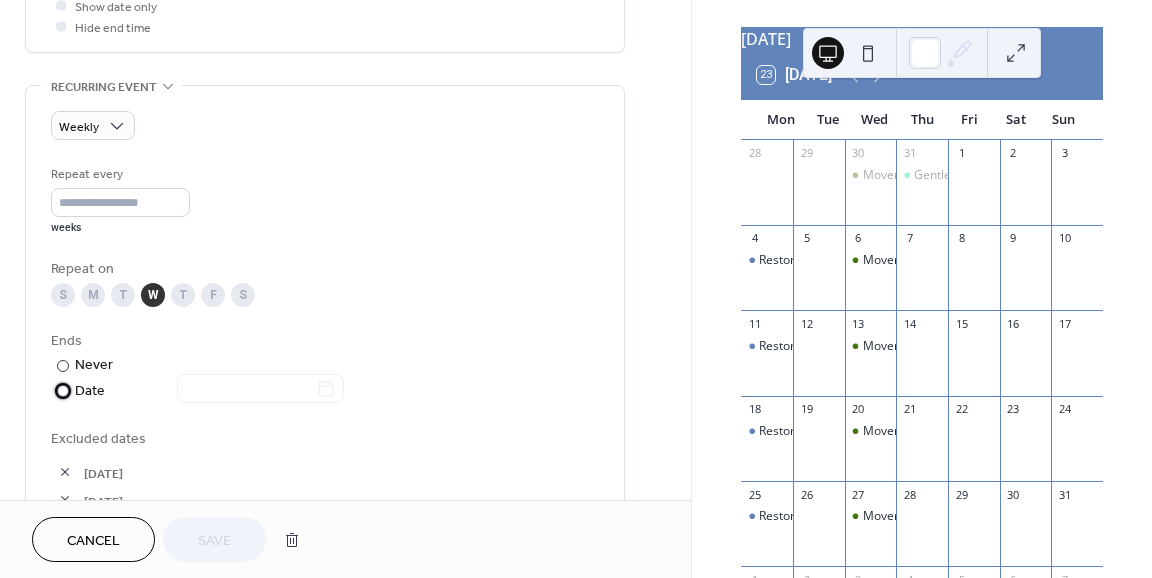 click on "​" at bounding box center (61, 390) 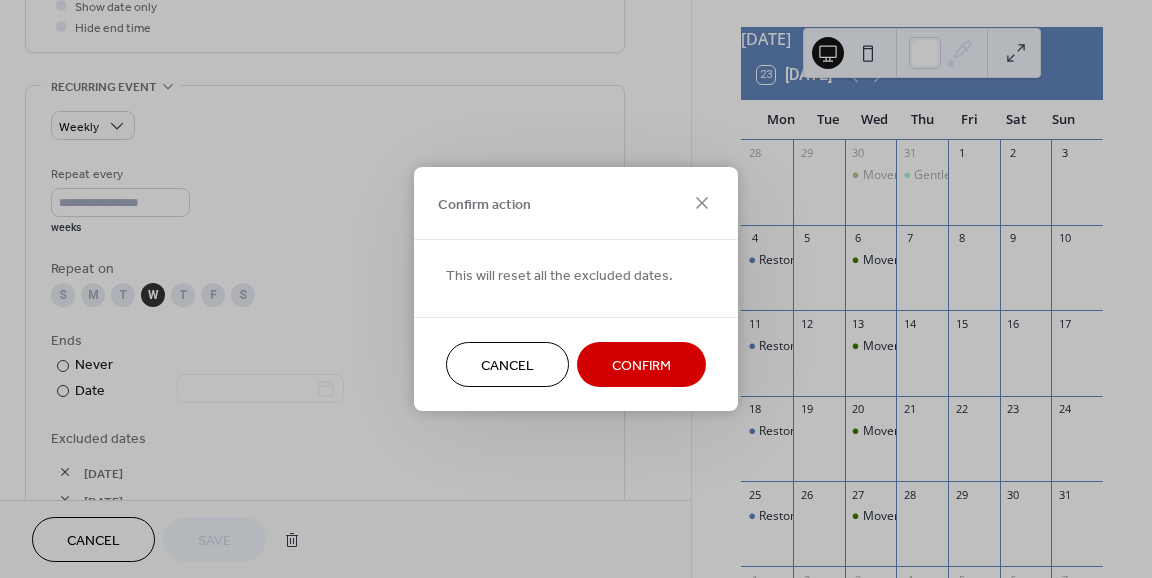 click on "Confirm" at bounding box center [641, 366] 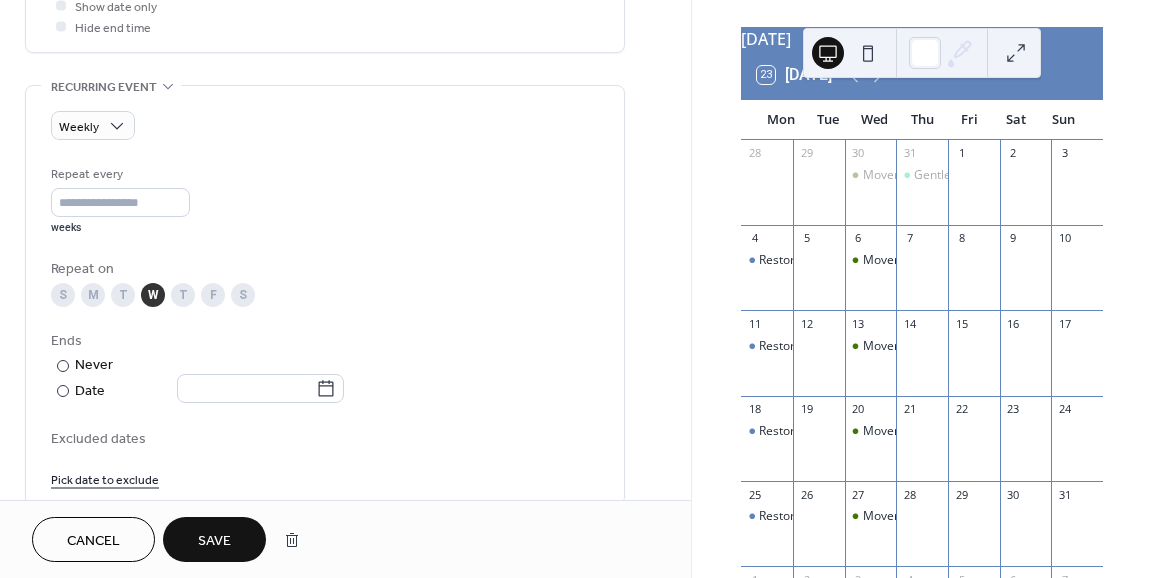 click 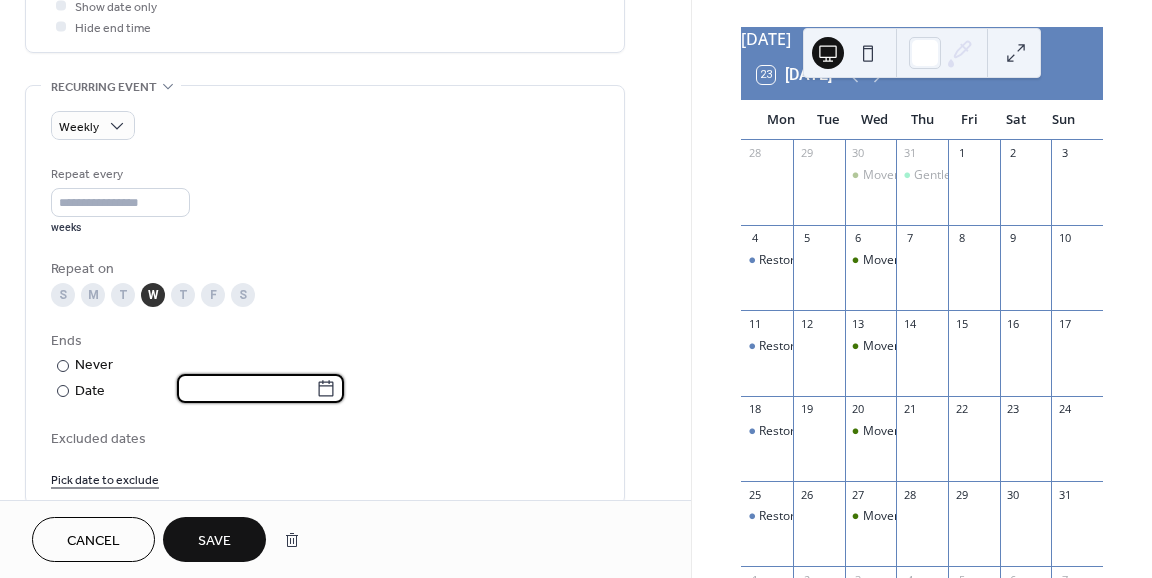 click at bounding box center [246, 388] 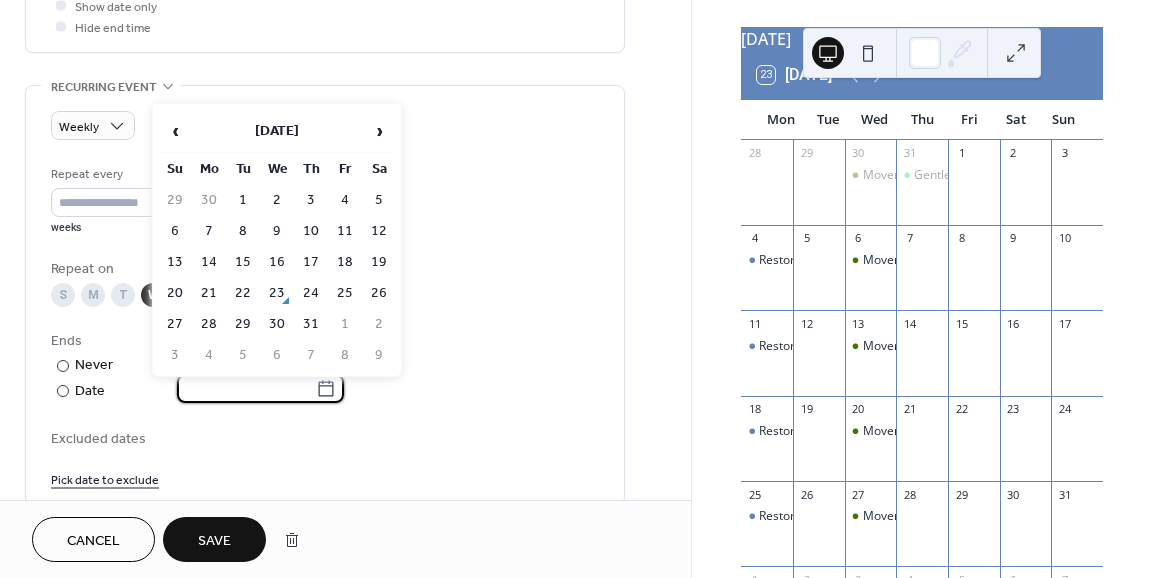 click on "31" at bounding box center (311, 324) 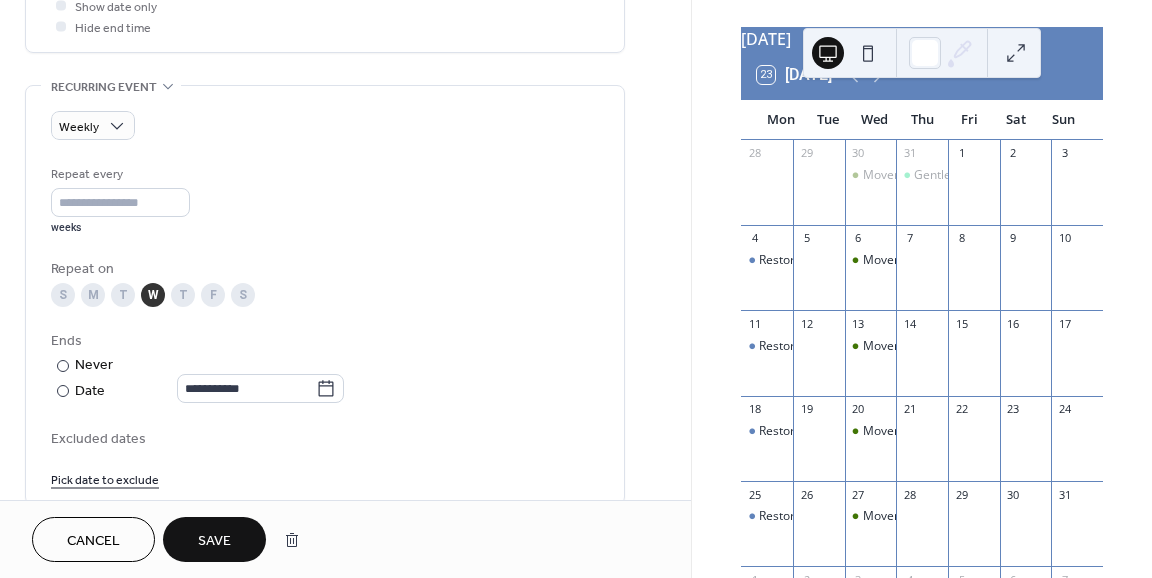 click on "Save" at bounding box center (214, 539) 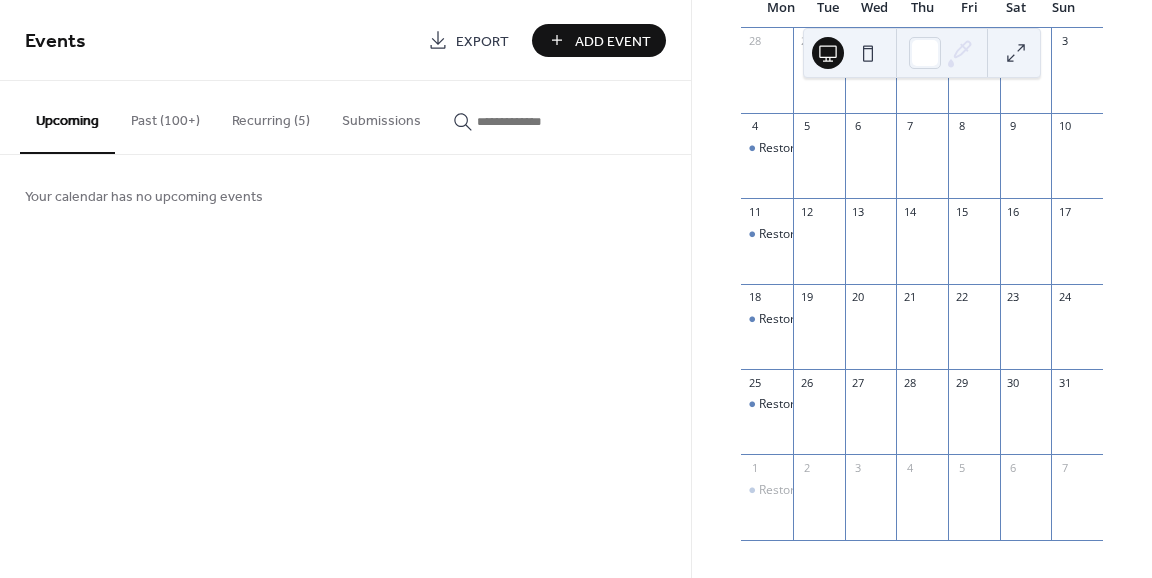 scroll, scrollTop: 208, scrollLeft: 0, axis: vertical 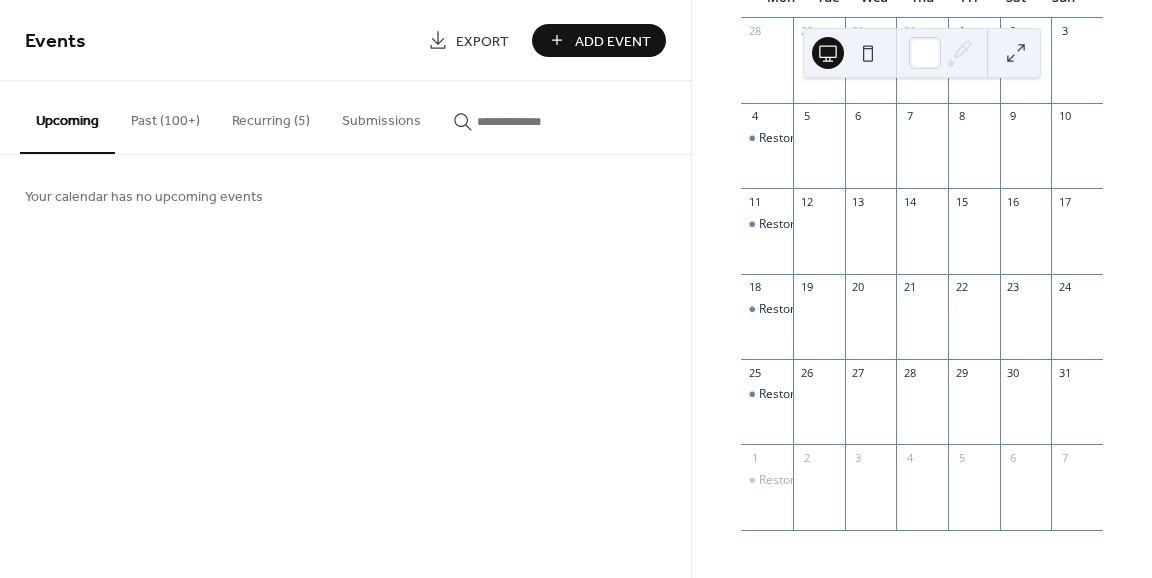 click on "Past (100+)" at bounding box center [165, 116] 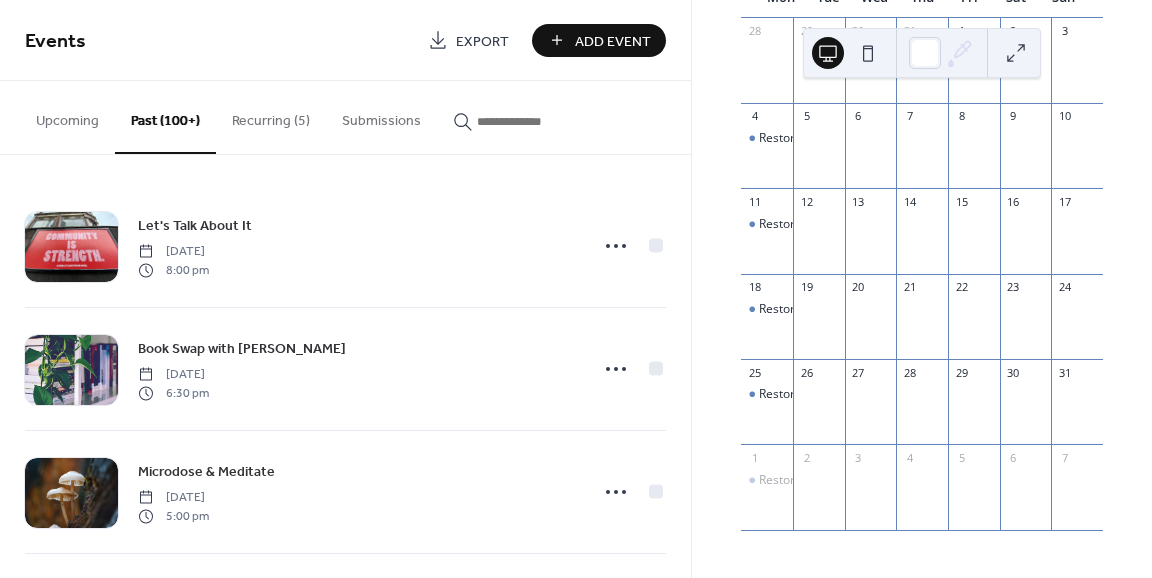 click on "Recurring (5)" at bounding box center [271, 116] 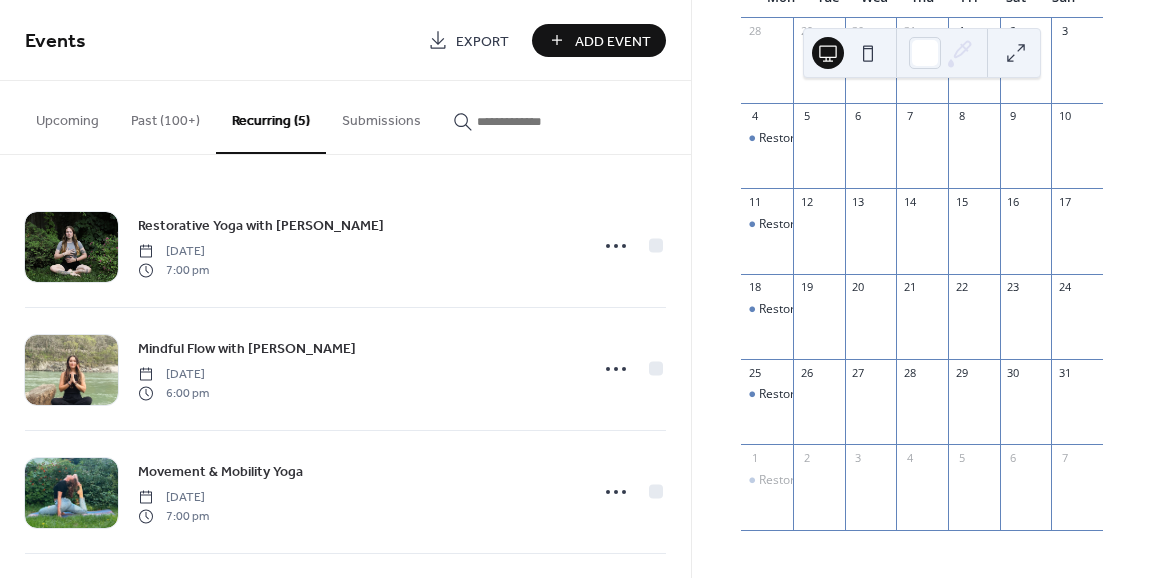 click on "[DATE]" at bounding box center (173, 252) 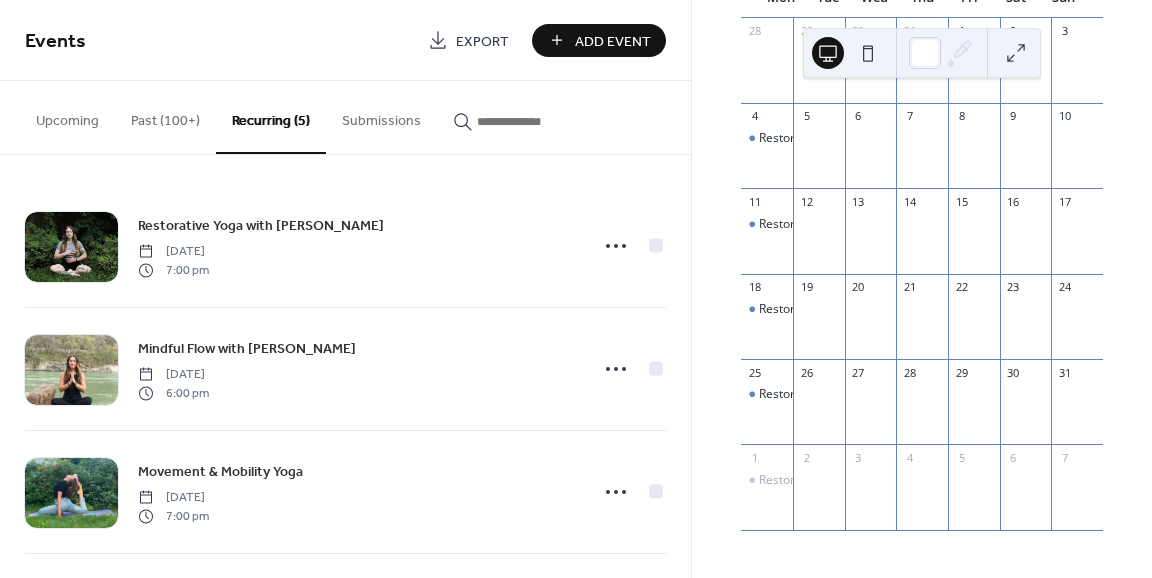 click on "Restorative Yoga with [PERSON_NAME][DATE] 7:00 pm" at bounding box center [357, 246] 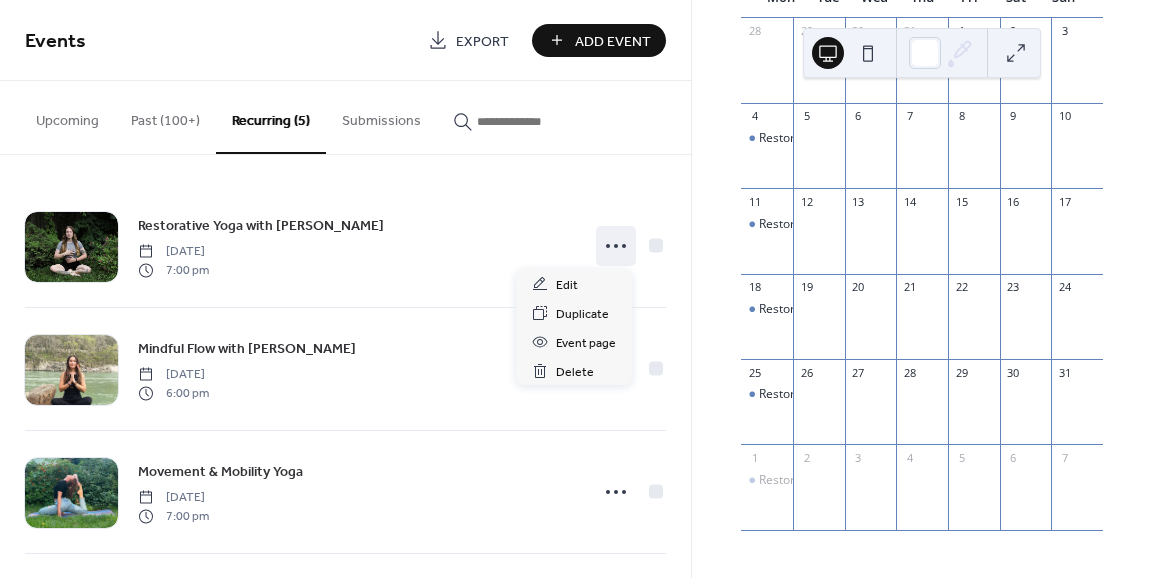 click 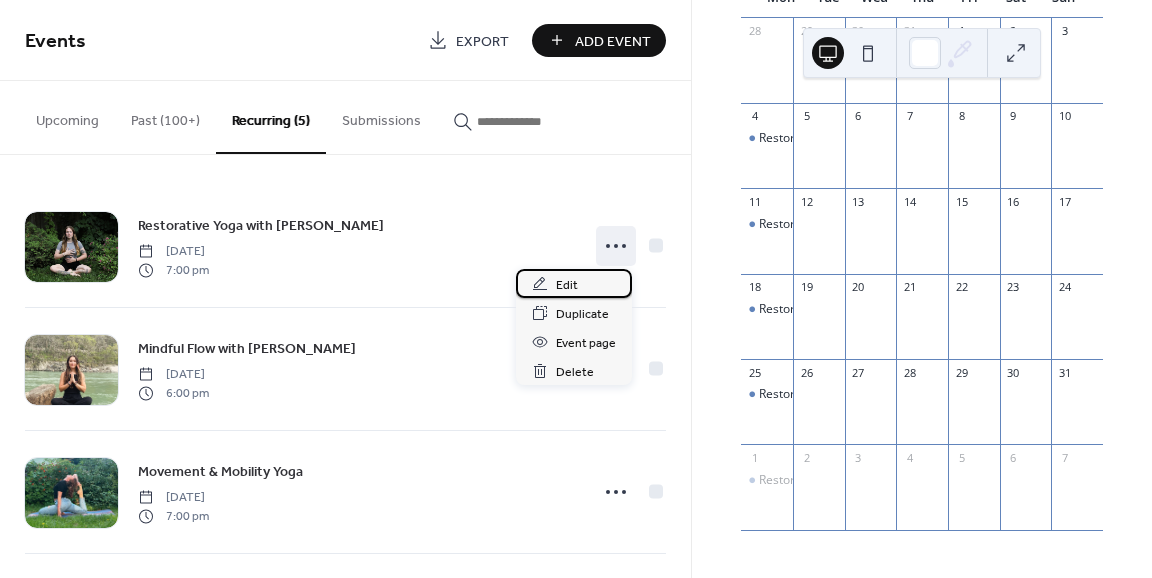 click on "Edit" at bounding box center (567, 285) 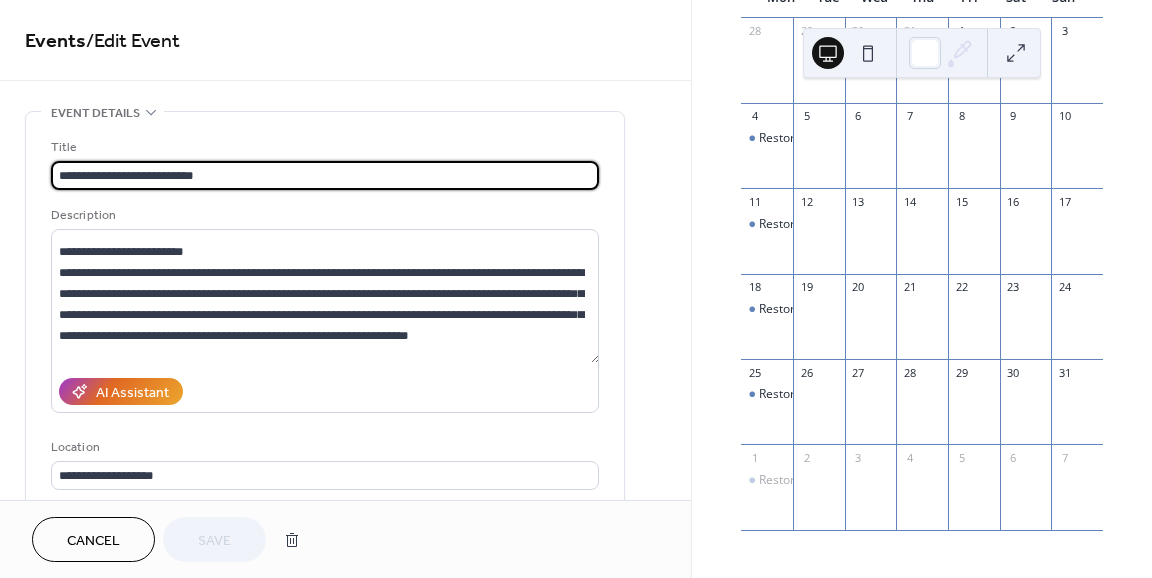 scroll, scrollTop: 84, scrollLeft: 0, axis: vertical 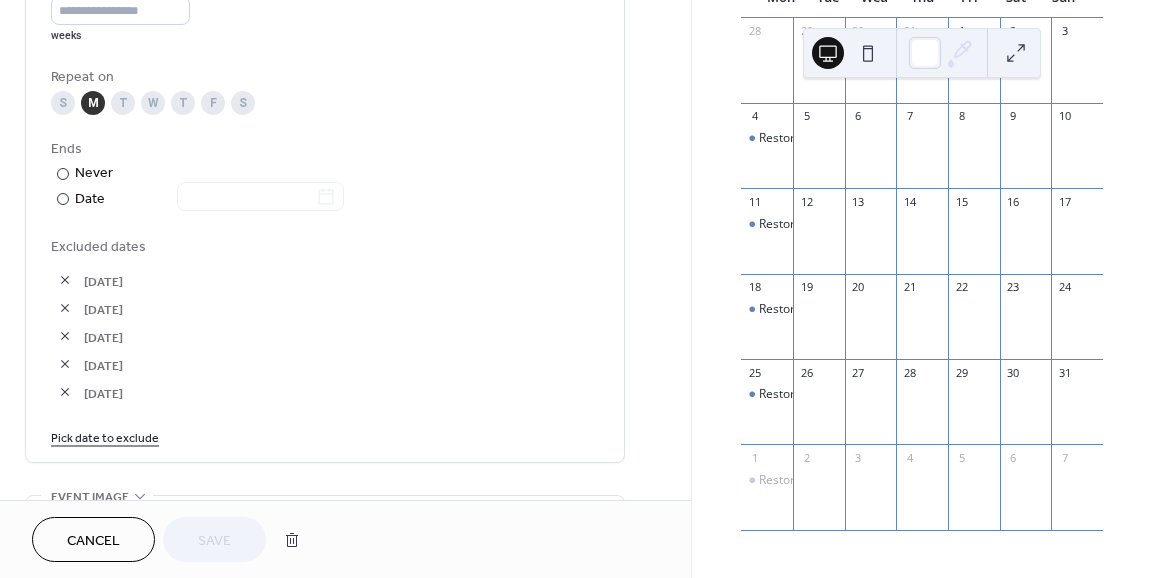 click on "Pick date to exclude" at bounding box center (105, 436) 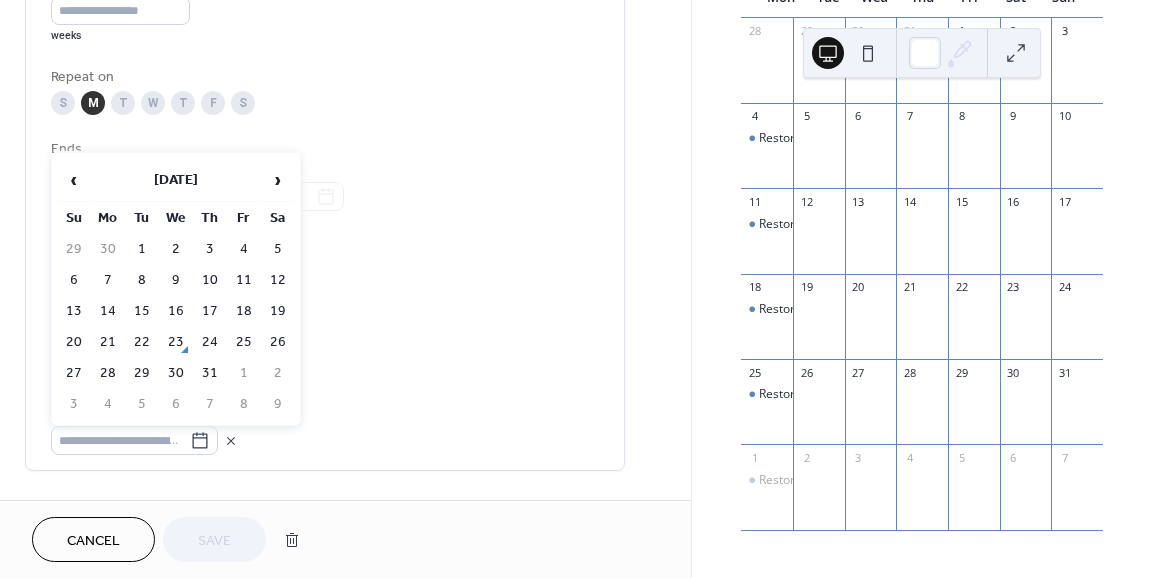 click on "›" at bounding box center [278, 180] 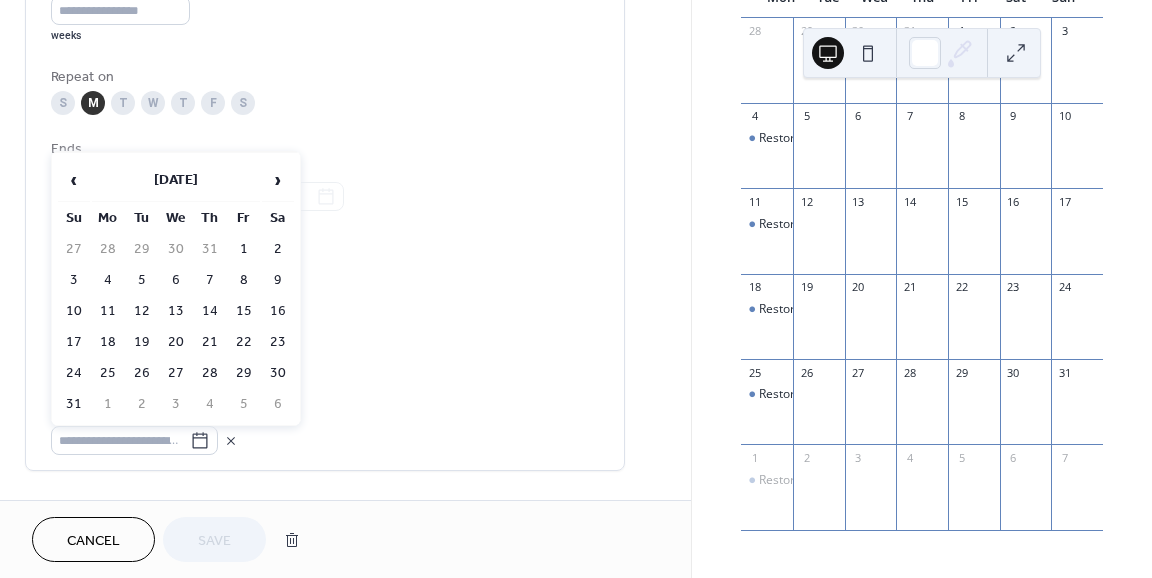 click on "18" at bounding box center (108, 342) 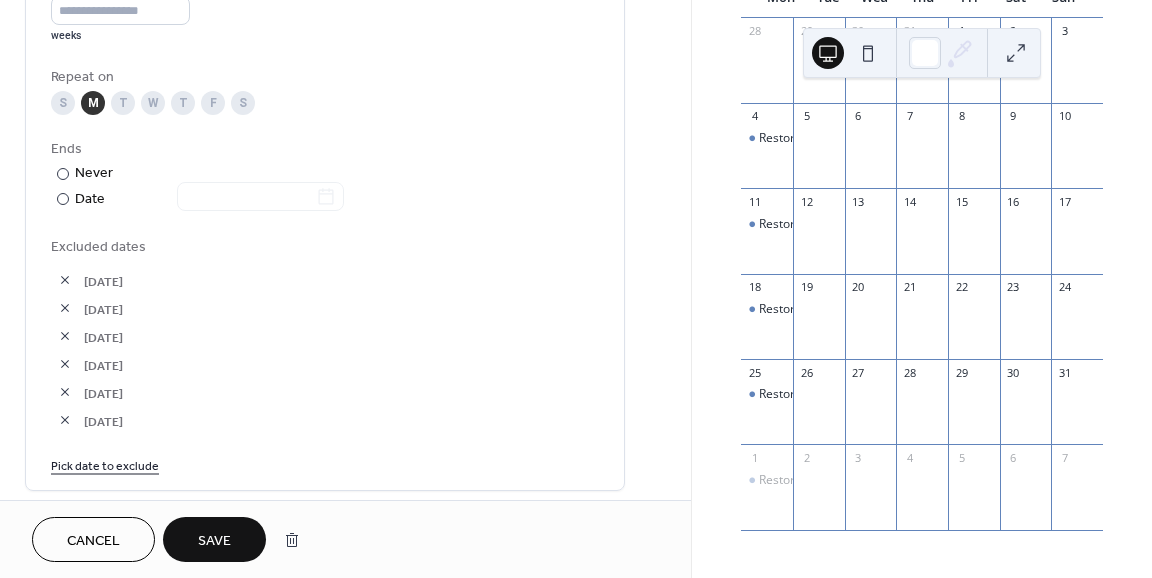 click on "Pick date to exclude" at bounding box center (105, 464) 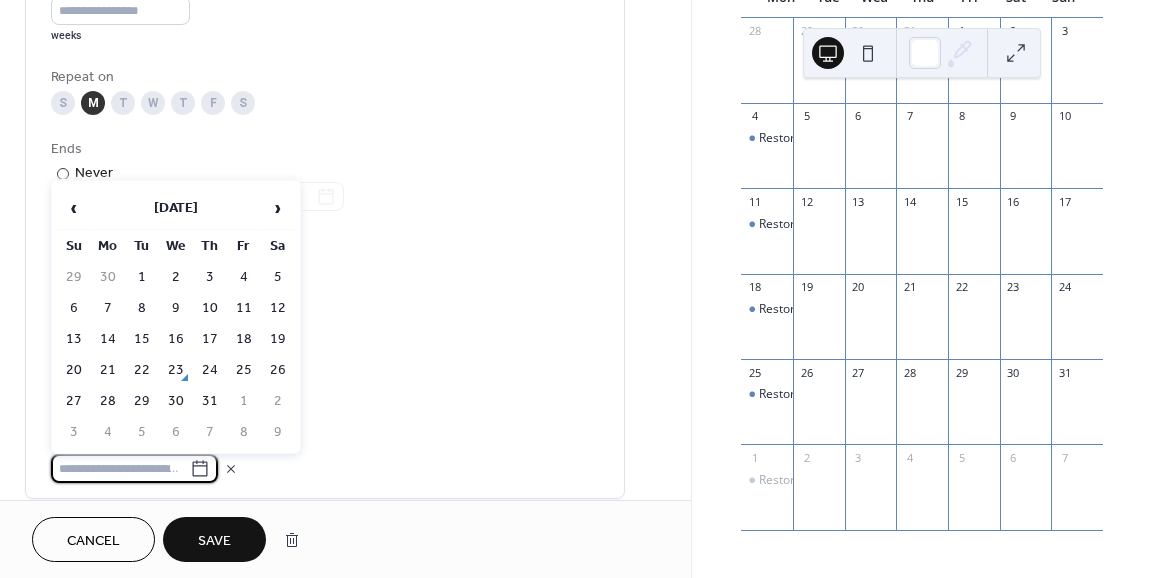 click on "›" at bounding box center (278, 208) 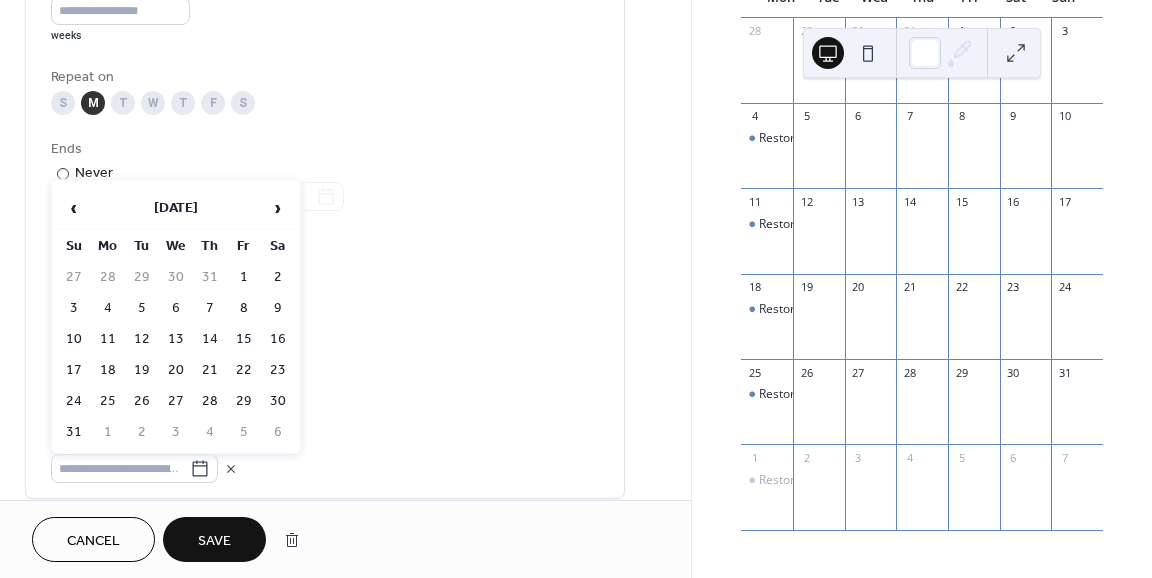 click on "25" at bounding box center (108, 401) 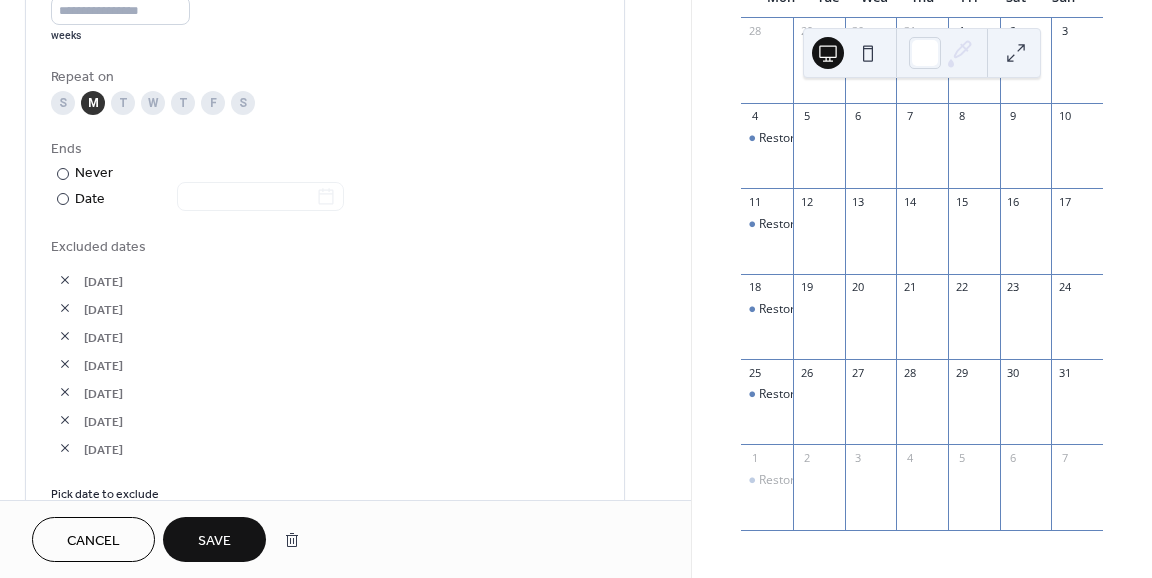 click on "Save" at bounding box center (214, 541) 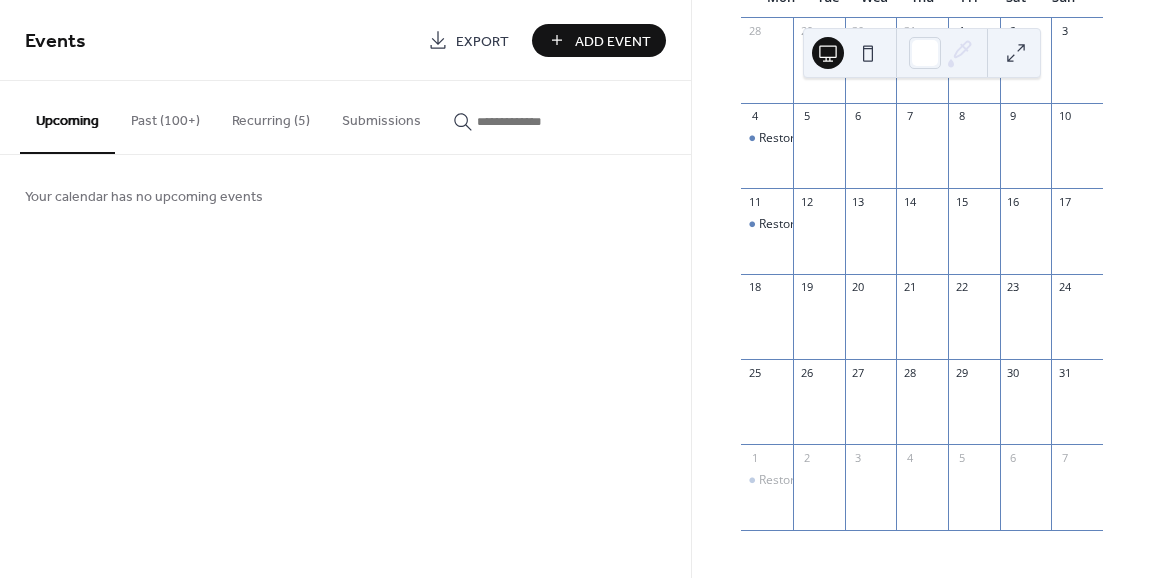 click on "Recurring (5)" at bounding box center (271, 116) 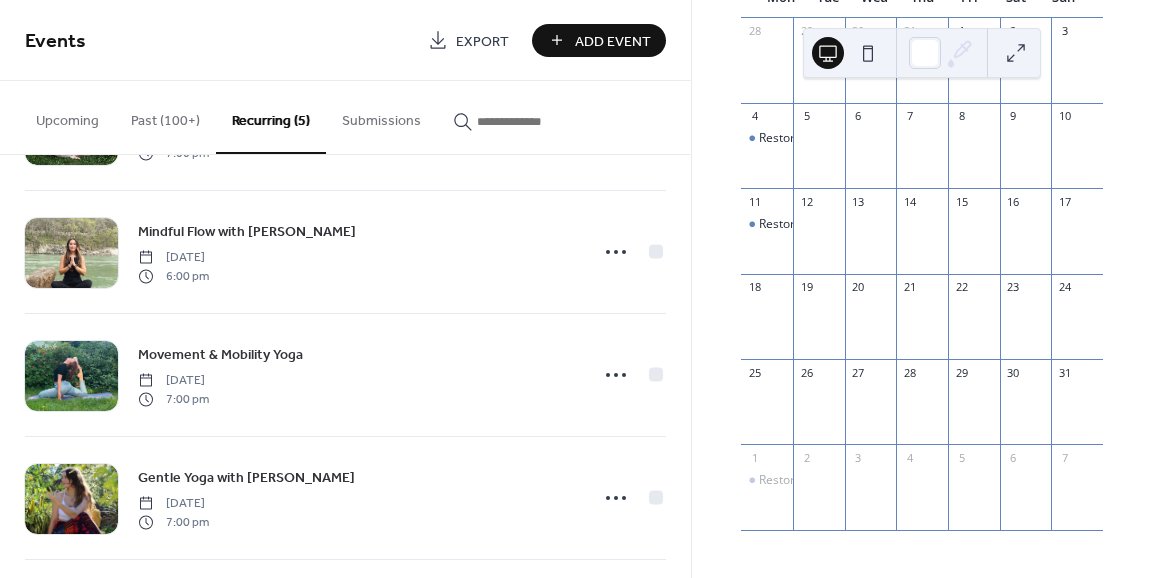 scroll, scrollTop: 248, scrollLeft: 0, axis: vertical 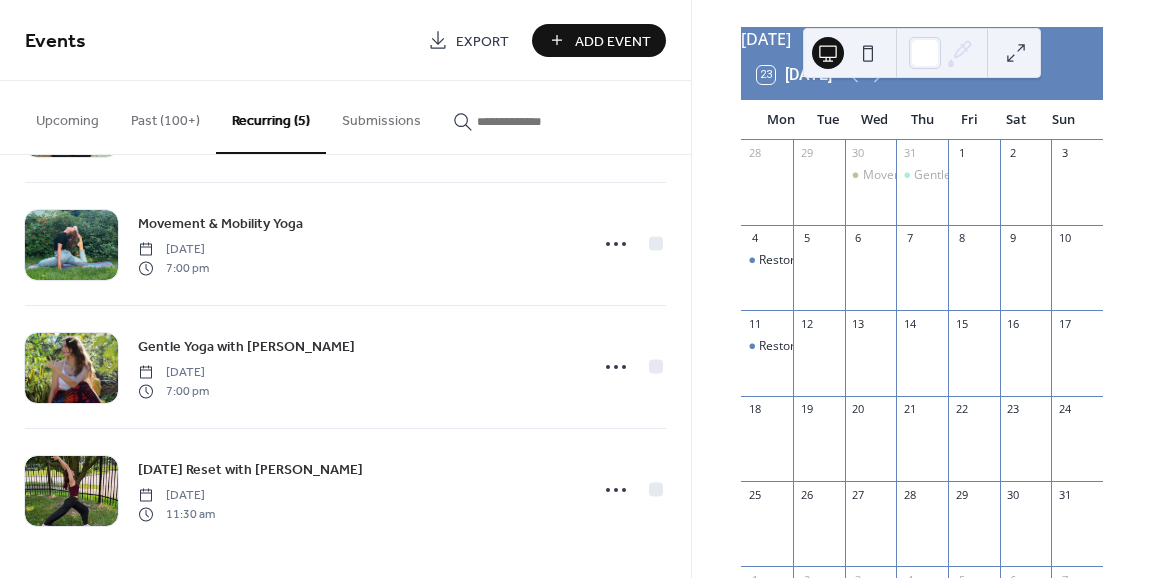 click on "Gentle Yoga with [PERSON_NAME] [DATE] 7:00 pm" at bounding box center [357, 367] 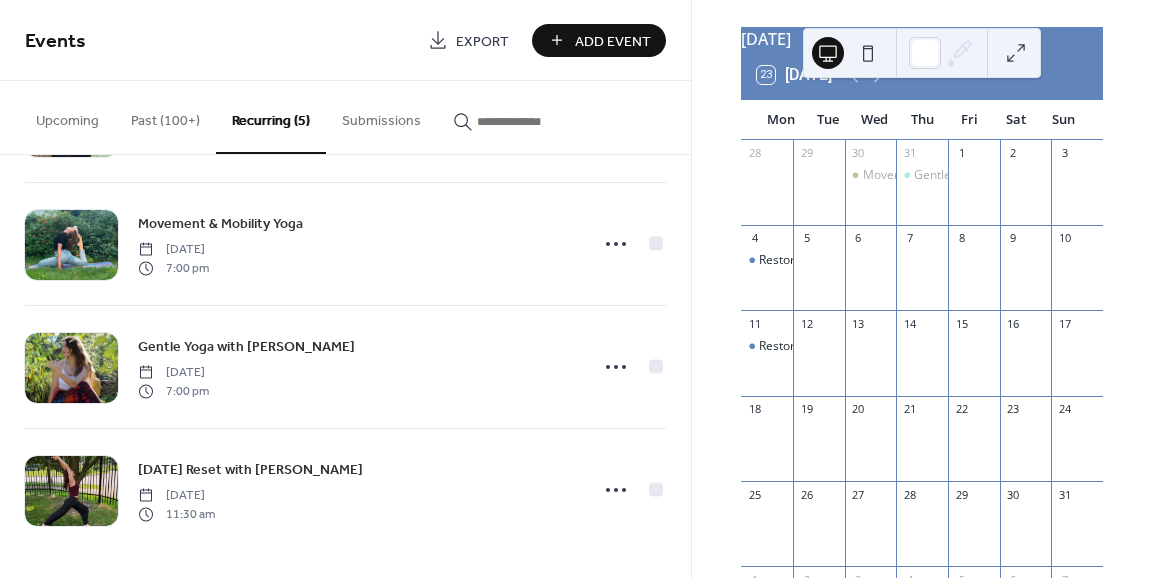 click on "Gentle Yoga with [PERSON_NAME]" at bounding box center [246, 347] 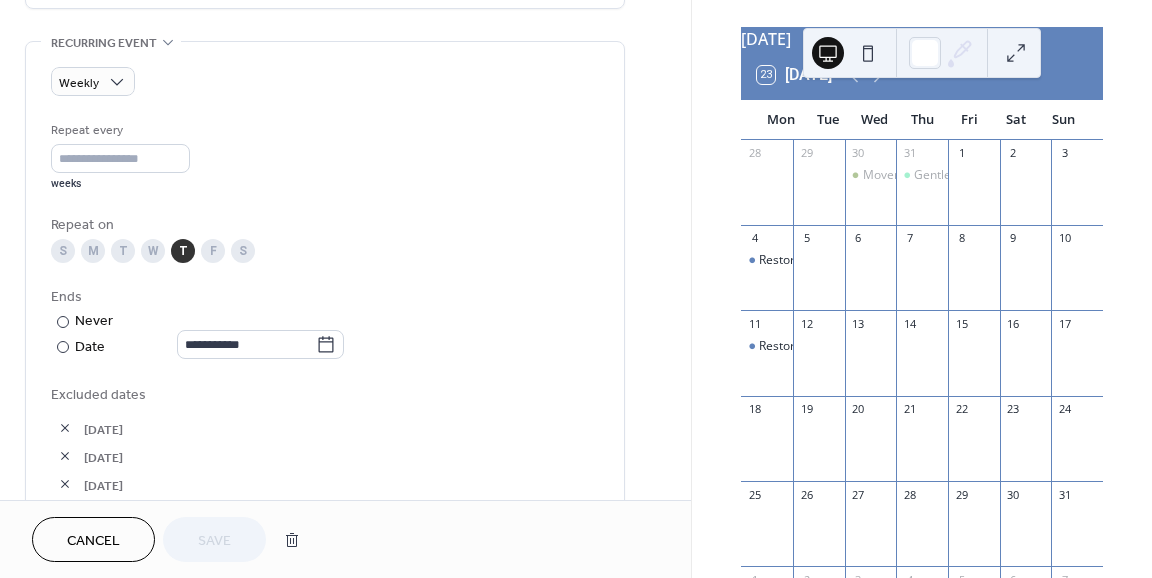 scroll, scrollTop: 844, scrollLeft: 0, axis: vertical 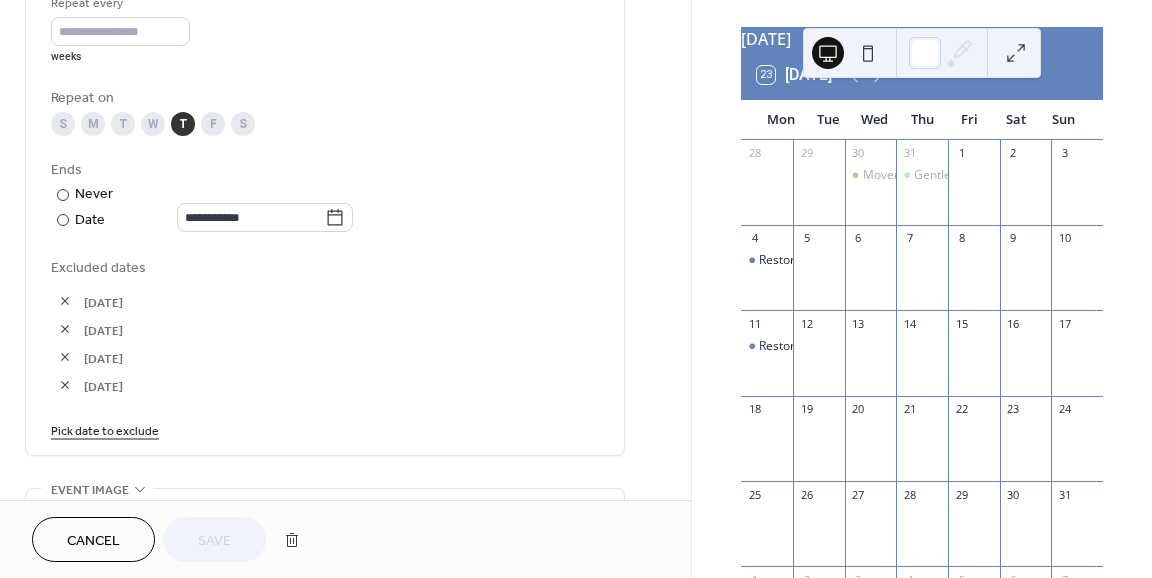 click 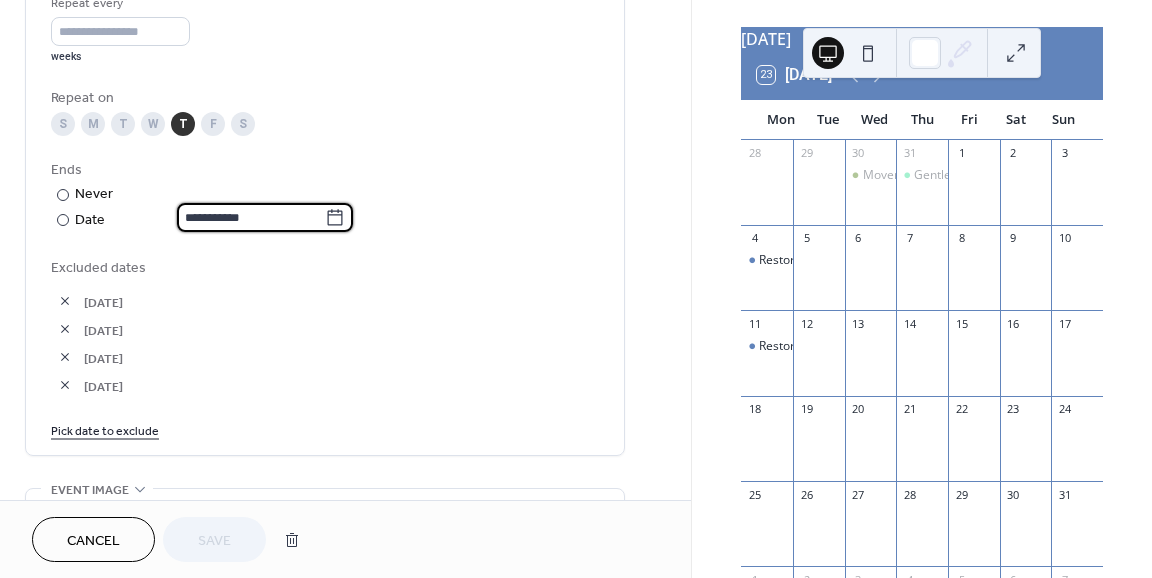 click on "**********" at bounding box center [250, 217] 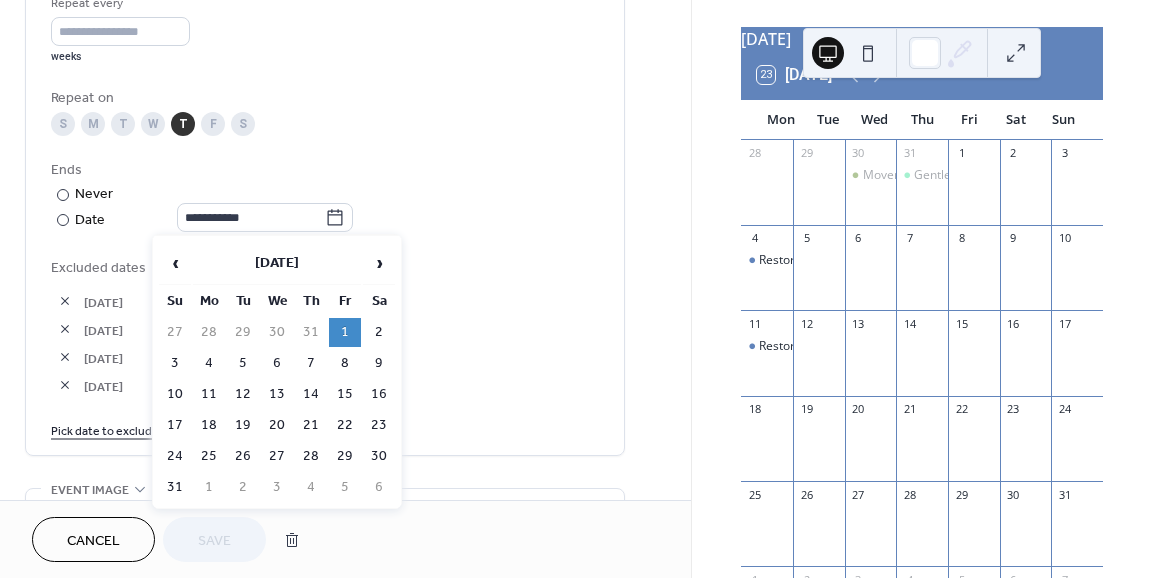 scroll, scrollTop: 0, scrollLeft: 0, axis: both 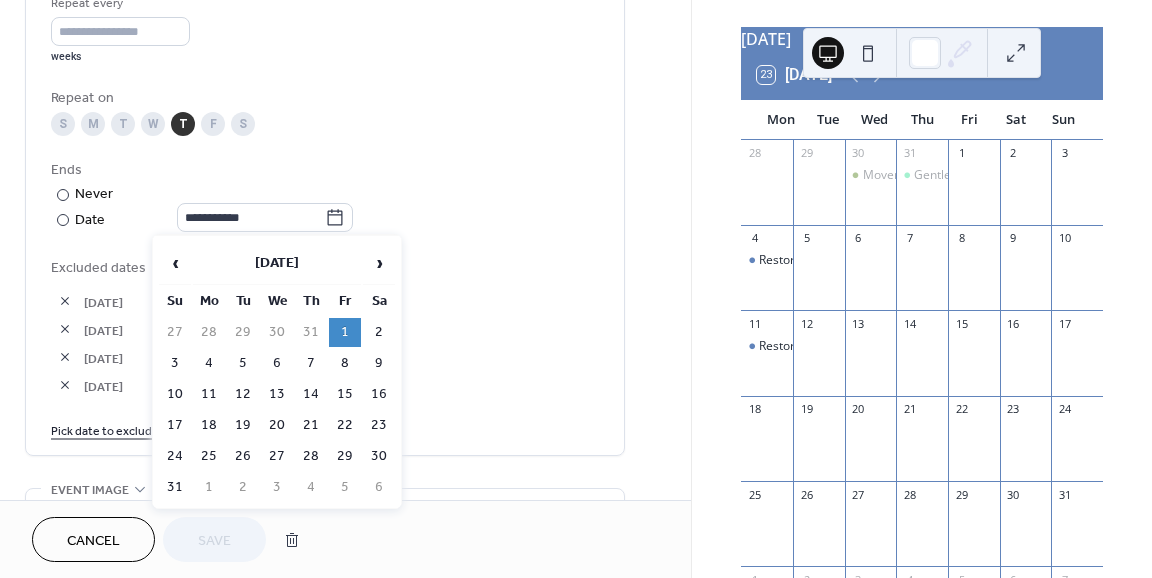 click on "31" at bounding box center [175, 487] 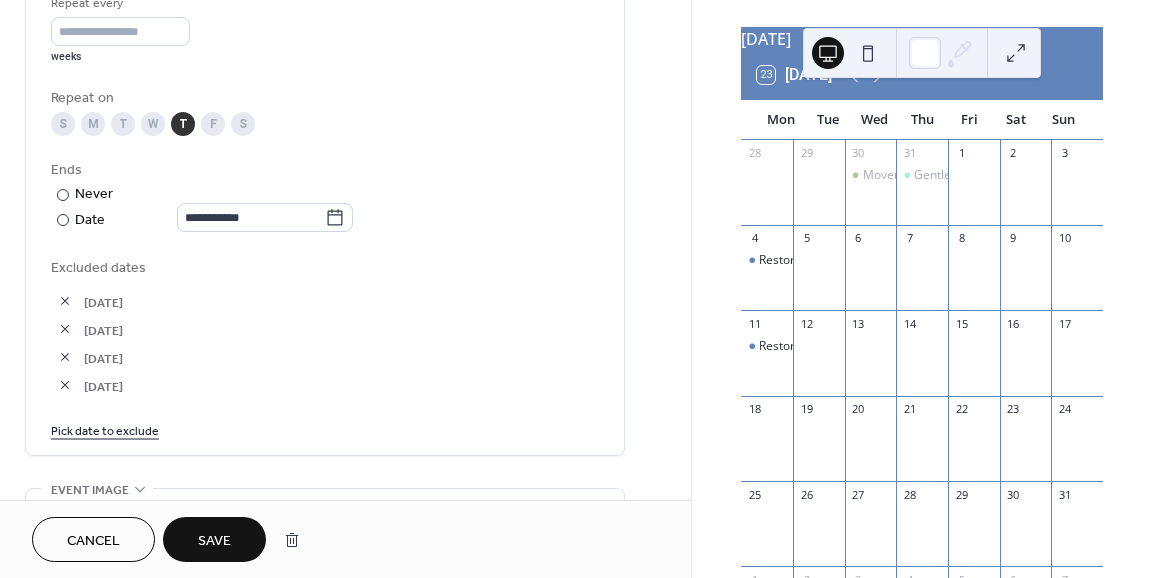 click 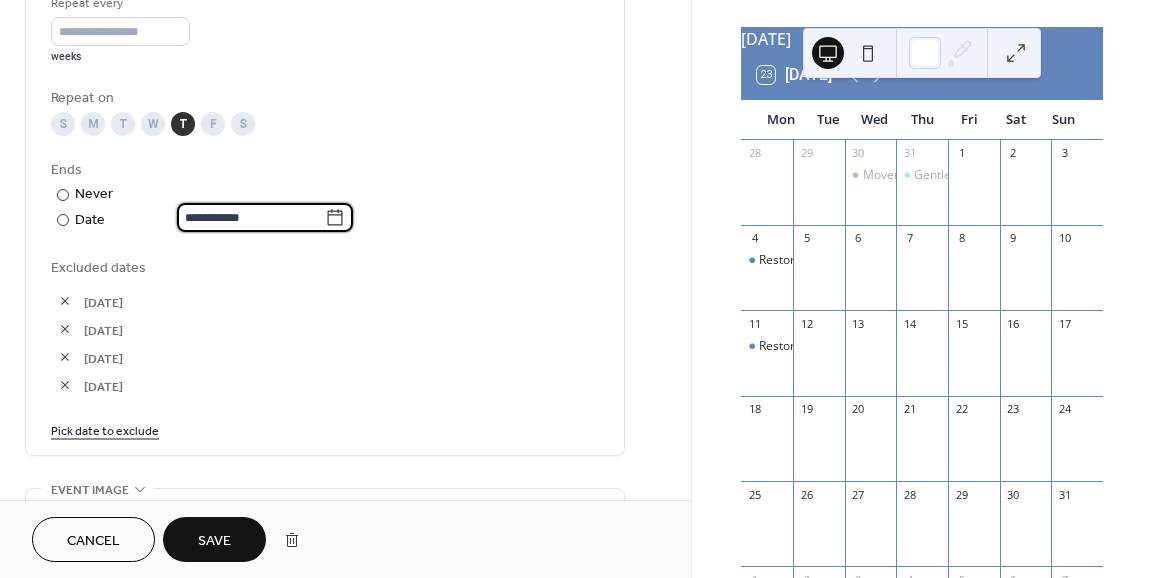 click on "**********" at bounding box center (250, 217) 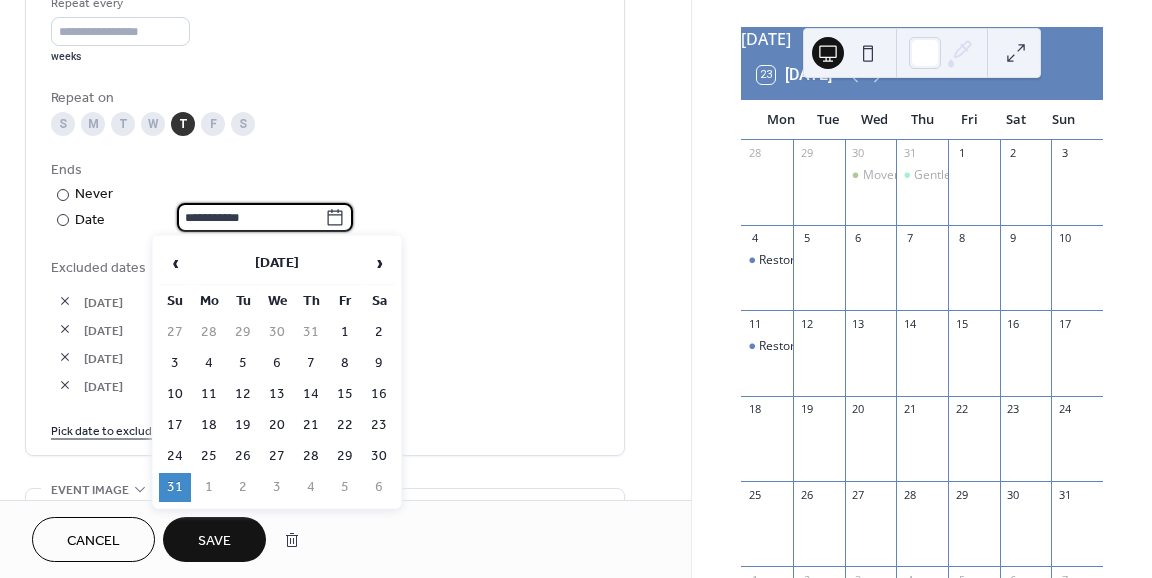click on "›" at bounding box center (379, 263) 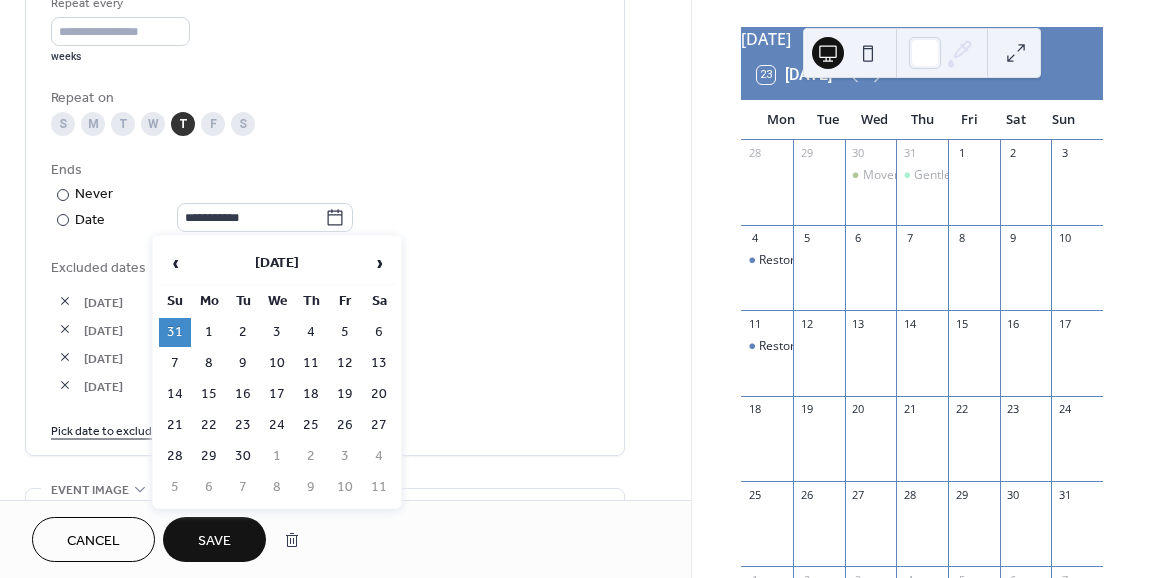 click on "6" at bounding box center [379, 332] 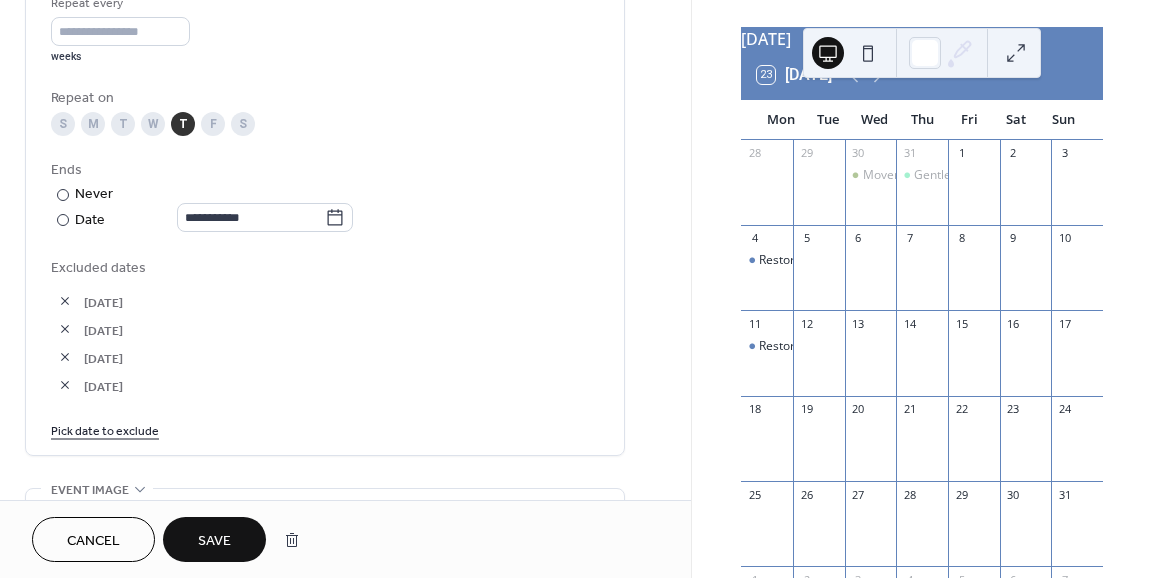 click on "Save" at bounding box center [214, 539] 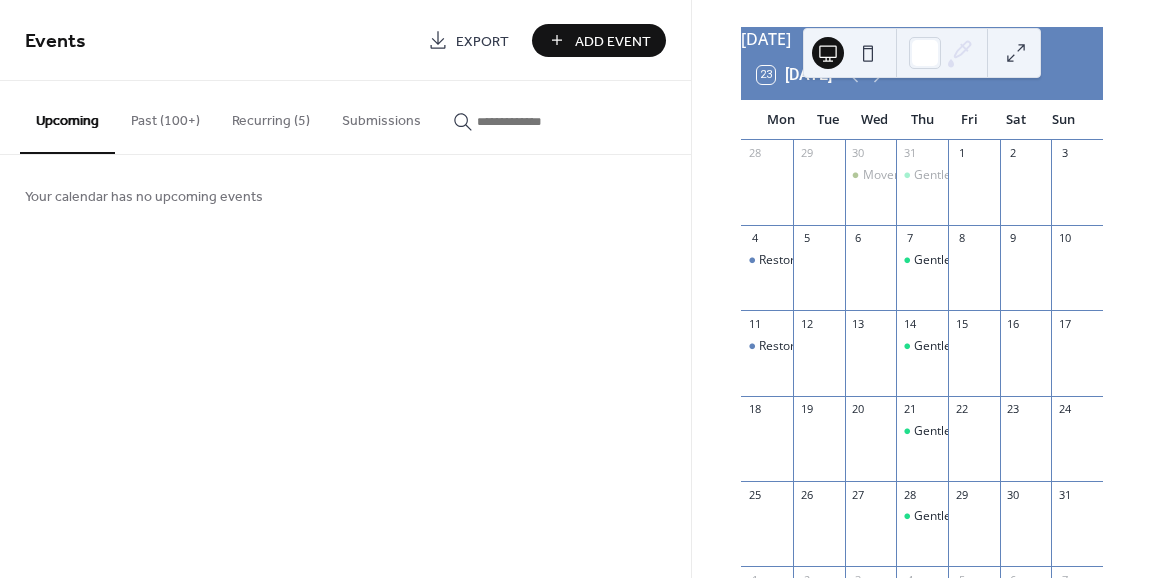 click on "Upcoming" at bounding box center [67, 117] 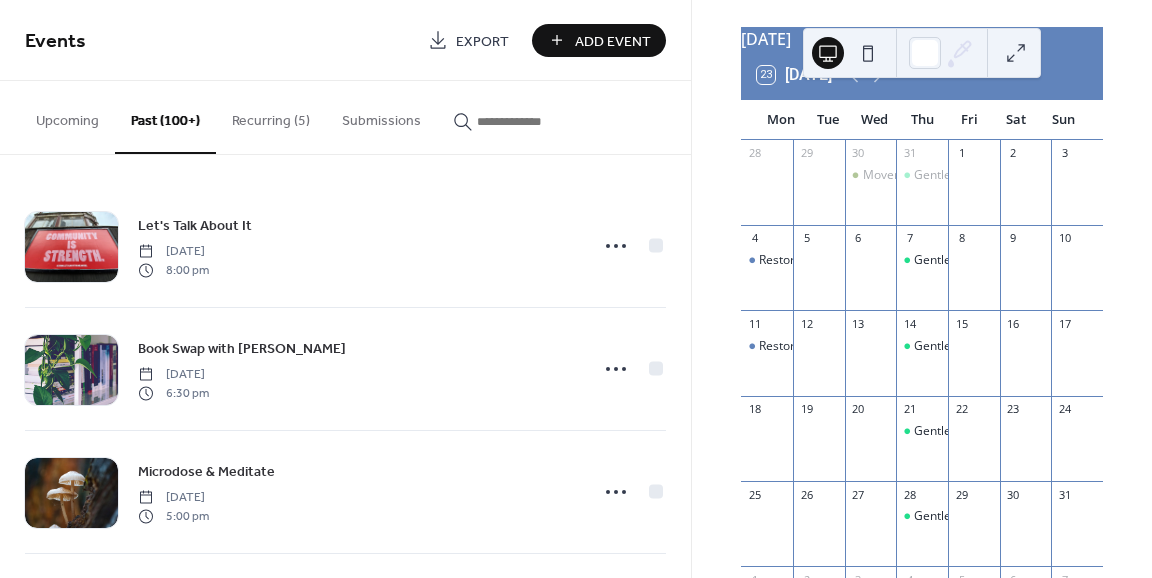click on "Recurring (5)" at bounding box center [271, 116] 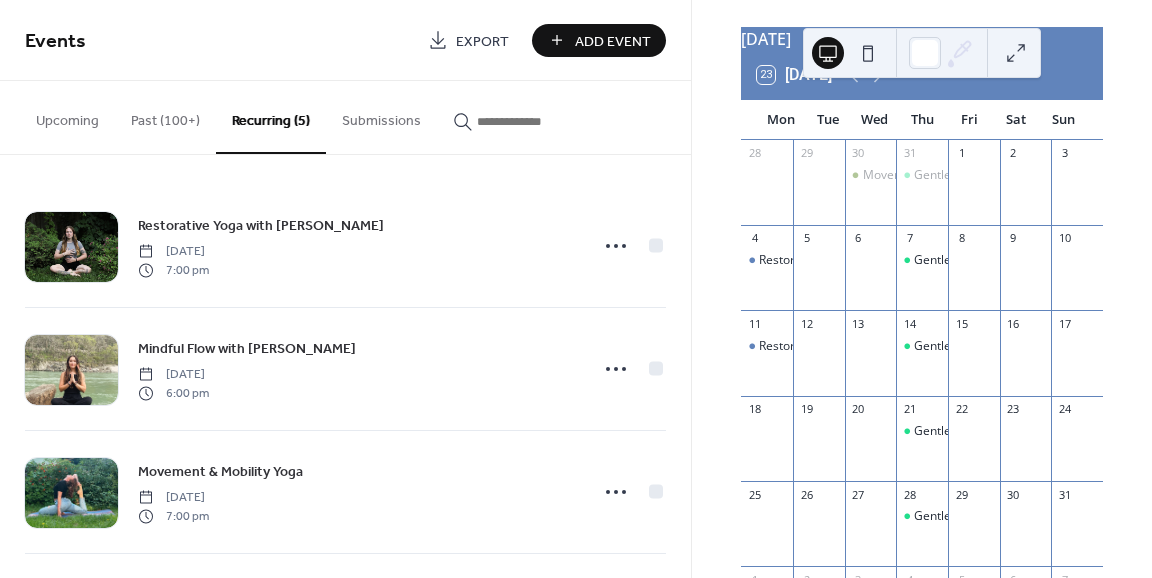 click on "Past (100+)" at bounding box center (165, 116) 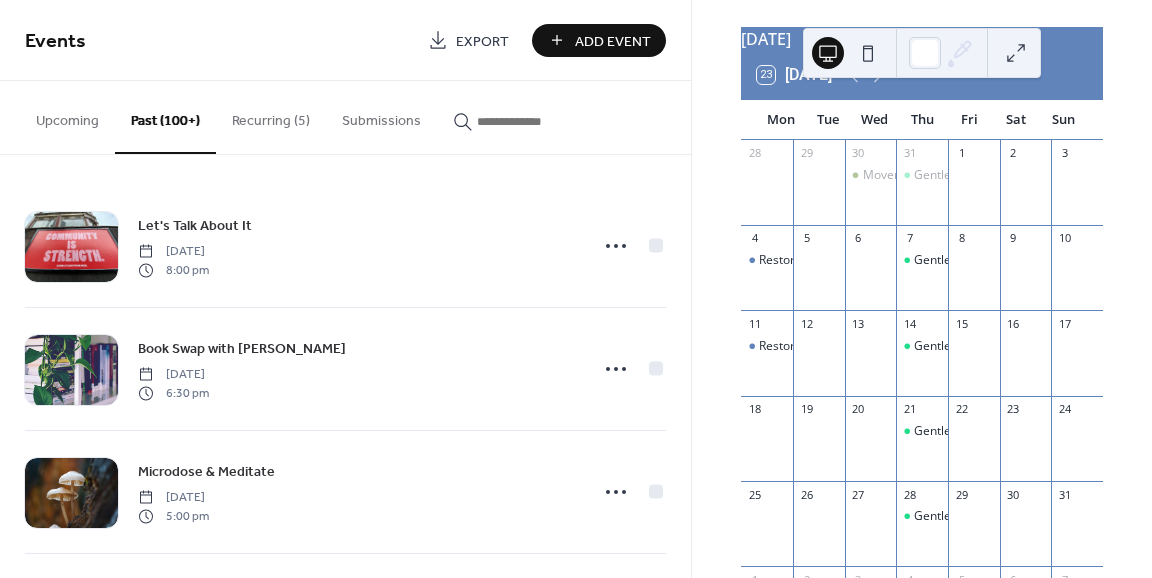 click 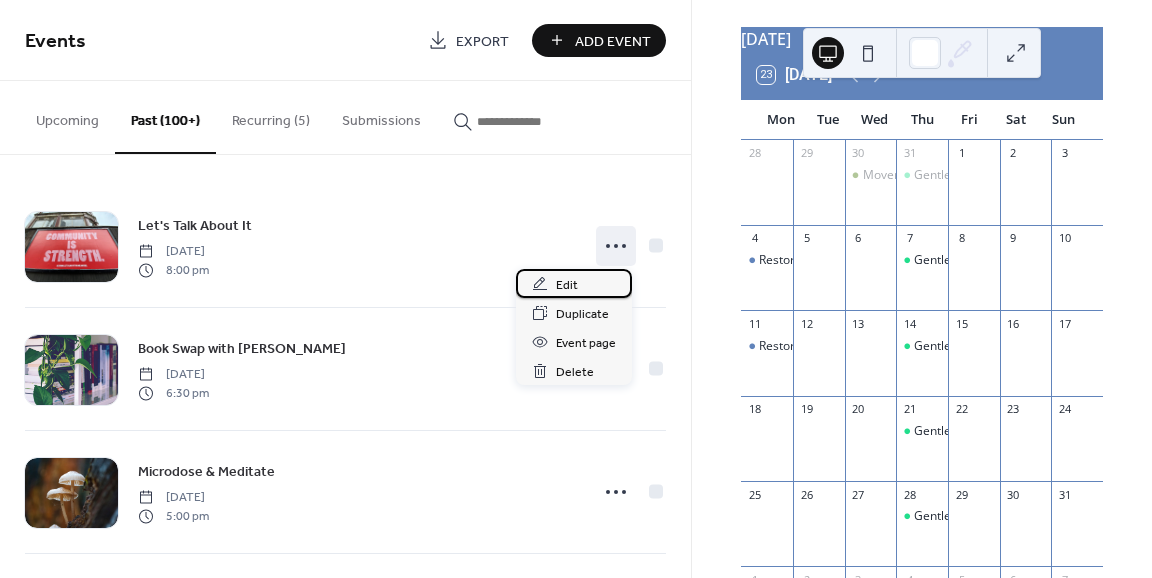 click on "Edit" at bounding box center [574, 283] 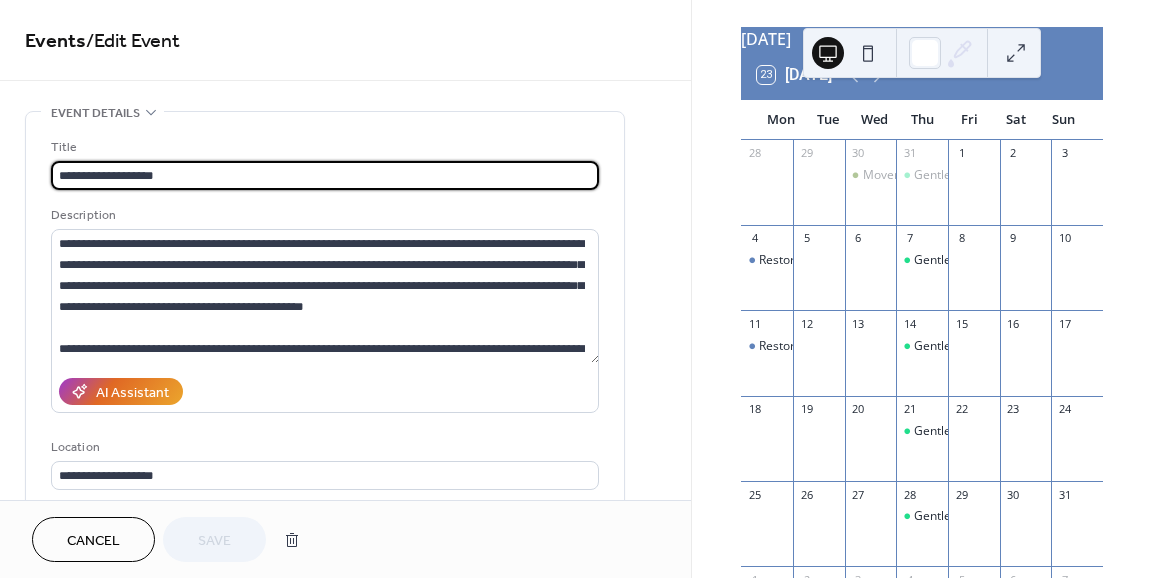 scroll, scrollTop: 20, scrollLeft: 0, axis: vertical 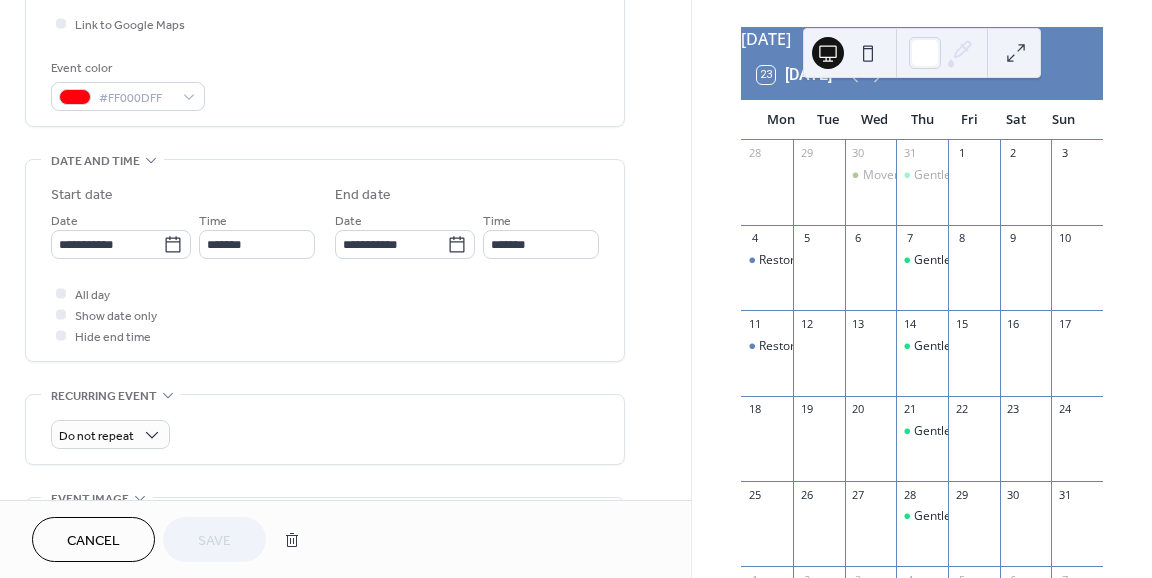 click 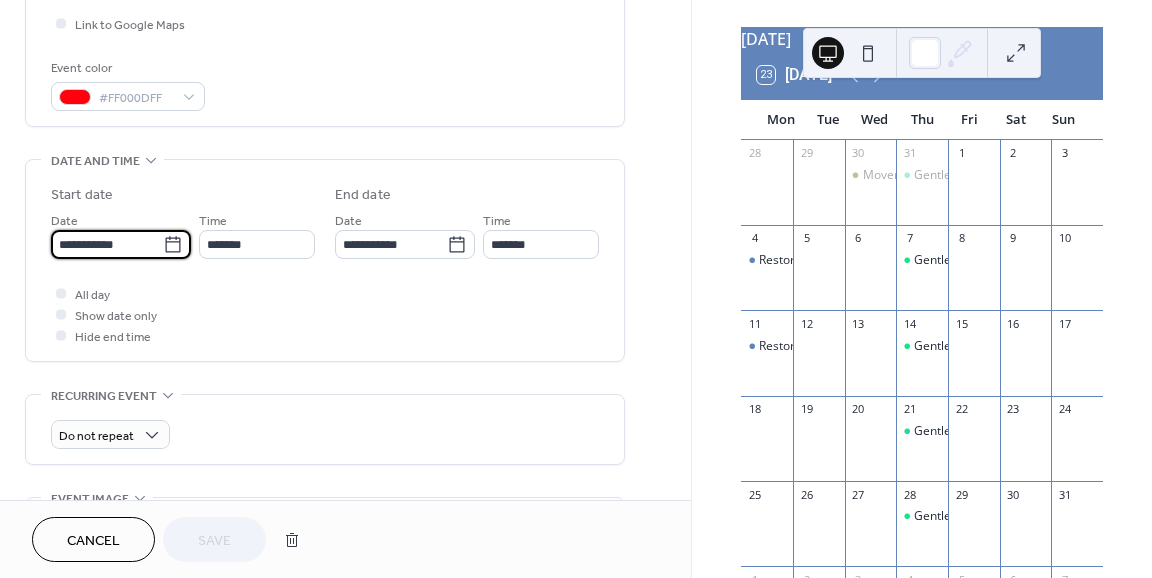 click on "**********" at bounding box center [107, 244] 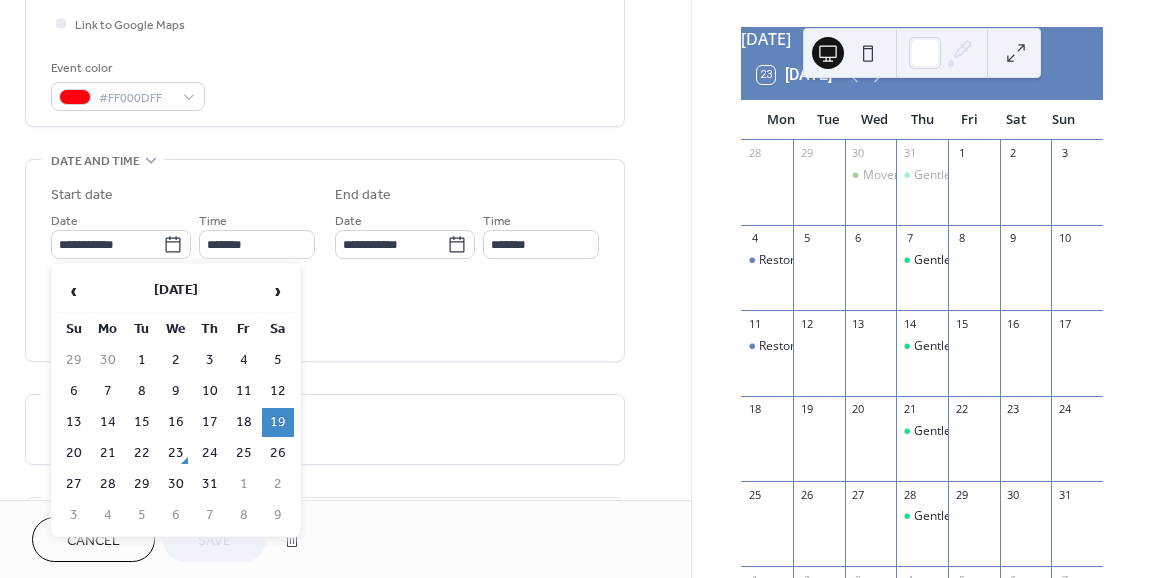 click on "26" at bounding box center (278, 453) 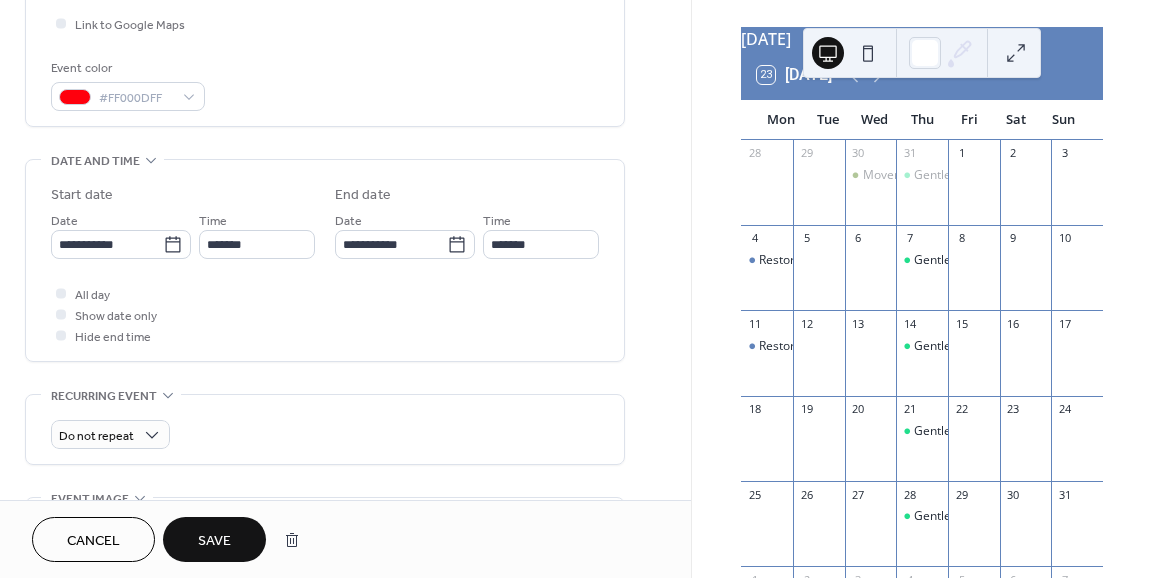 click on "Save" at bounding box center (214, 539) 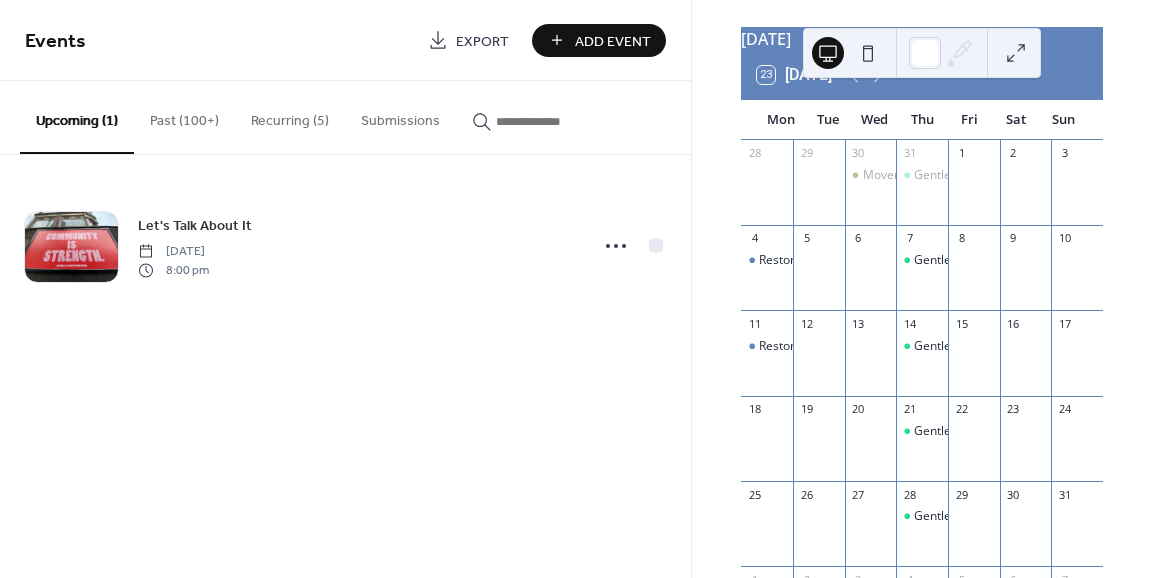 click 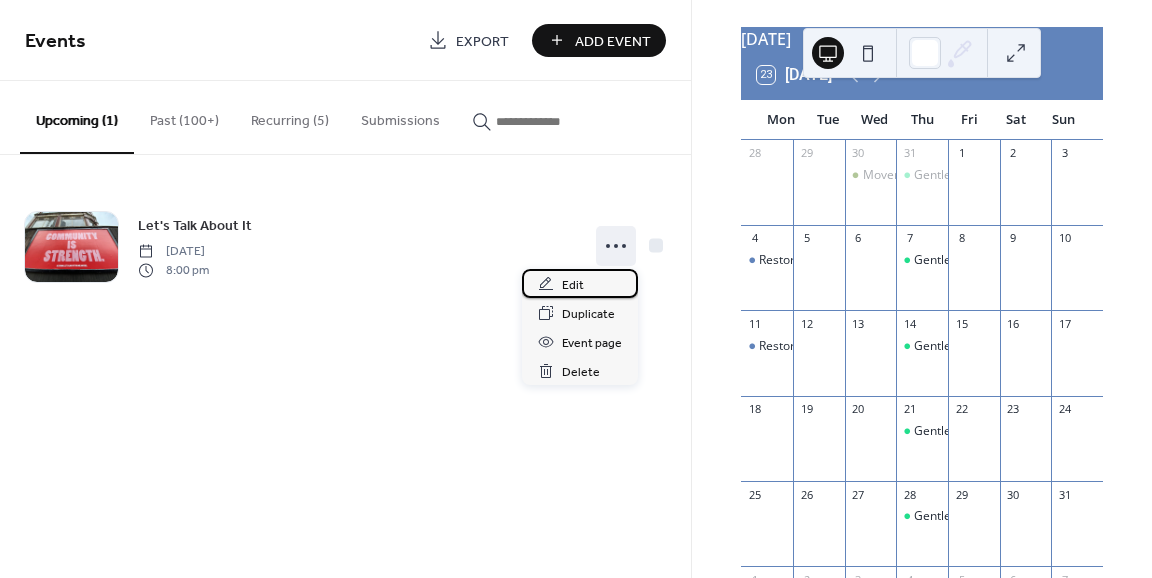 click on "Edit" at bounding box center [580, 283] 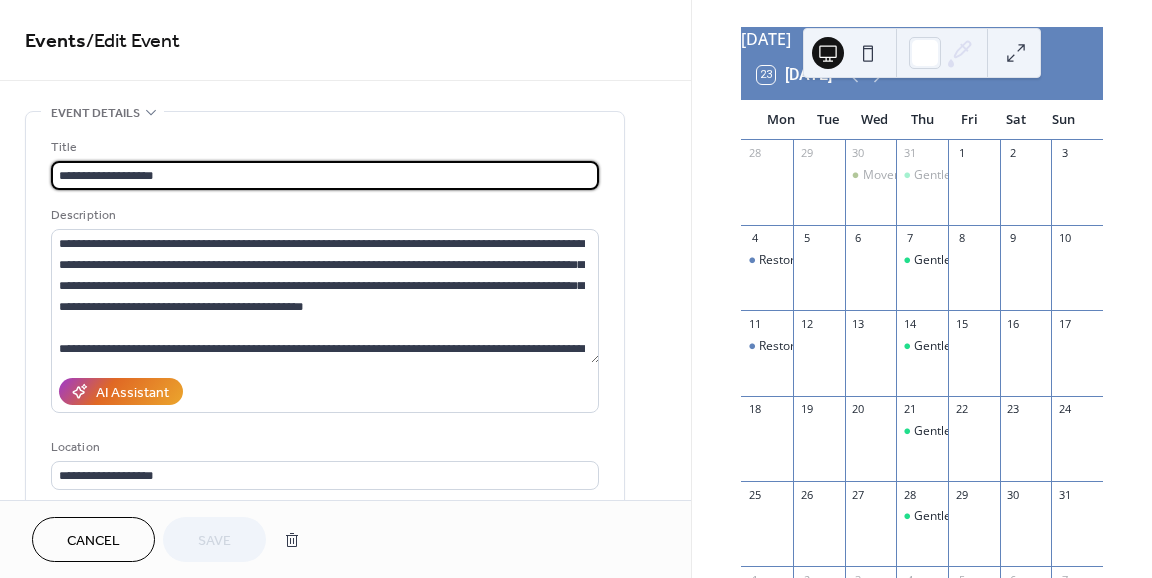 scroll, scrollTop: 20, scrollLeft: 0, axis: vertical 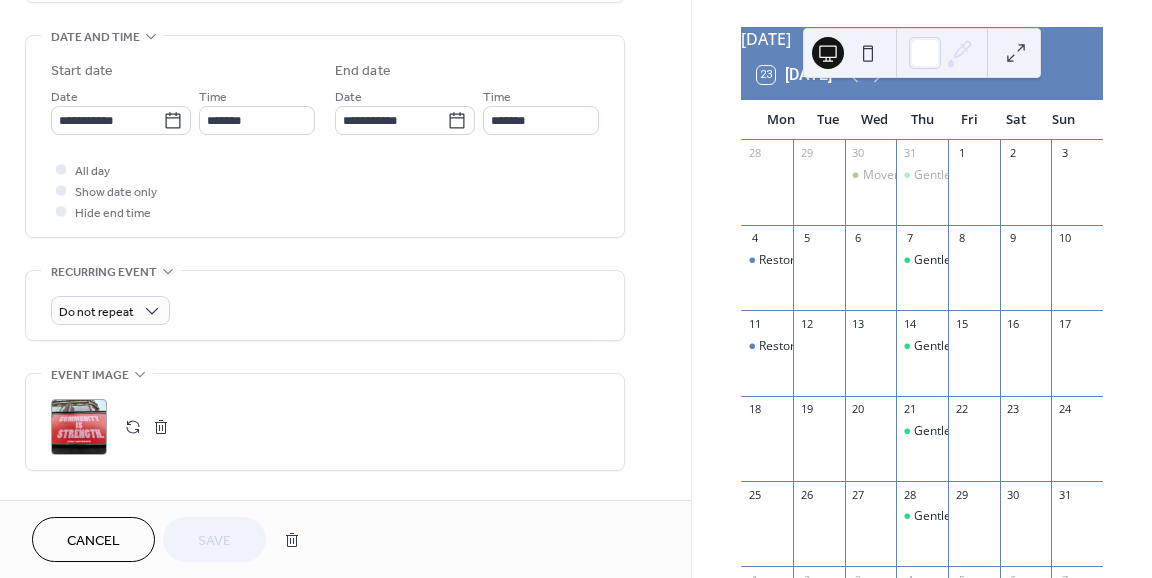 click on "Time *******" at bounding box center [257, 110] 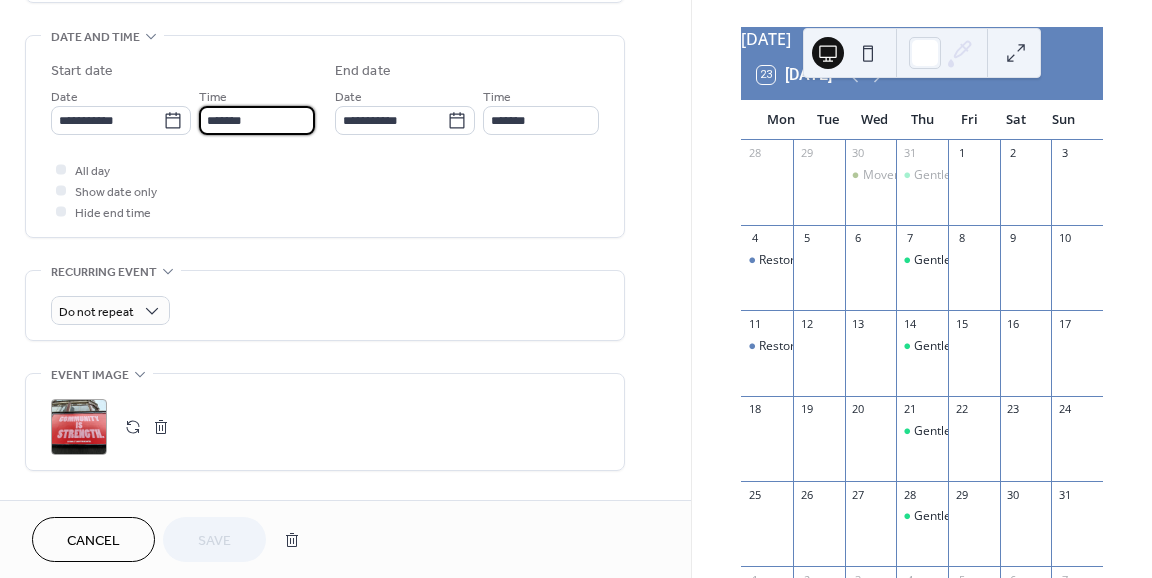 click on "*******" at bounding box center (257, 120) 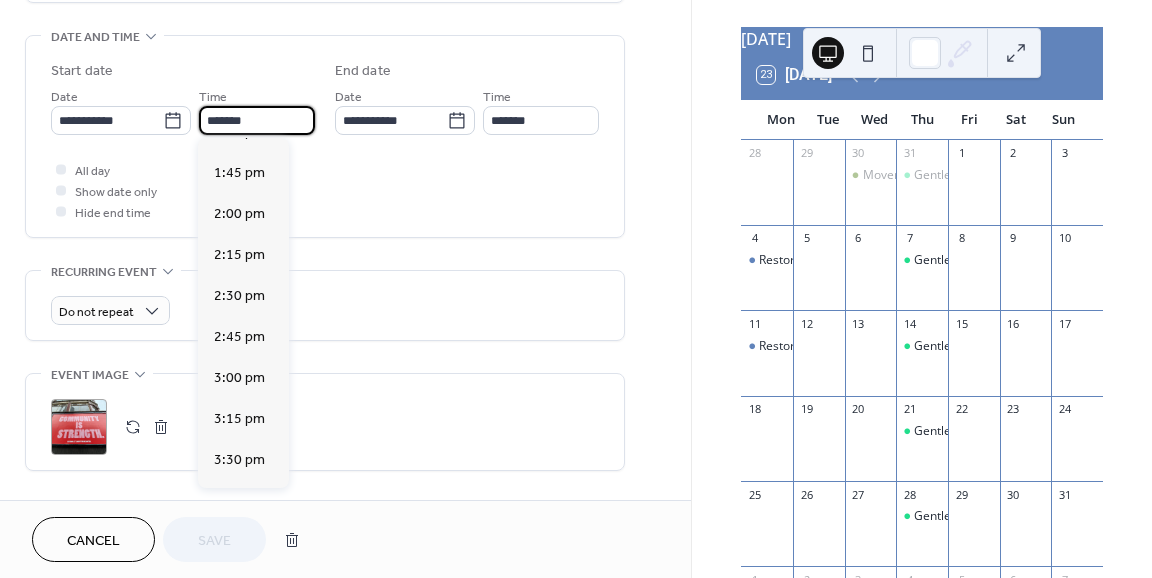 scroll, scrollTop: 2199, scrollLeft: 0, axis: vertical 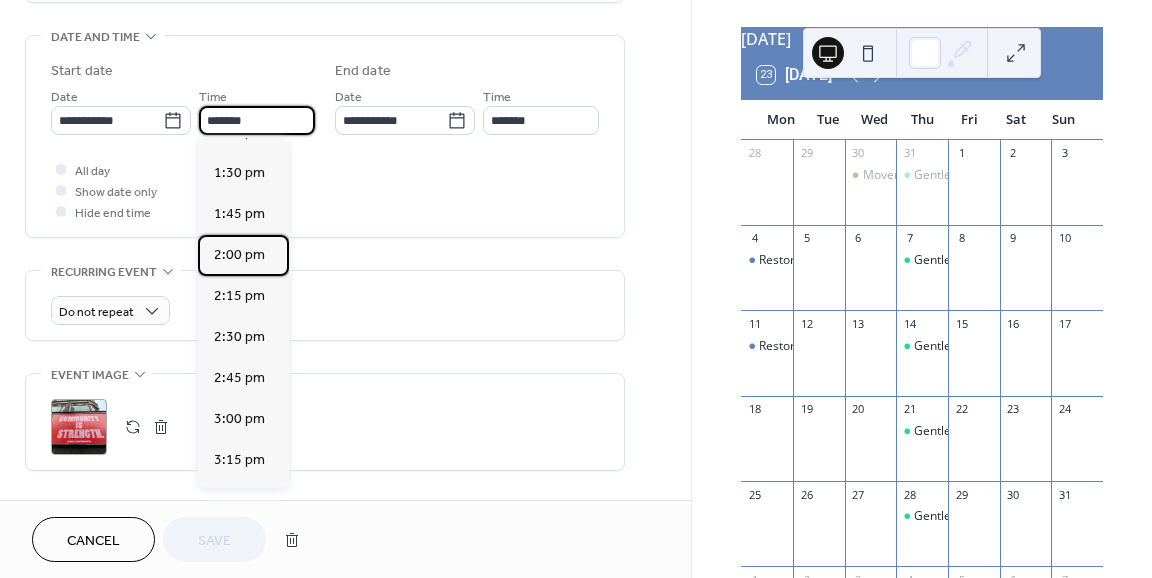 click on "2:00 pm" at bounding box center (243, 255) 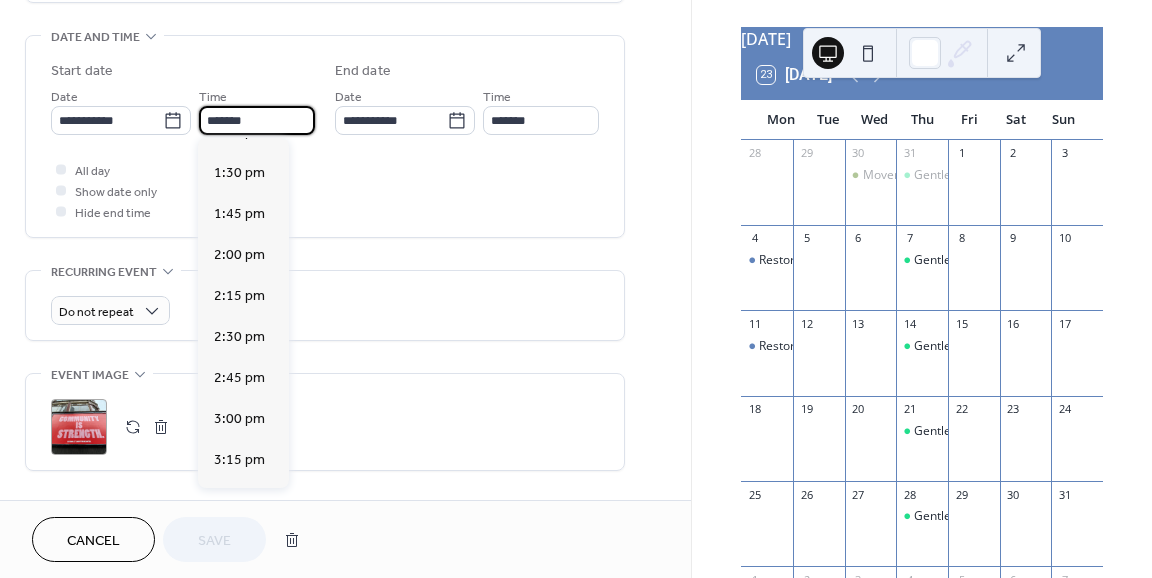 type on "*******" 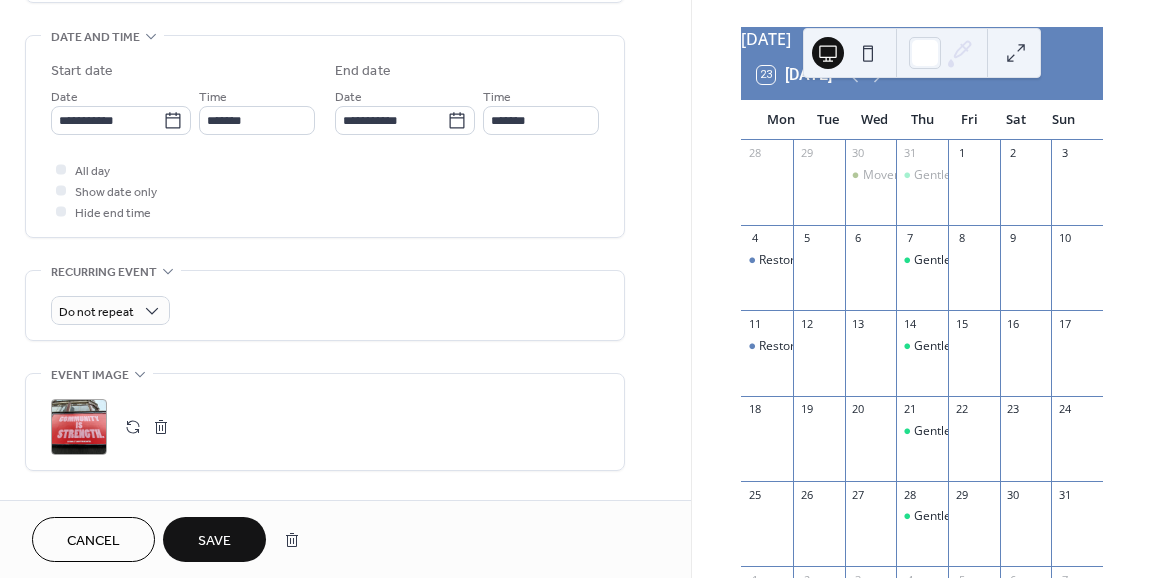 click on "Save" at bounding box center [214, 539] 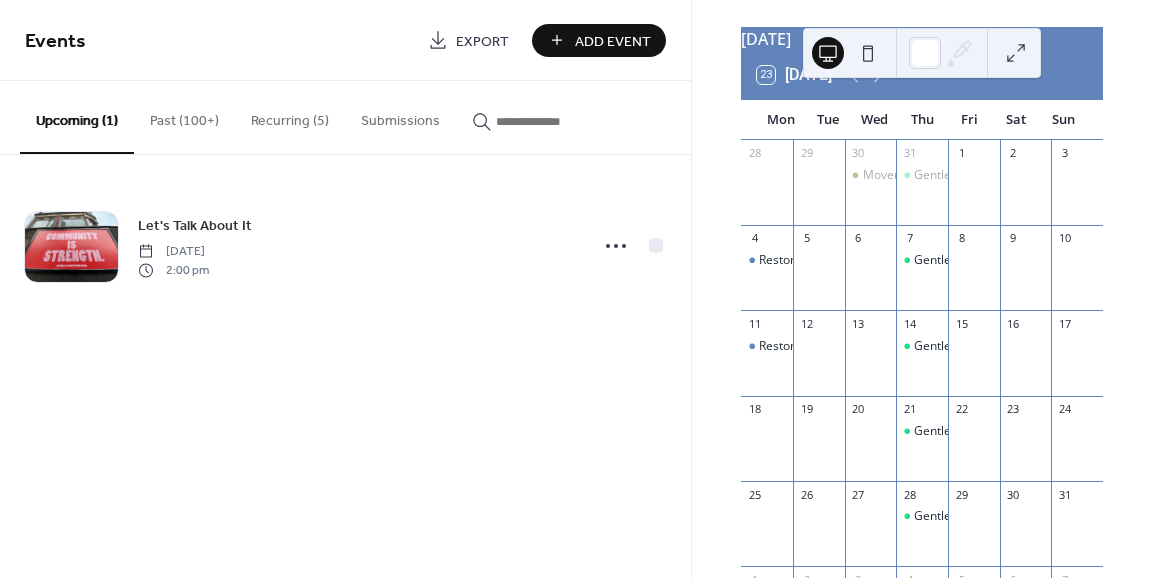click on "Past (100+)" at bounding box center [184, 116] 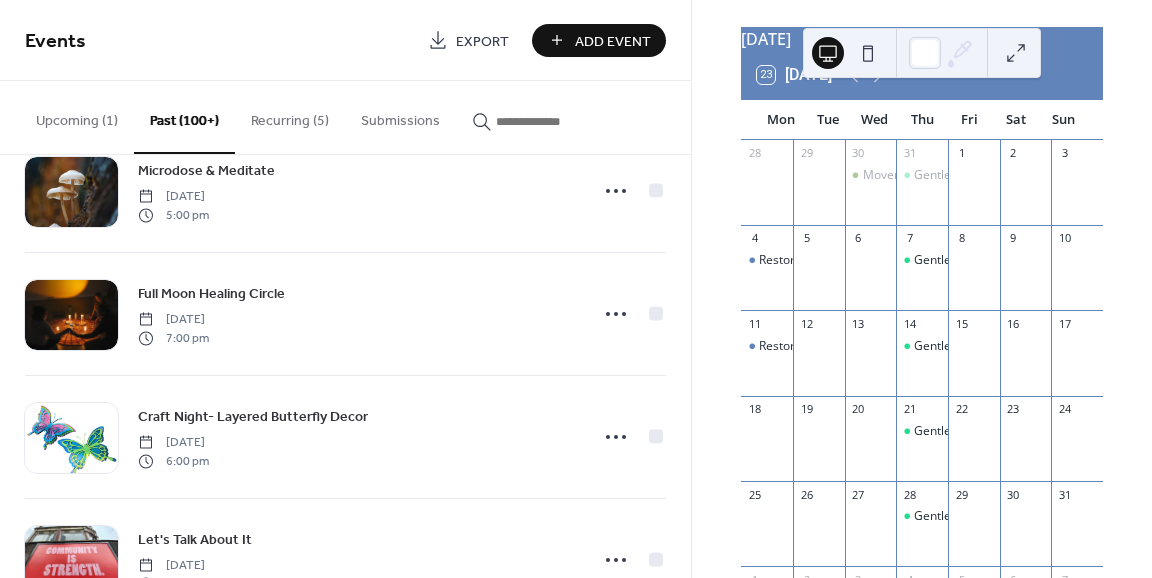 scroll, scrollTop: 259, scrollLeft: 0, axis: vertical 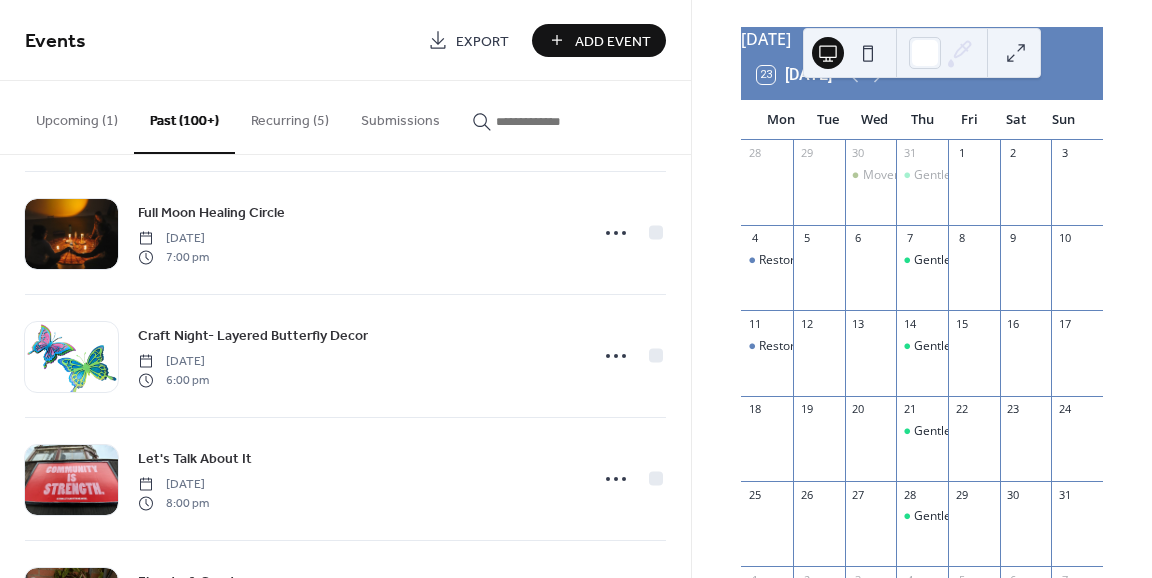 click 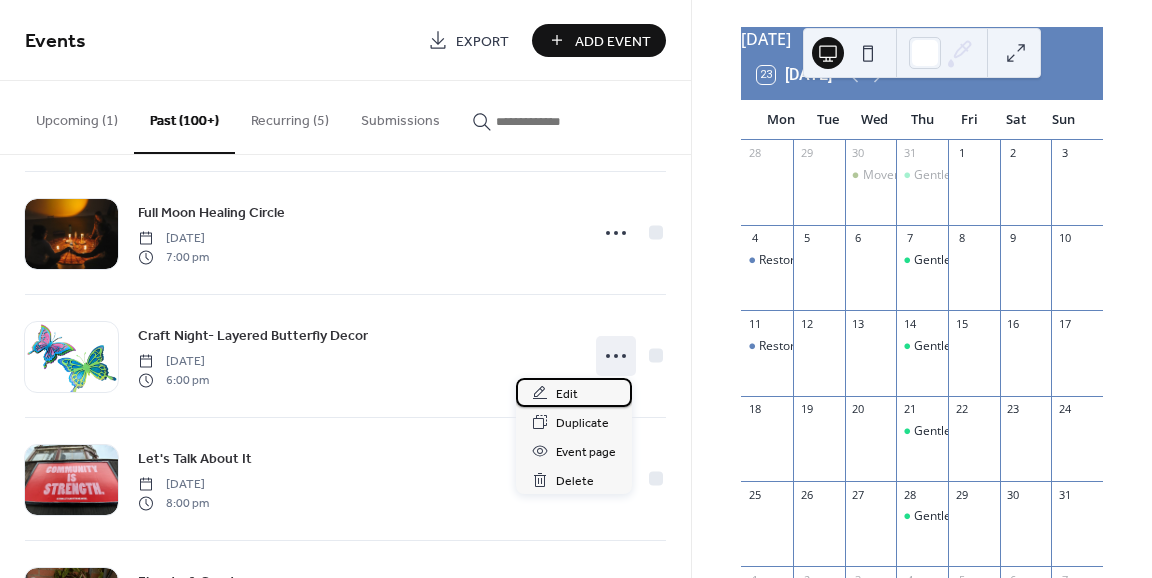 click on "Edit" at bounding box center (567, 394) 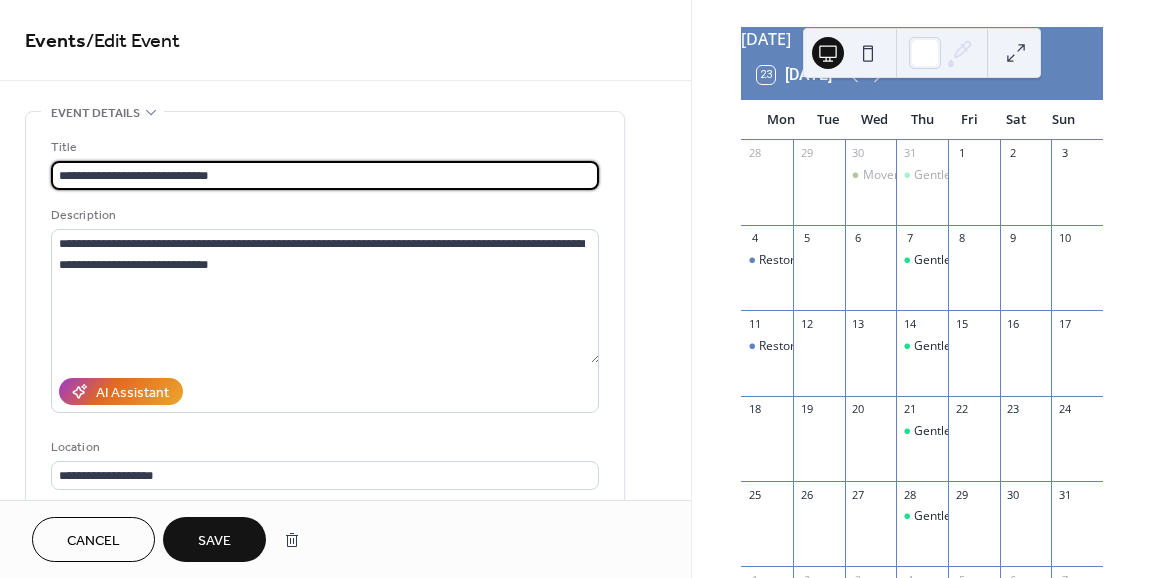 type on "**********" 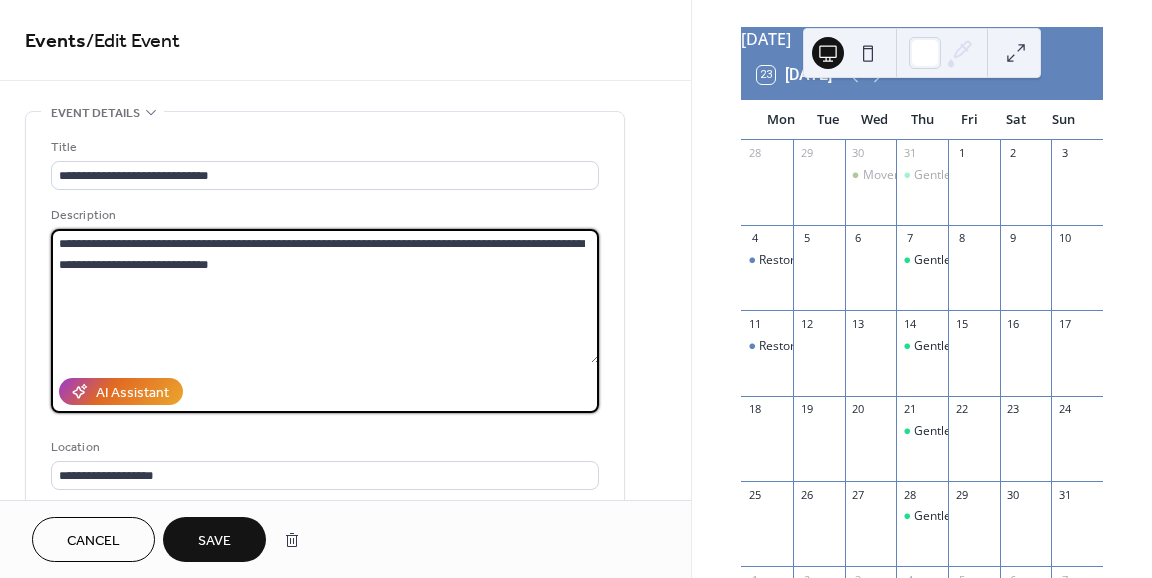 drag, startPoint x: 297, startPoint y: 256, endPoint x: -36, endPoint y: 169, distance: 344.17728 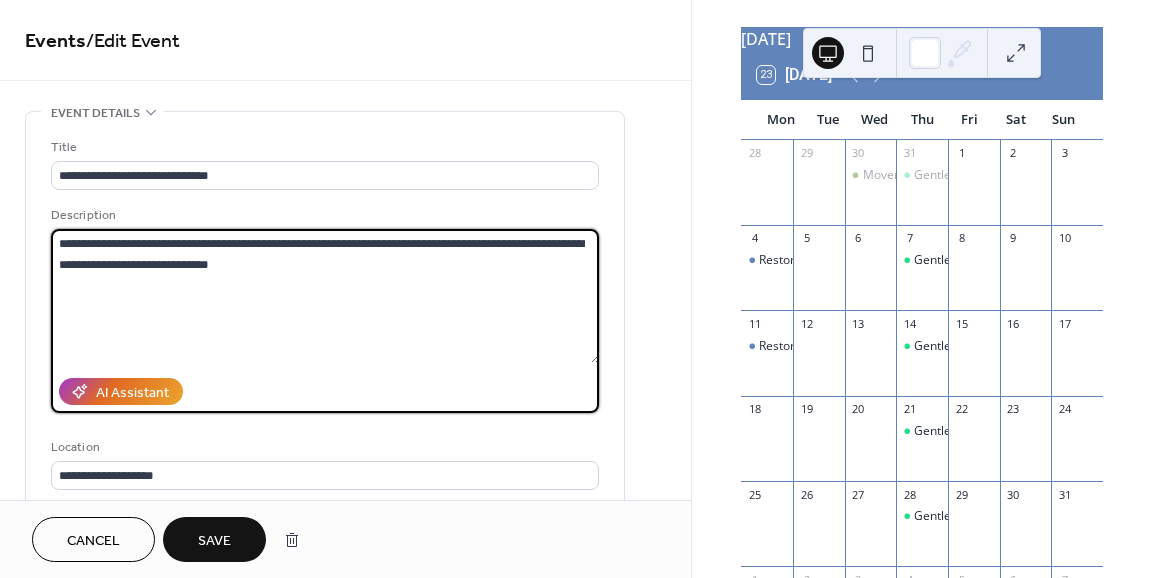 click on "**********" at bounding box center [576, 289] 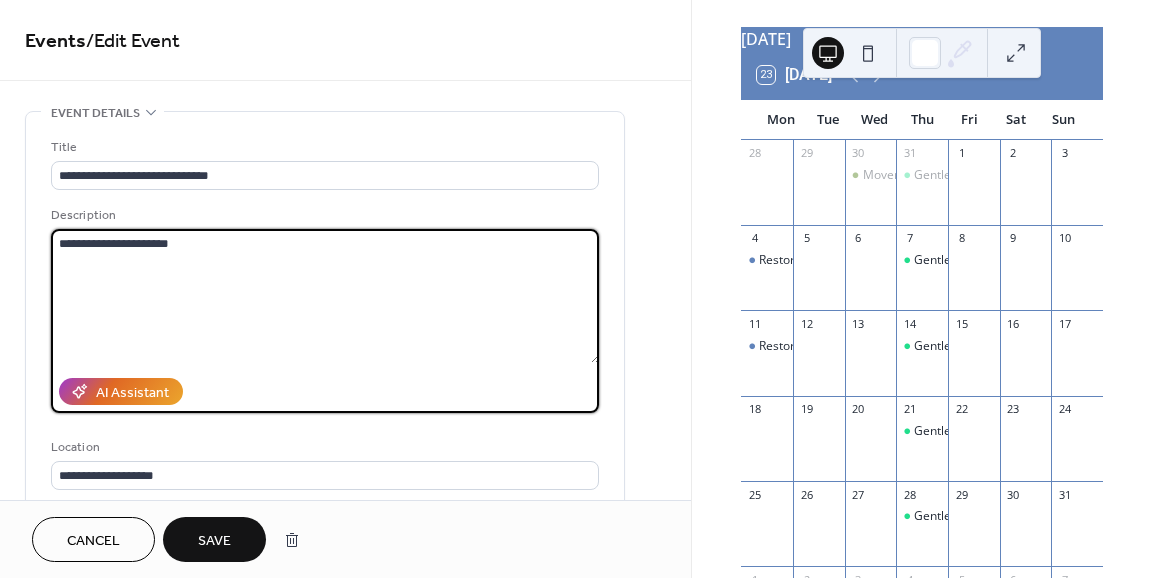 drag, startPoint x: 282, startPoint y: 359, endPoint x: -63, endPoint y: 321, distance: 347.08646 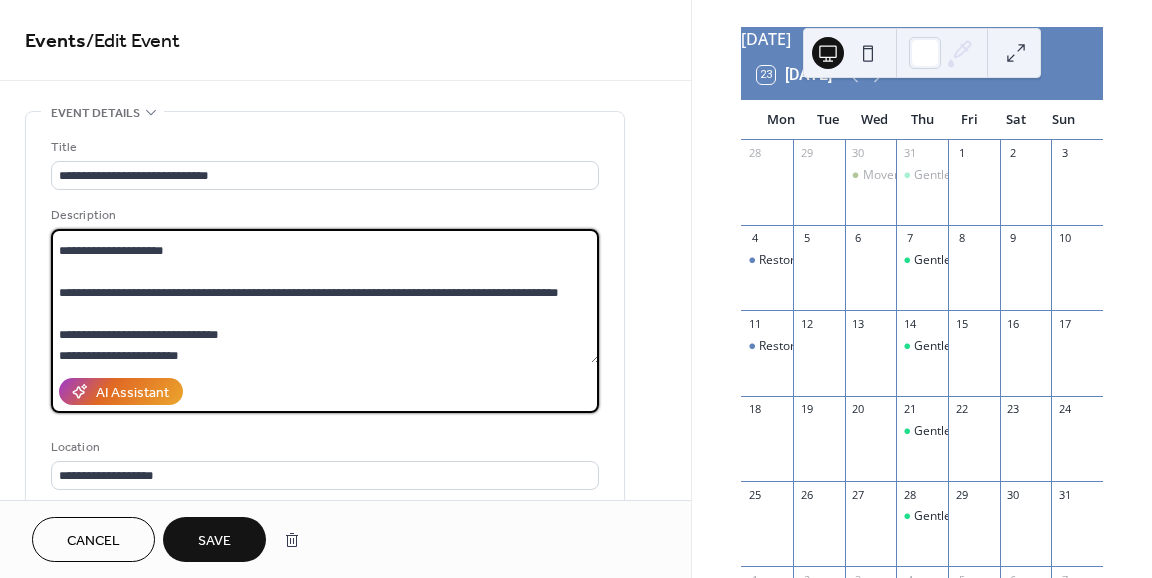 scroll, scrollTop: 0, scrollLeft: 0, axis: both 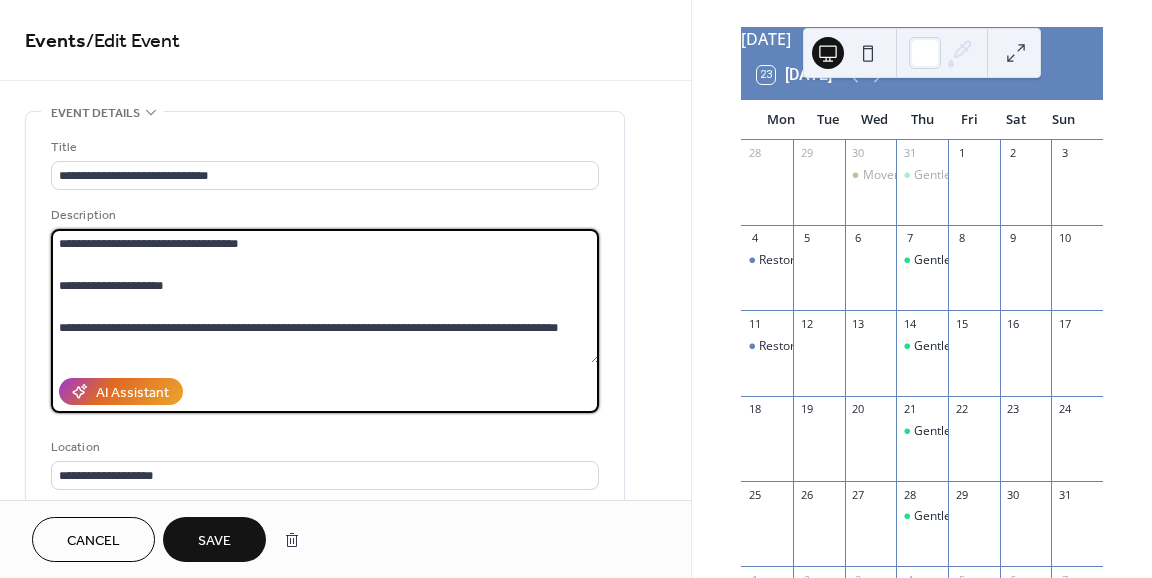 click on "**********" at bounding box center [325, 296] 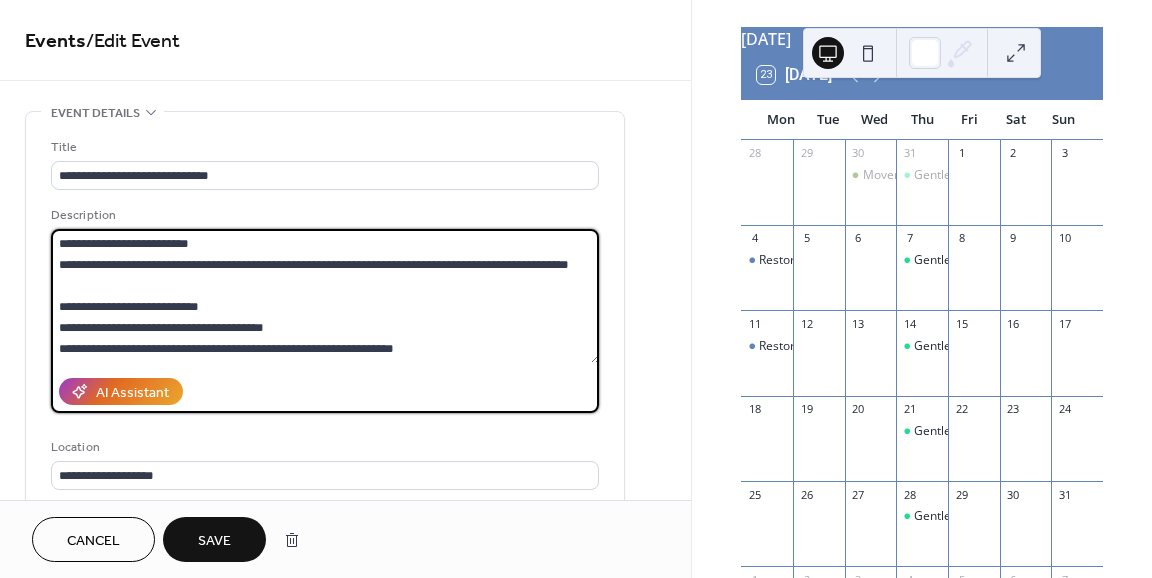 scroll, scrollTop: 294, scrollLeft: 0, axis: vertical 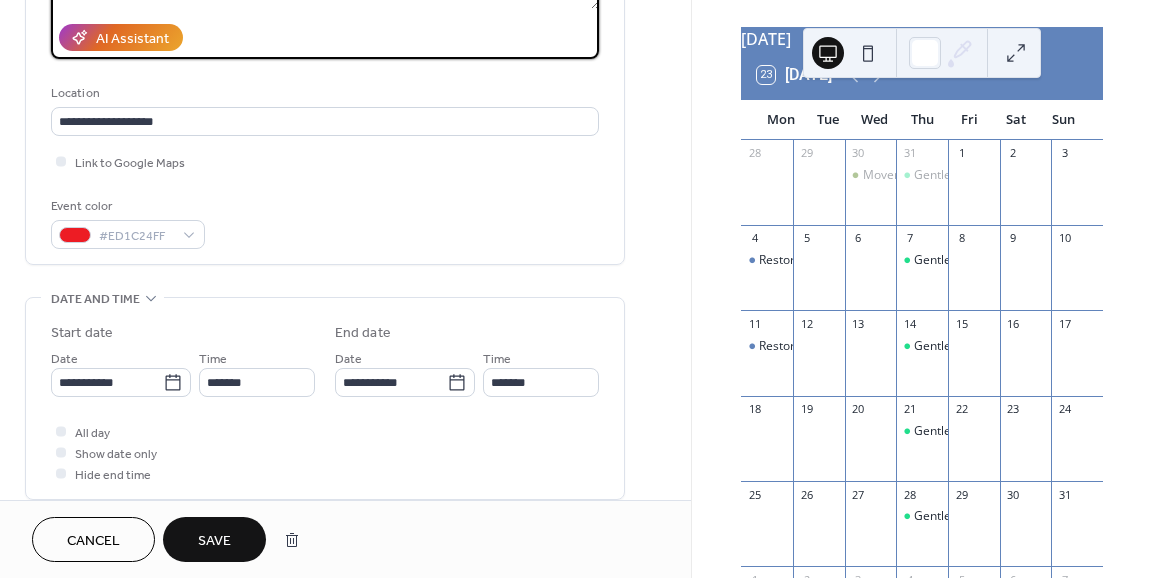 type on "**********" 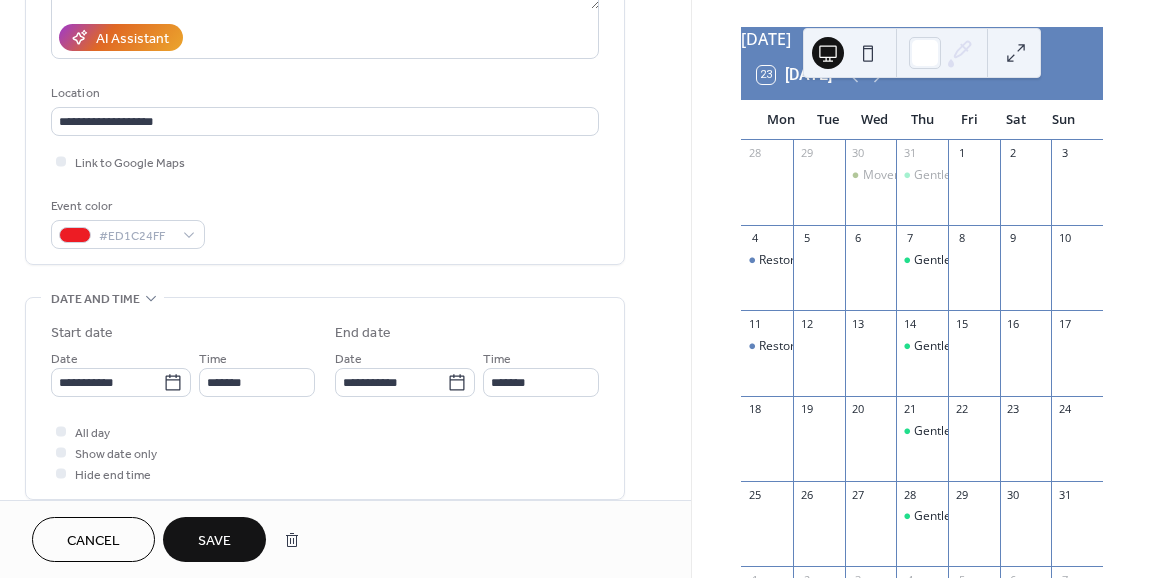 click 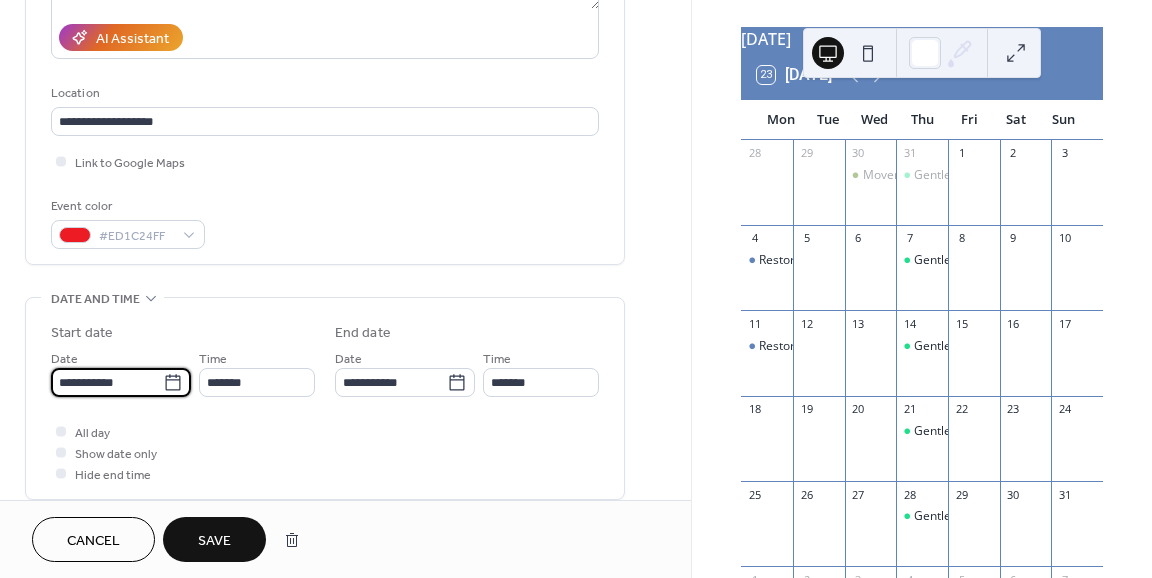 click on "**********" at bounding box center [107, 382] 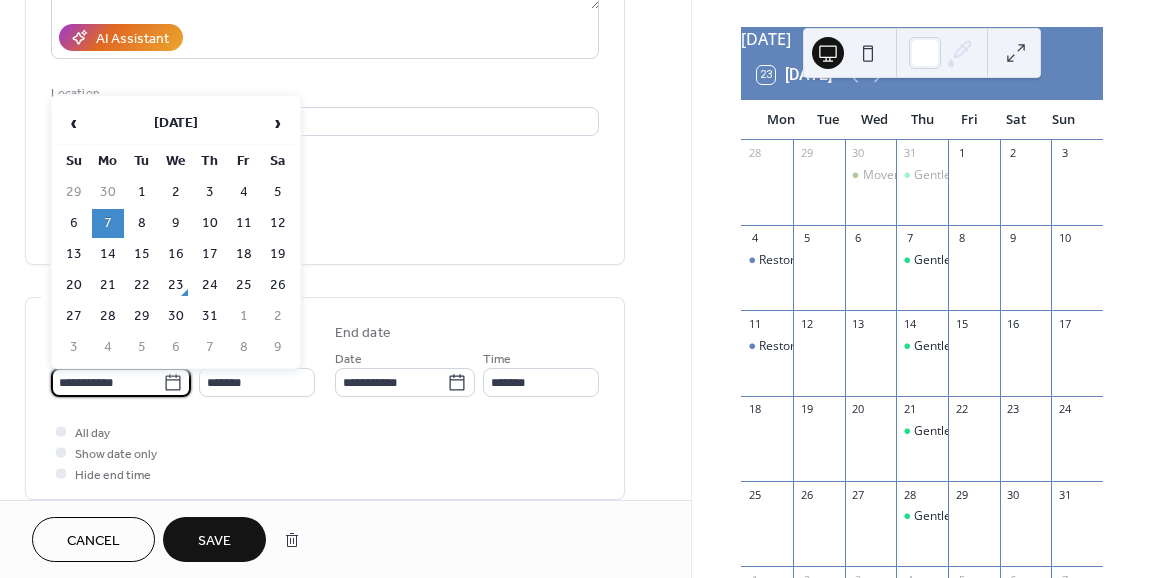 click on "›" at bounding box center (278, 123) 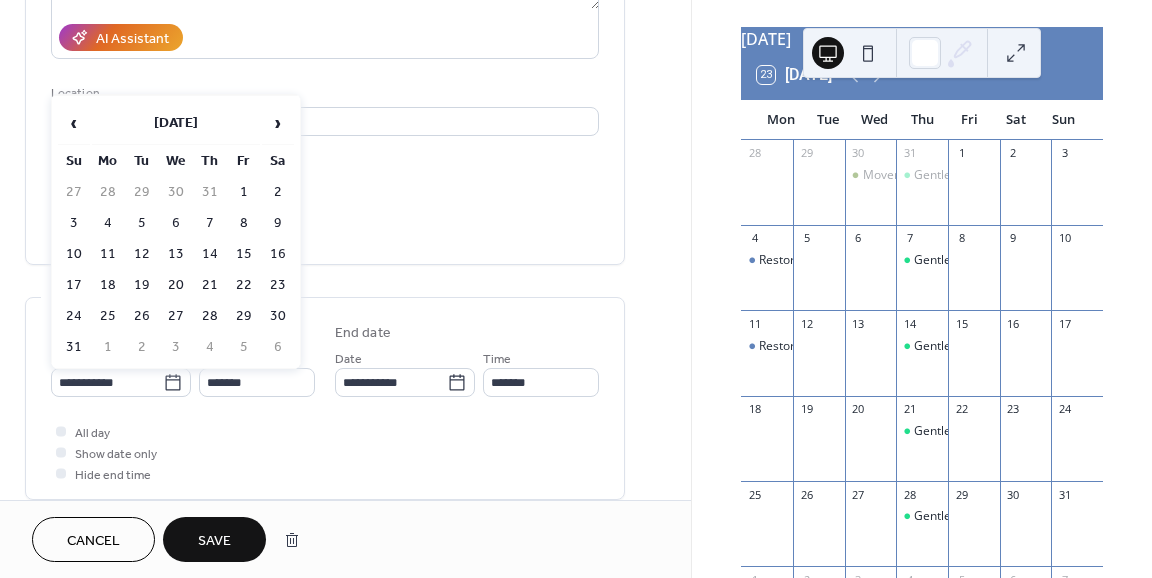click on "9" at bounding box center [278, 223] 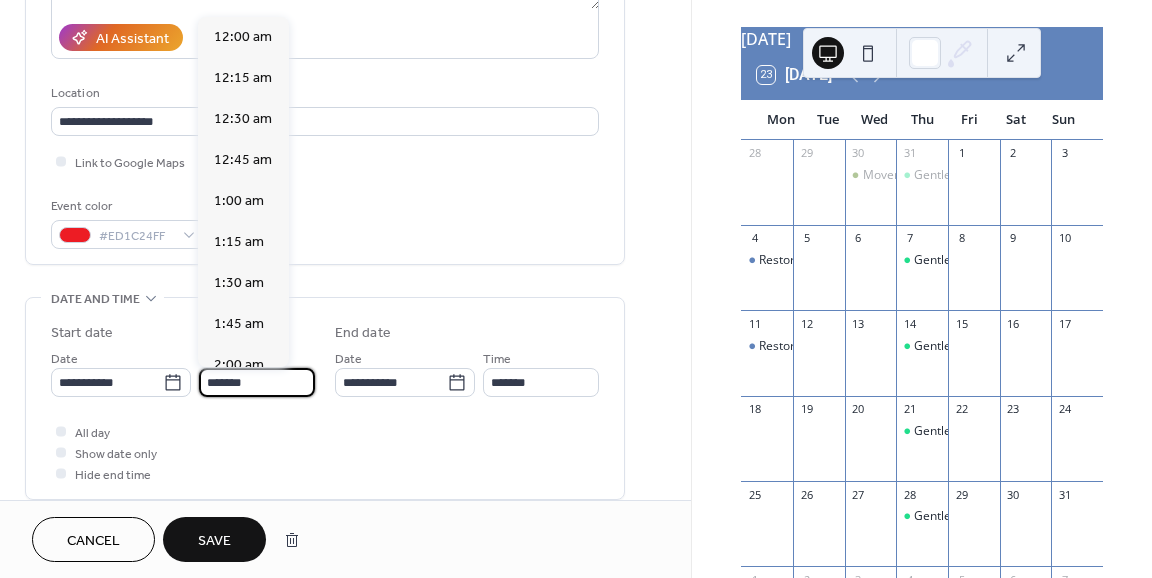click on "*******" at bounding box center [257, 382] 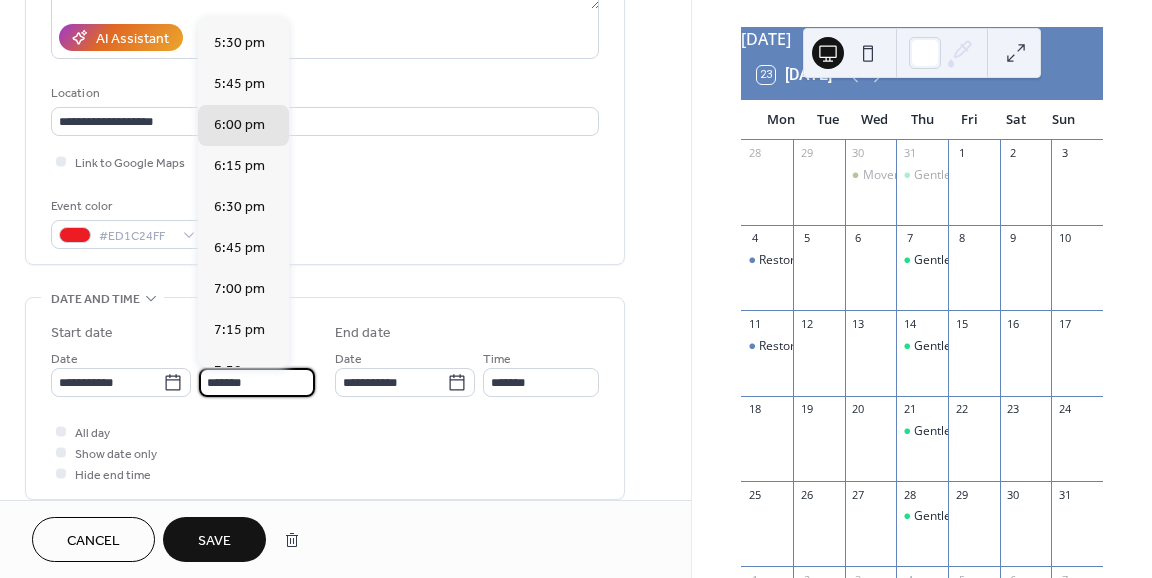 scroll, scrollTop: 2864, scrollLeft: 0, axis: vertical 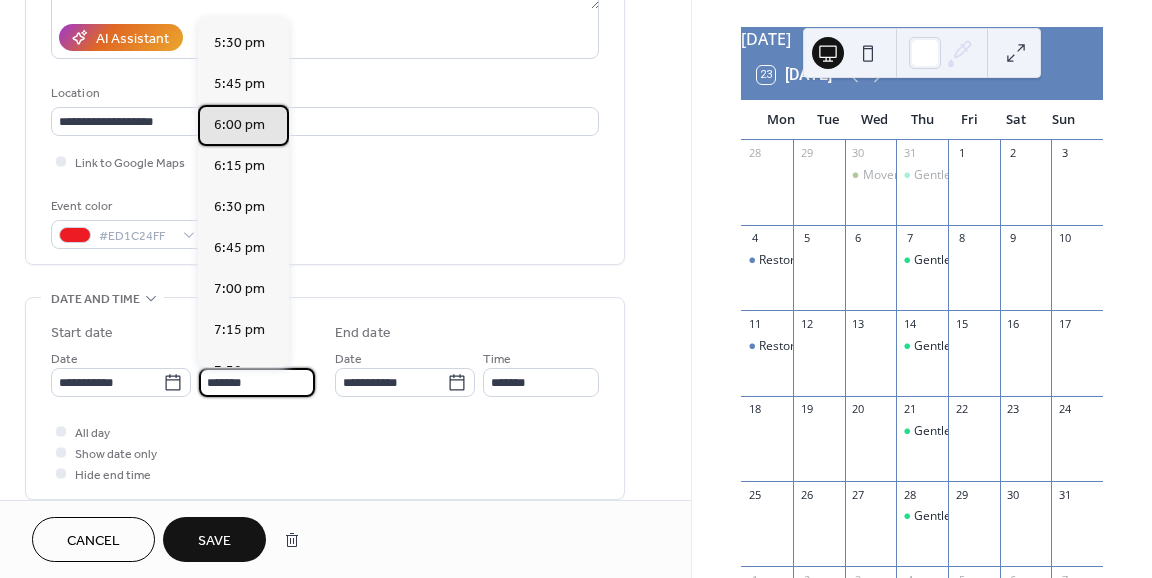 click on "6:00 pm" at bounding box center (239, 124) 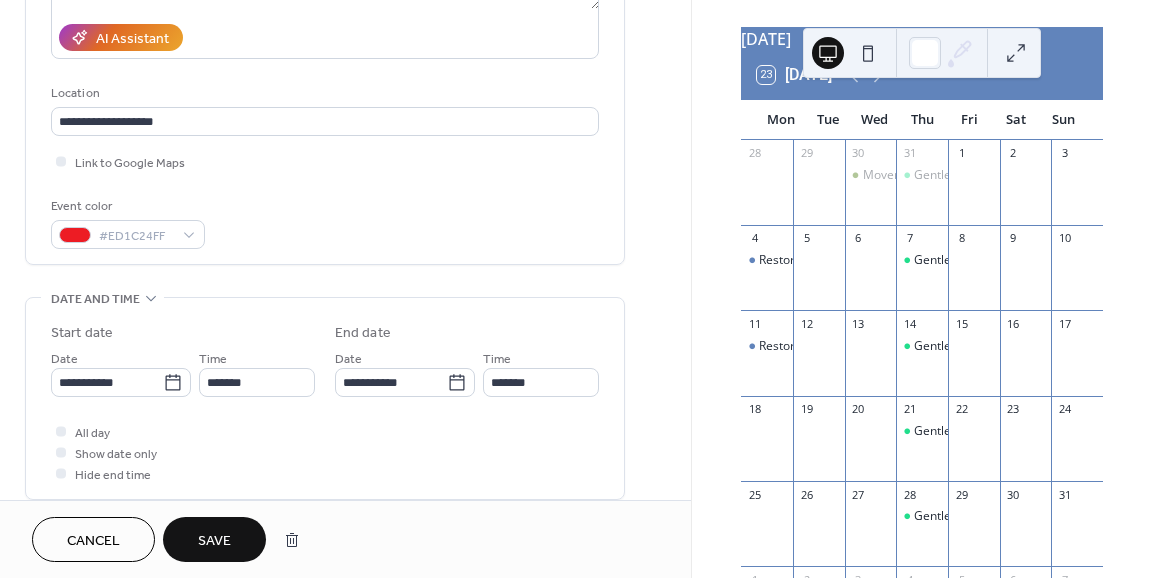 click on "Save" at bounding box center [214, 539] 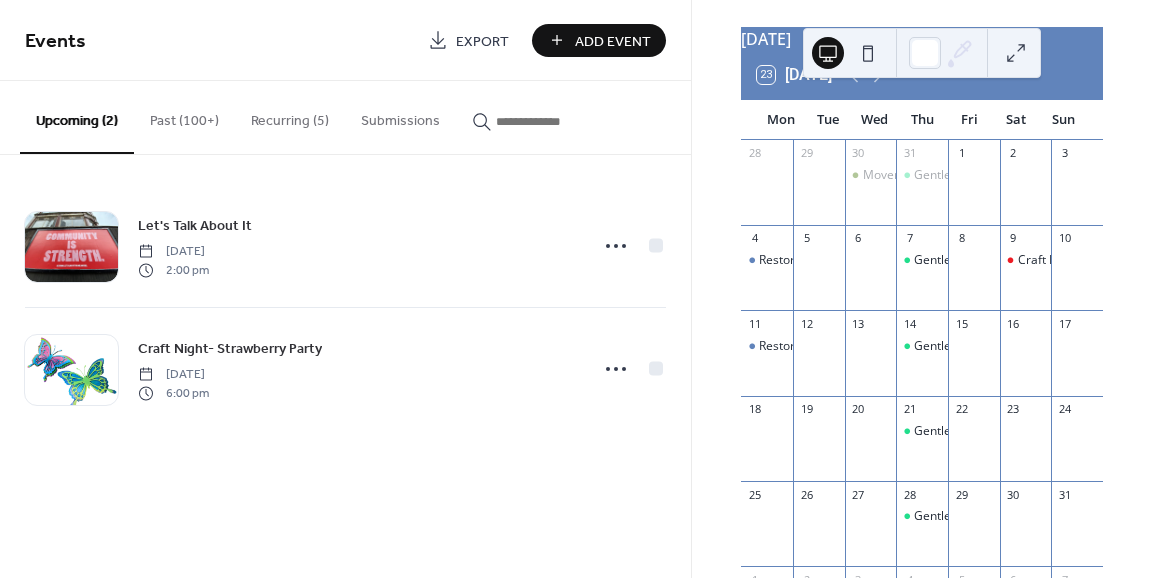click 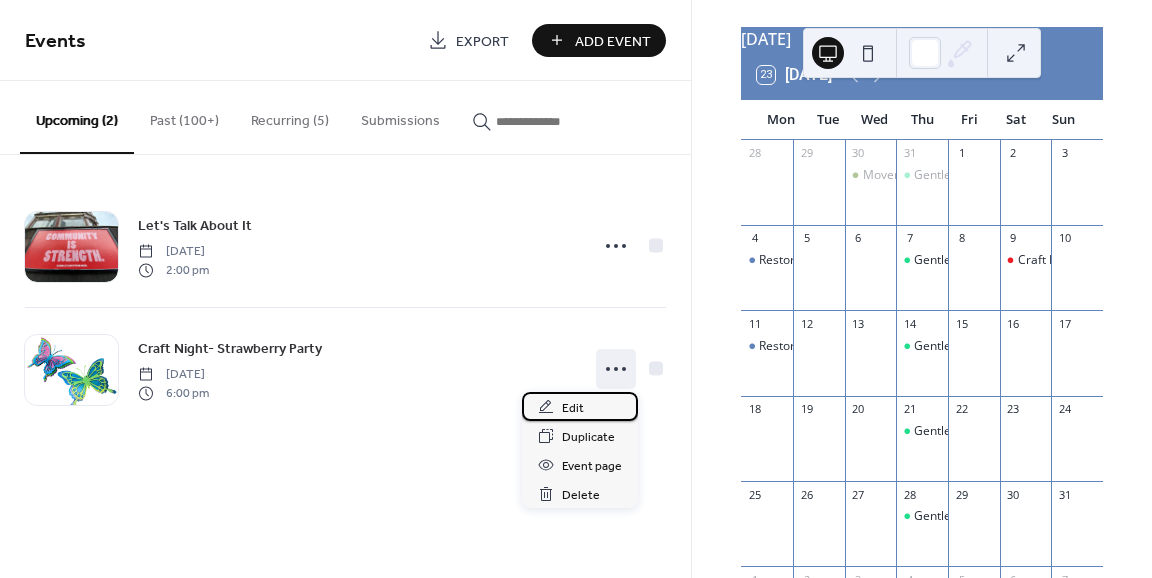 click on "Edit" at bounding box center (573, 408) 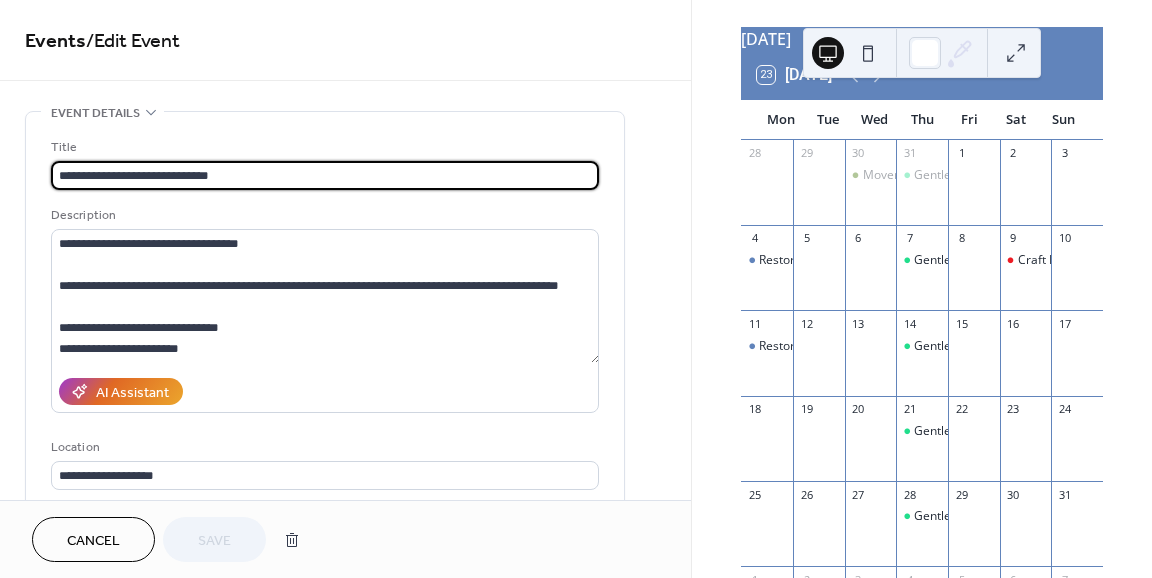 scroll, scrollTop: 294, scrollLeft: 0, axis: vertical 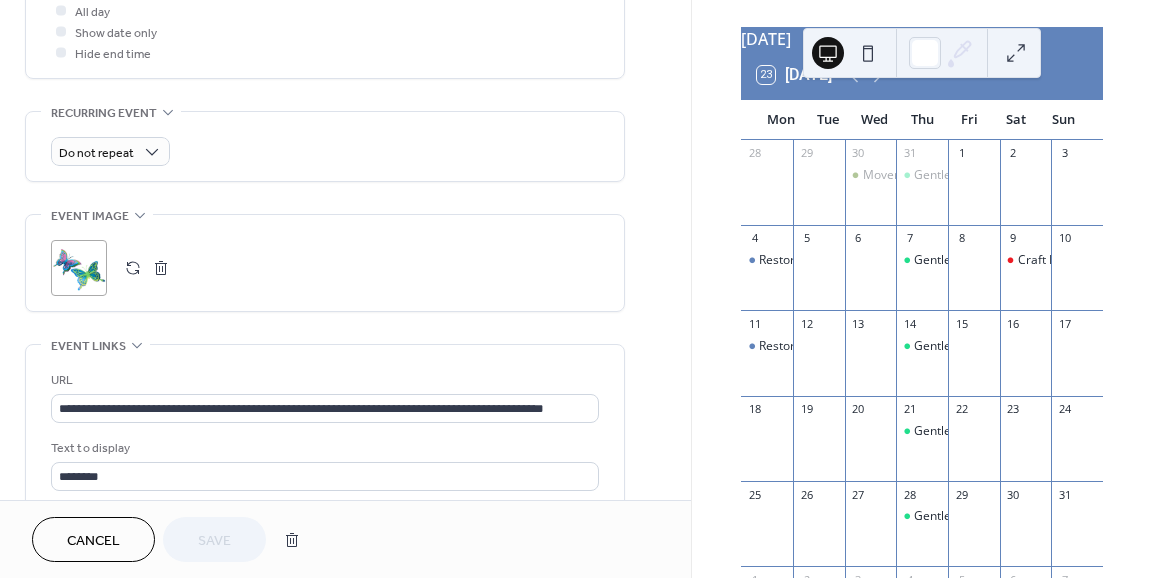 click at bounding box center [133, 268] 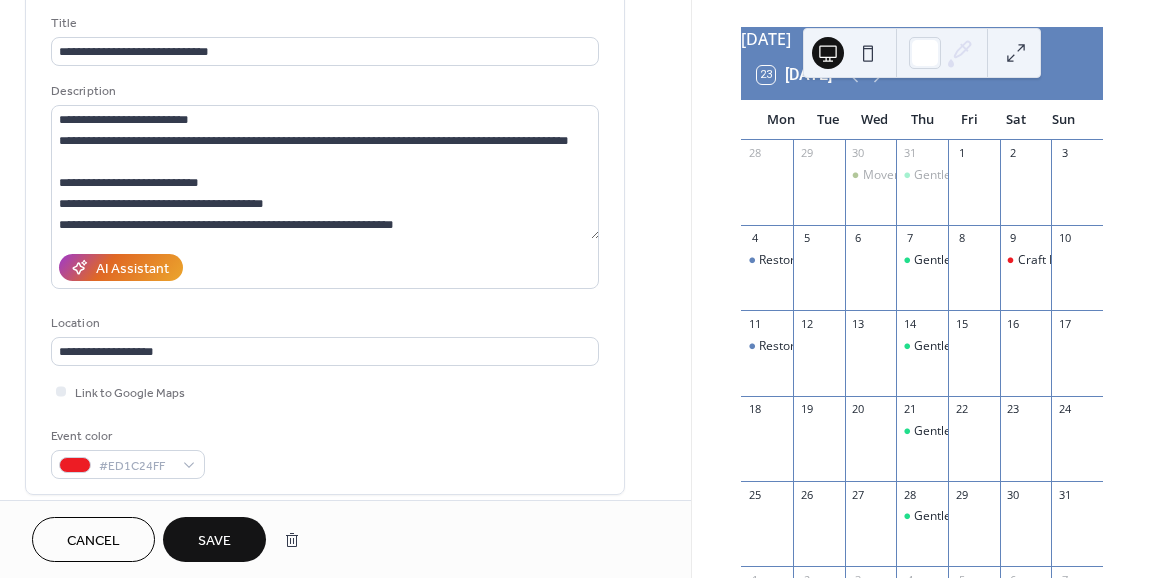 scroll, scrollTop: 0, scrollLeft: 0, axis: both 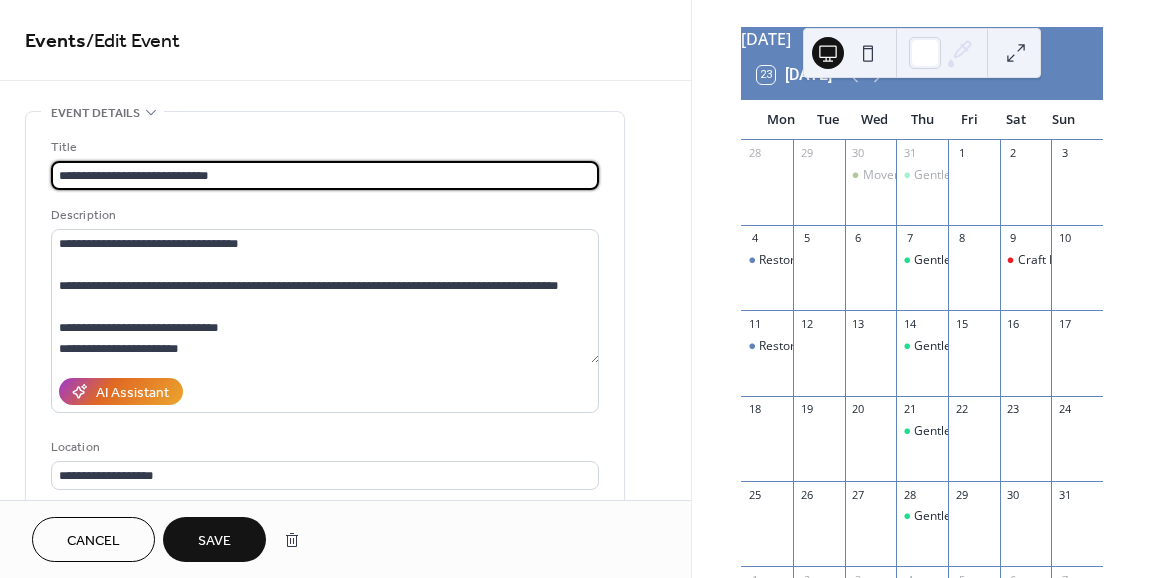 click on "**********" at bounding box center [325, 175] 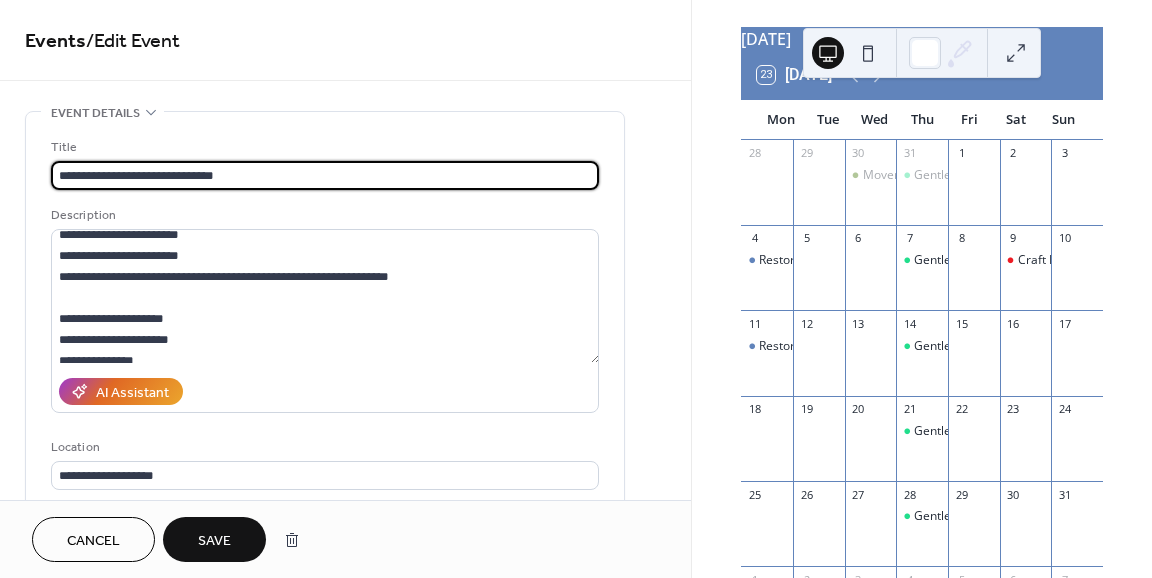 scroll, scrollTop: 116, scrollLeft: 0, axis: vertical 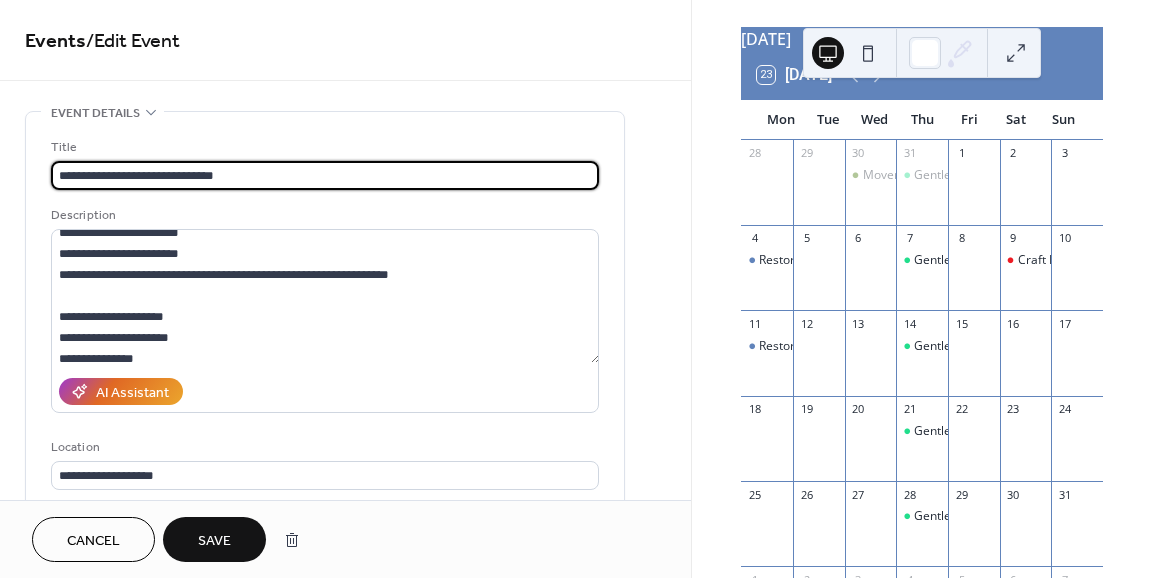 type on "**********" 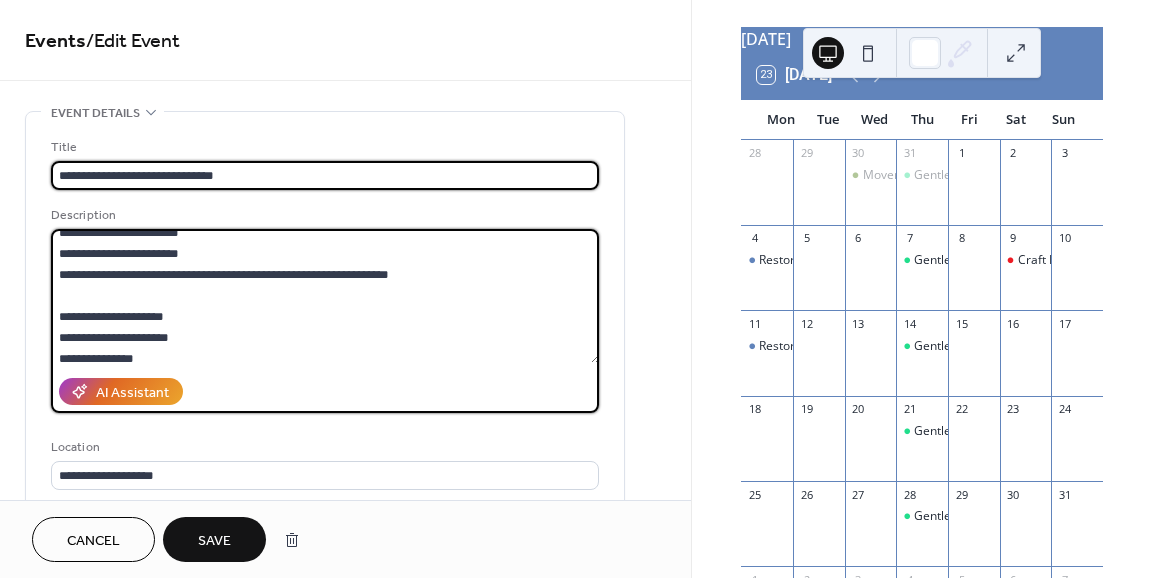 click on "**********" at bounding box center (325, 296) 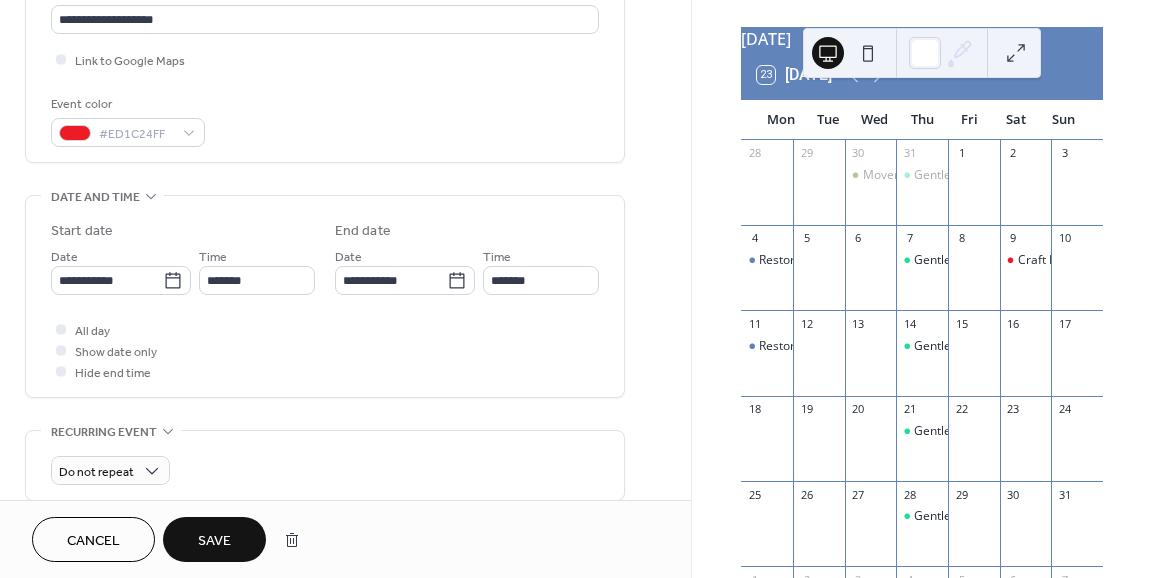 scroll, scrollTop: 453, scrollLeft: 0, axis: vertical 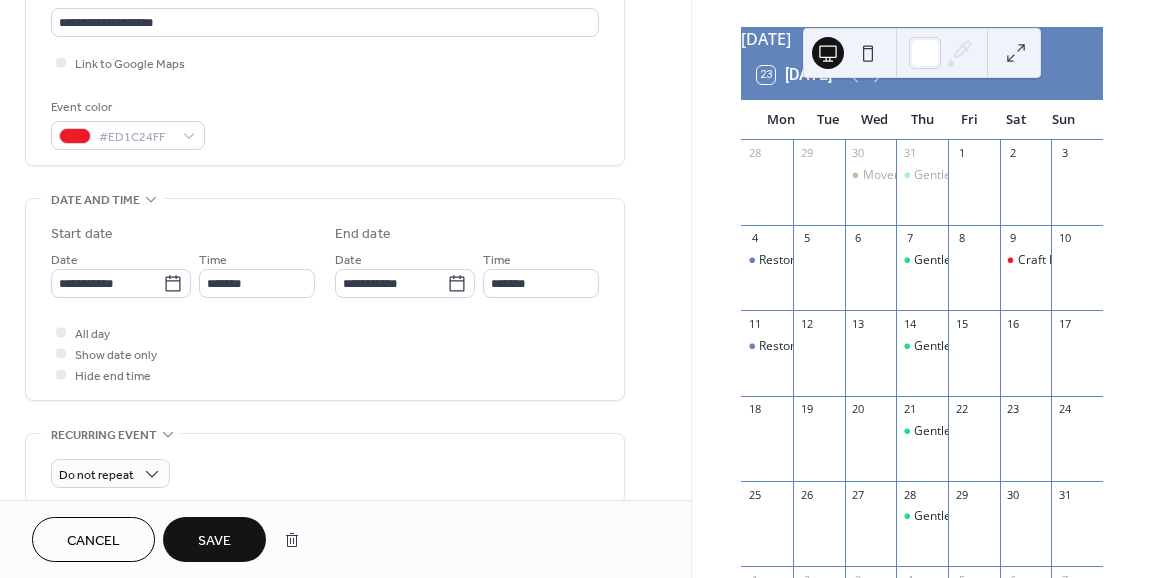 type on "**********" 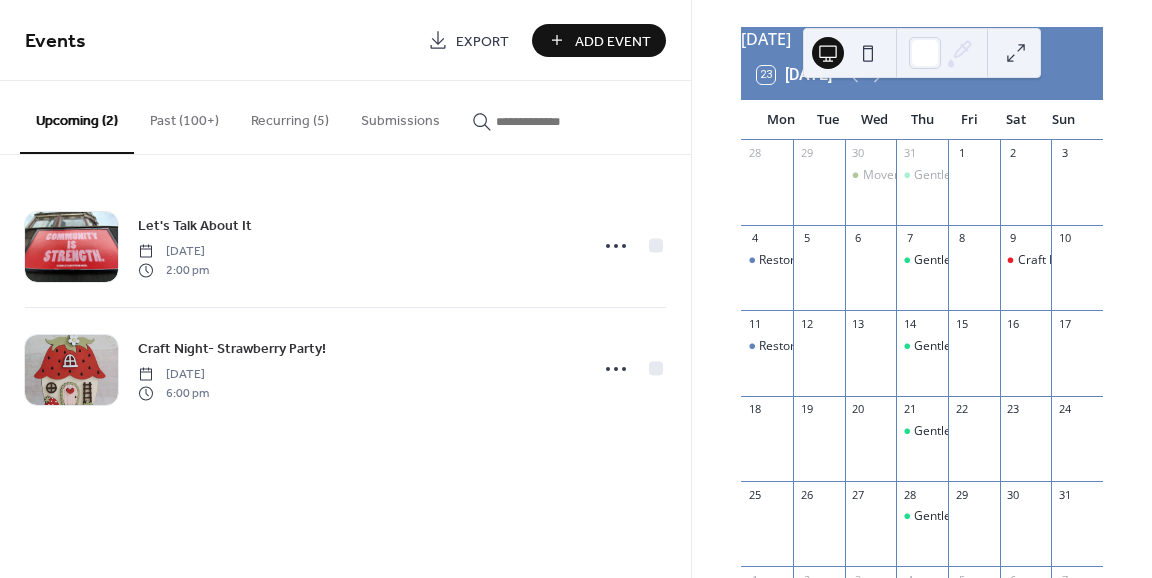 click on "Let's Talk About It [DATE] 2:00 pm" at bounding box center [357, 246] 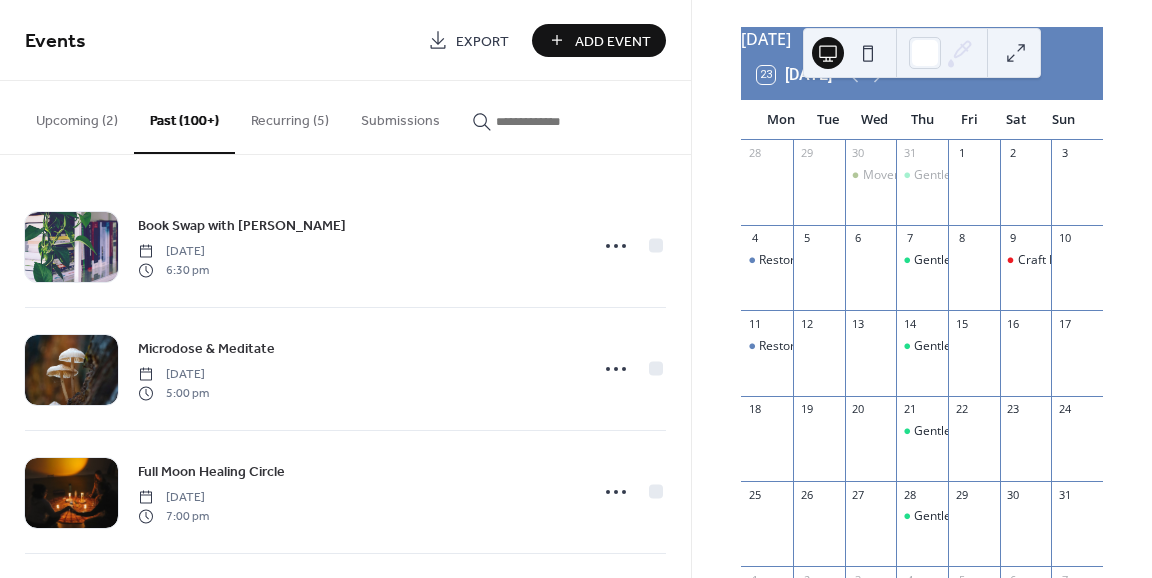 click at bounding box center (556, 121) 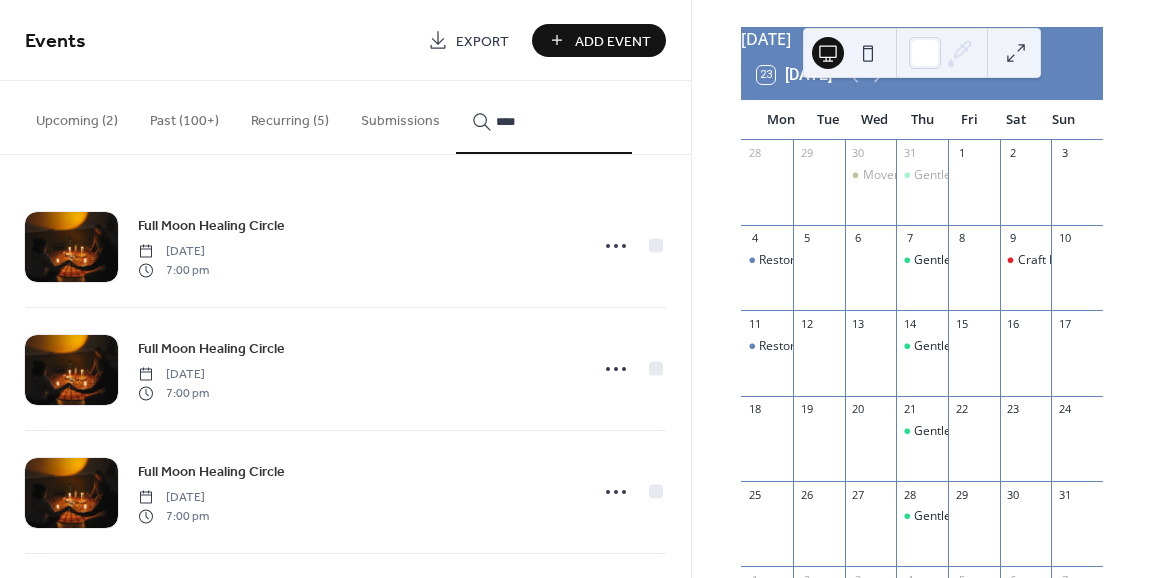 scroll, scrollTop: 1, scrollLeft: 0, axis: vertical 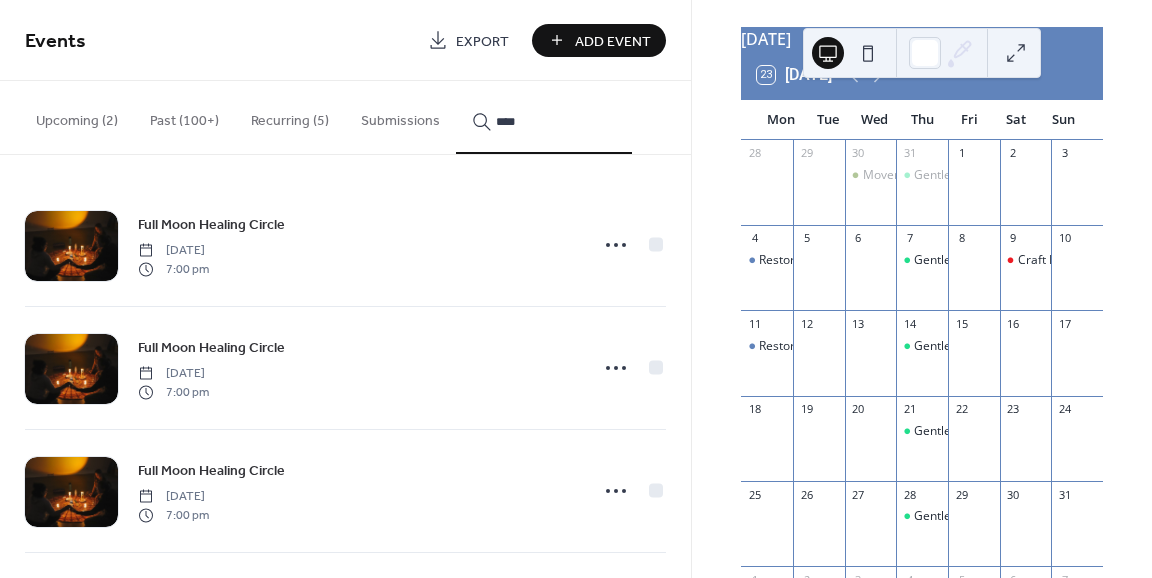 type on "****" 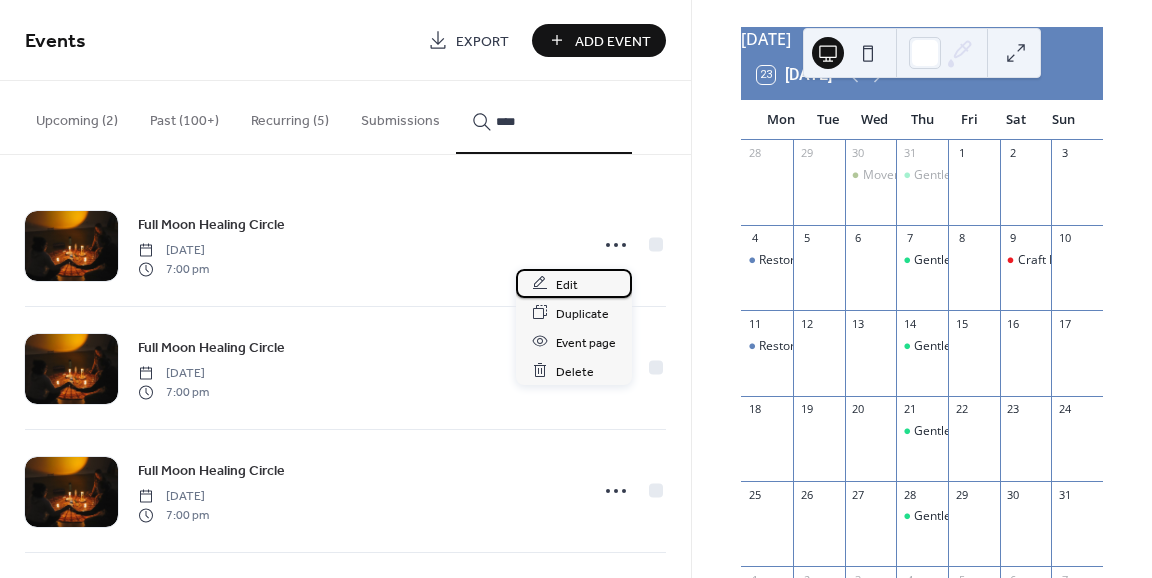 click on "Edit" at bounding box center (567, 284) 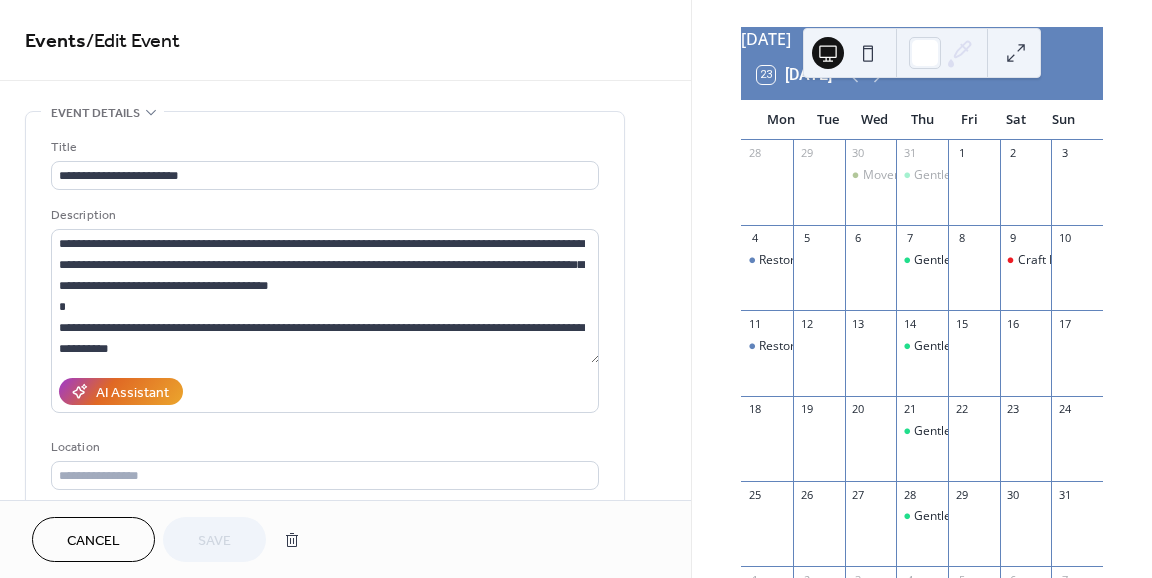 click on "Cancel" at bounding box center [93, 539] 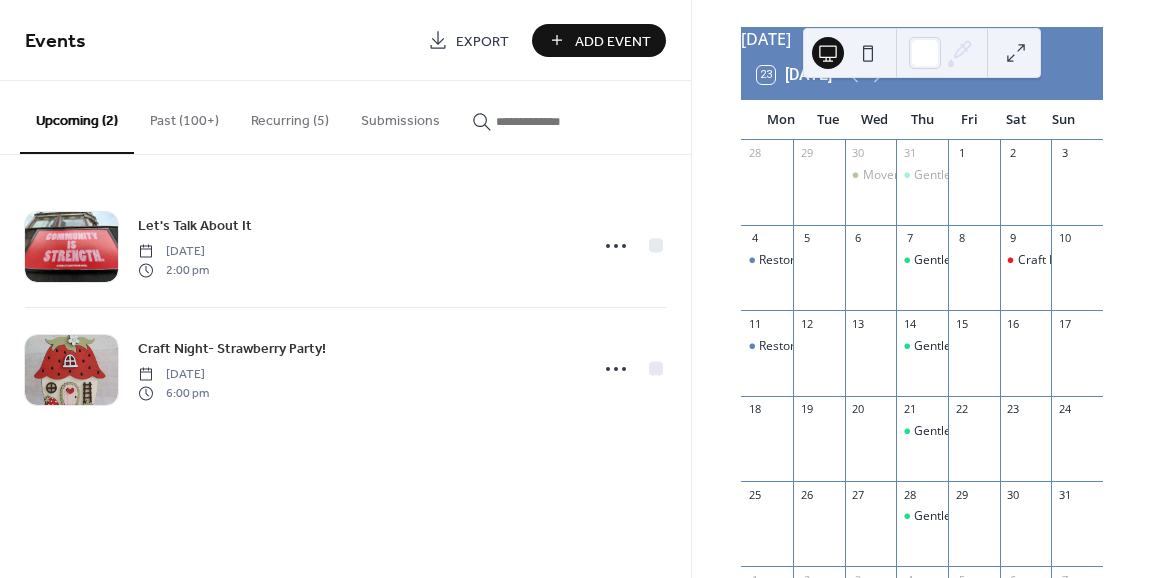 click on "Past (100+)" at bounding box center (184, 116) 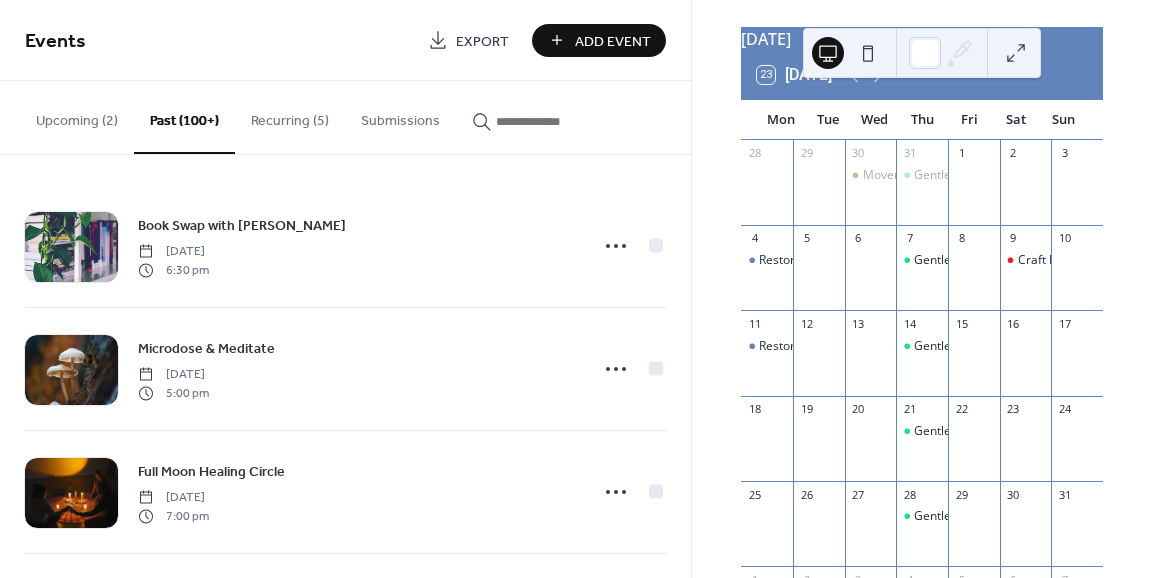 click at bounding box center (556, 121) 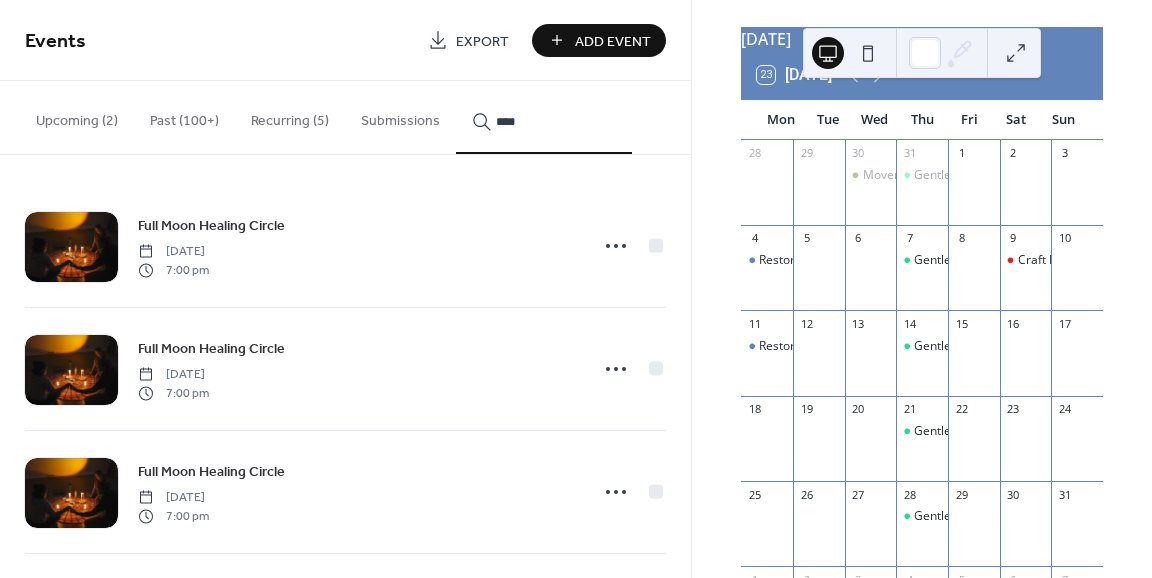 scroll, scrollTop: 617, scrollLeft: 0, axis: vertical 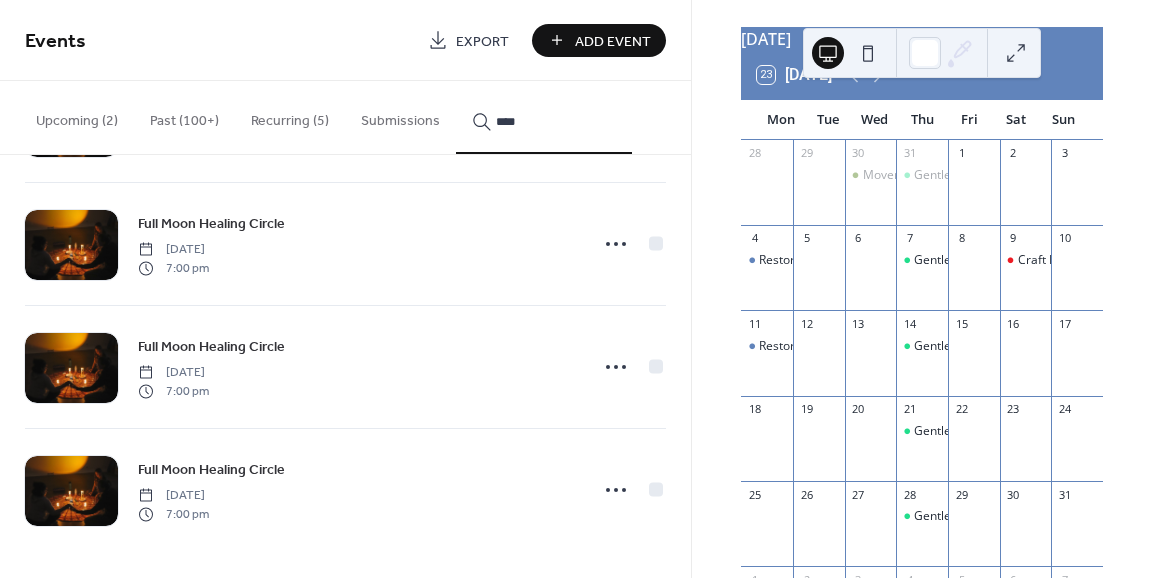 type on "****" 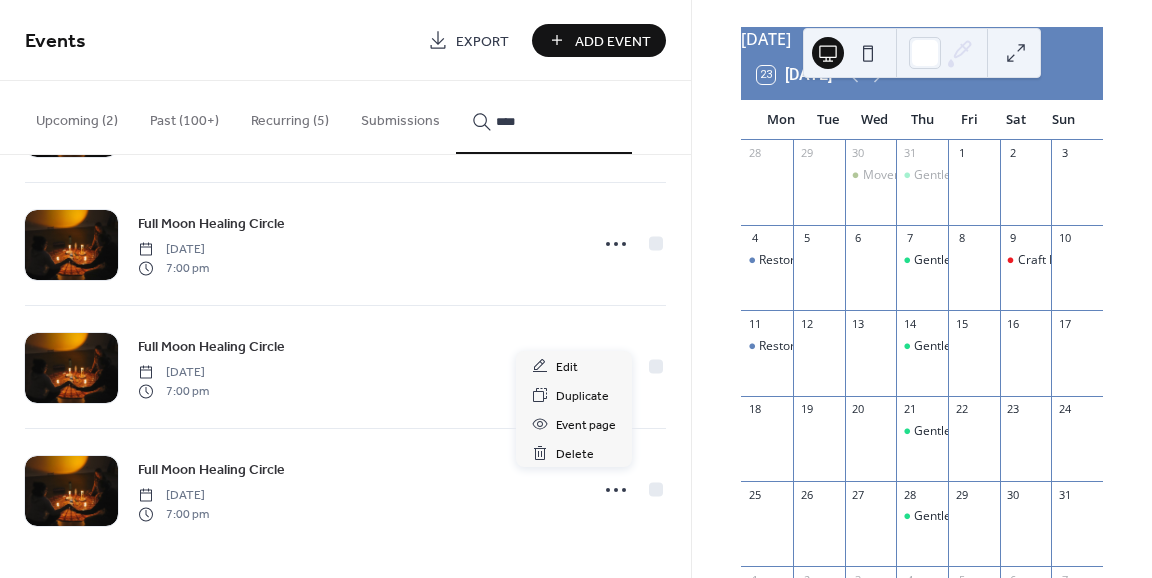 click 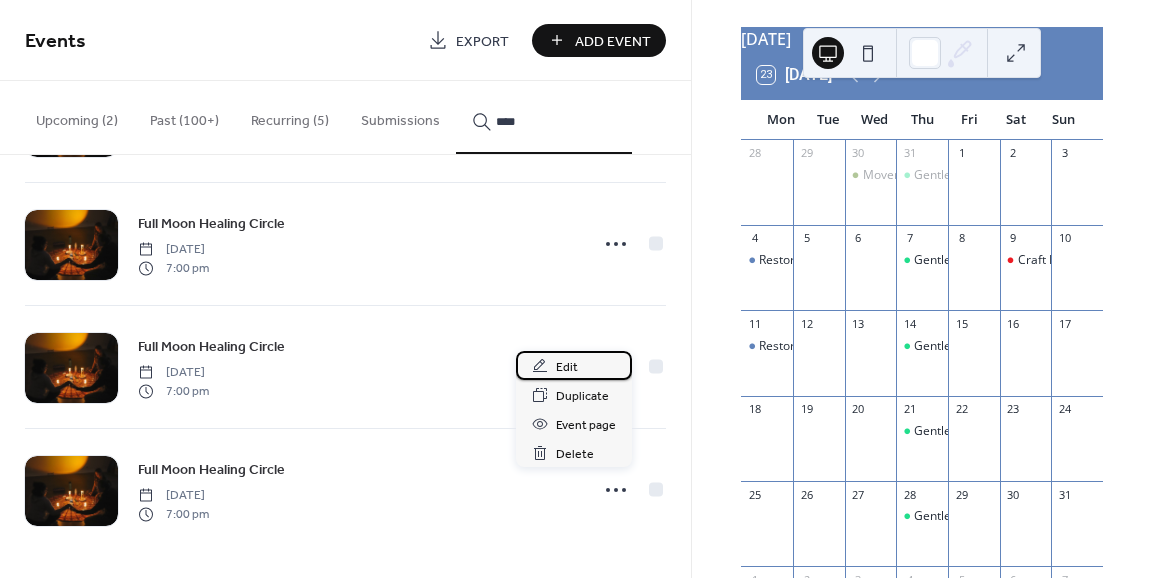 click on "Edit" at bounding box center (574, 365) 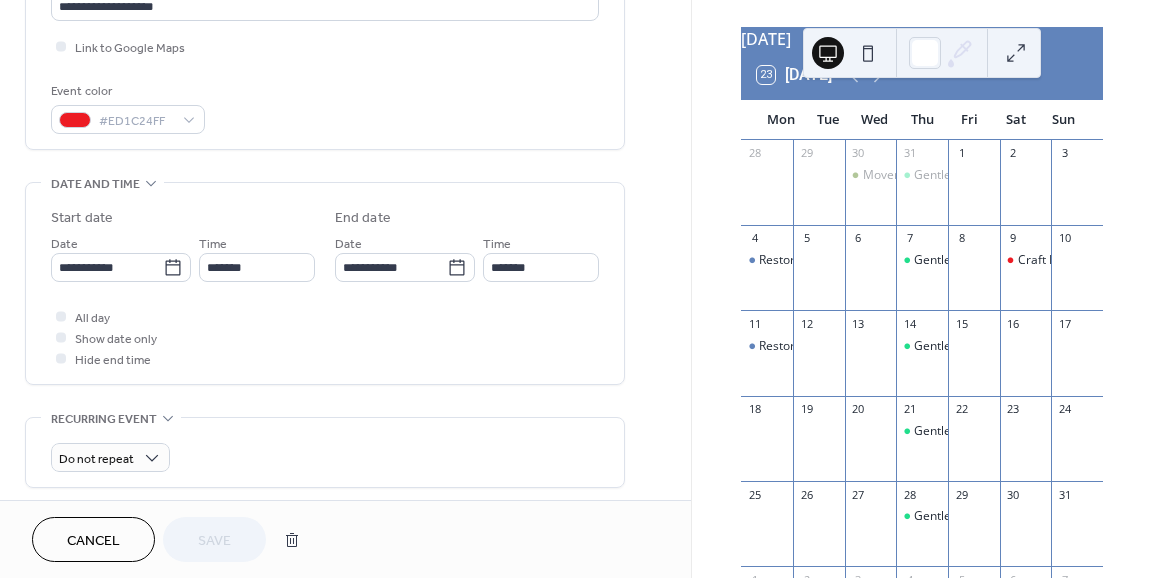 scroll, scrollTop: 478, scrollLeft: 0, axis: vertical 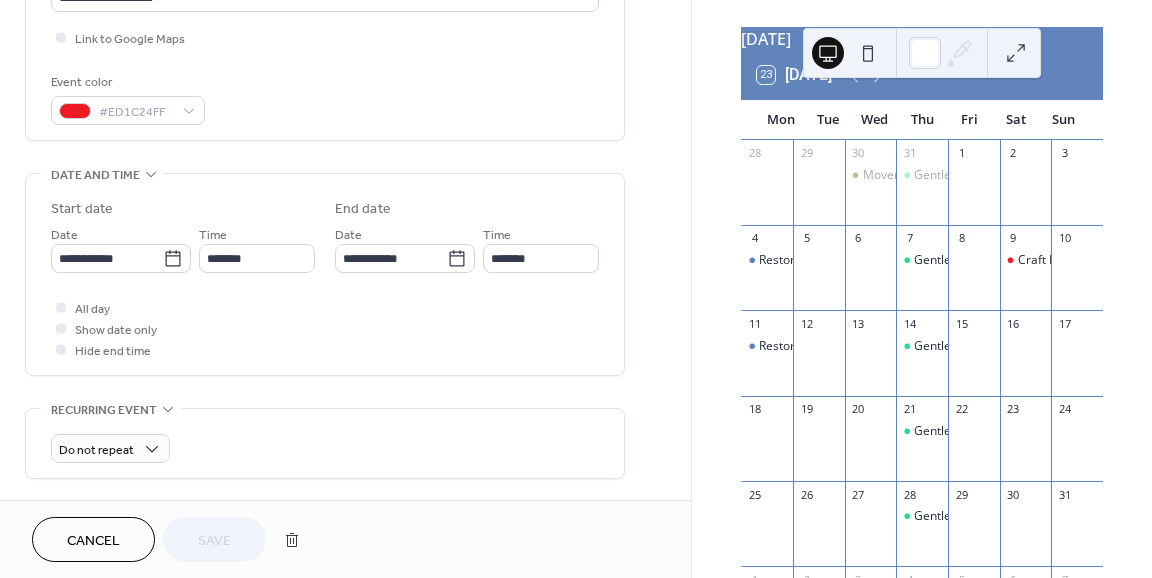 click 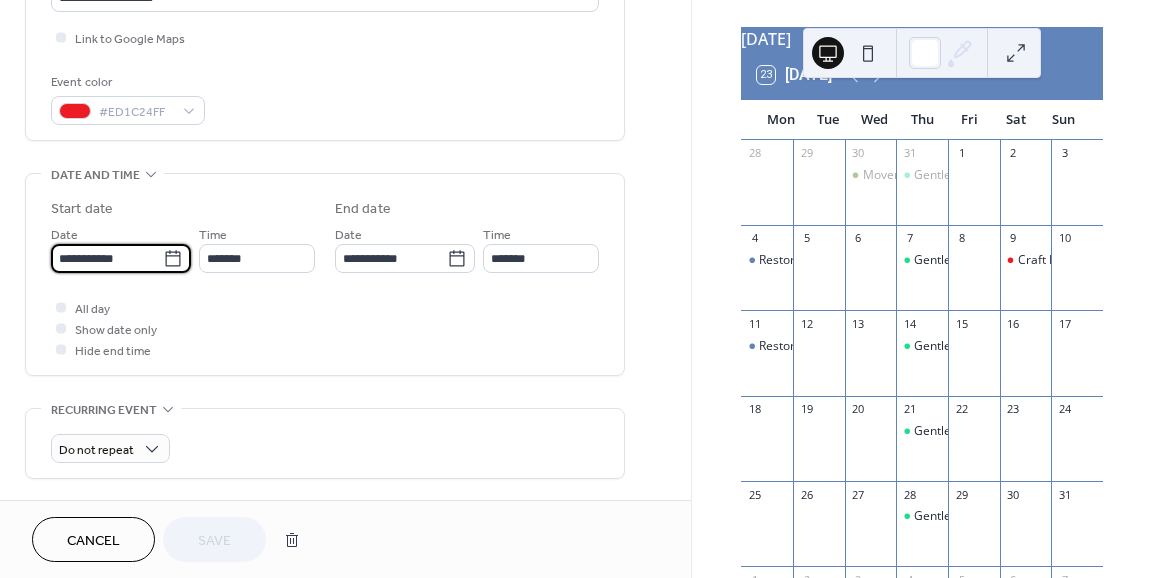 click on "**********" at bounding box center (107, 258) 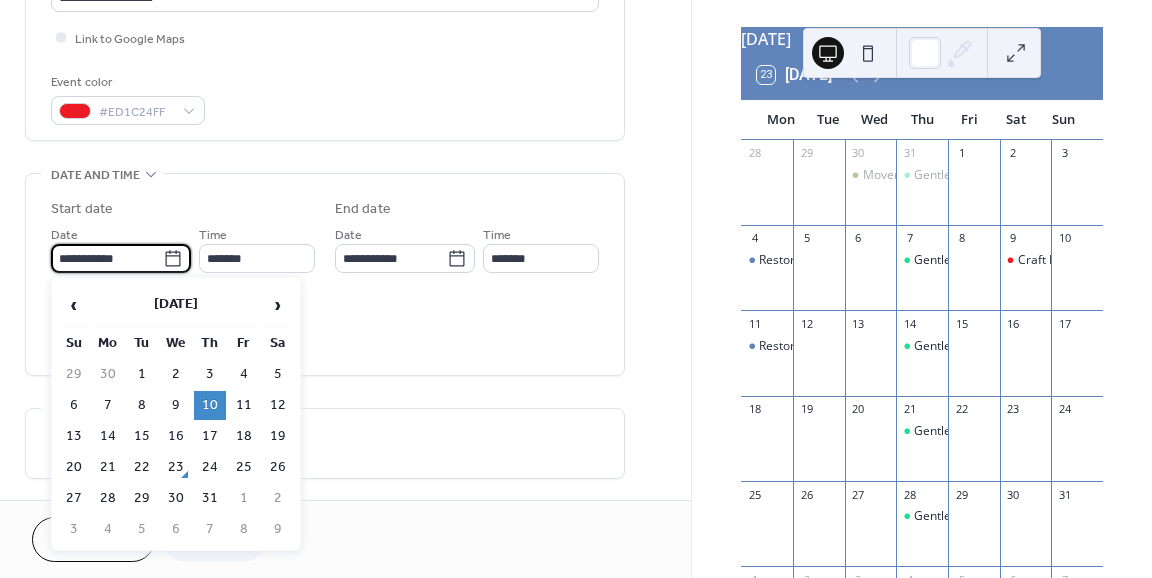 click on "›" at bounding box center (278, 305) 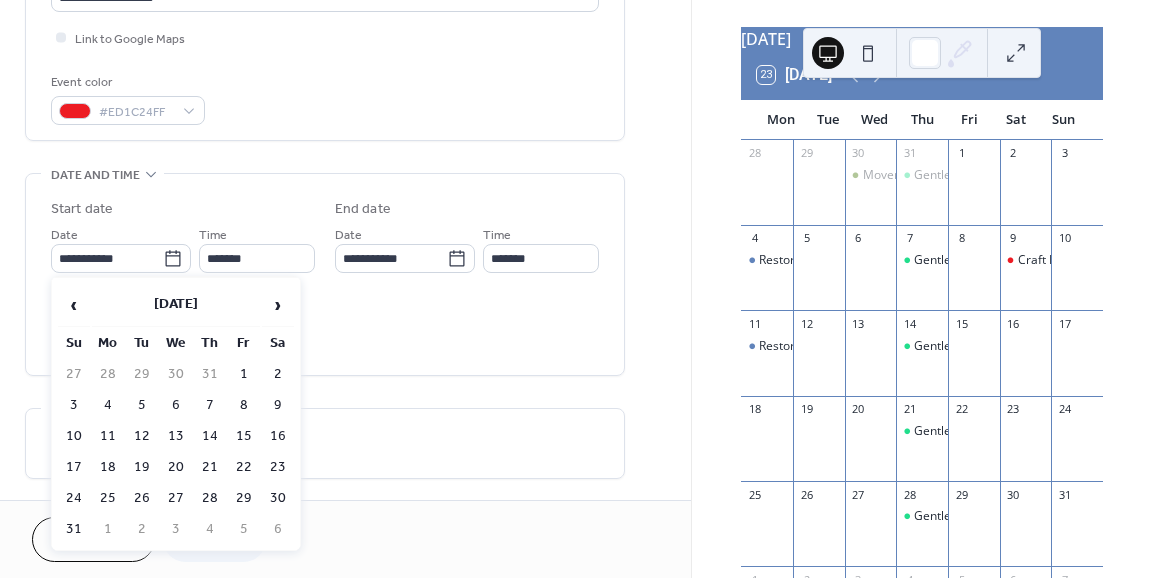click on "10" at bounding box center (74, 436) 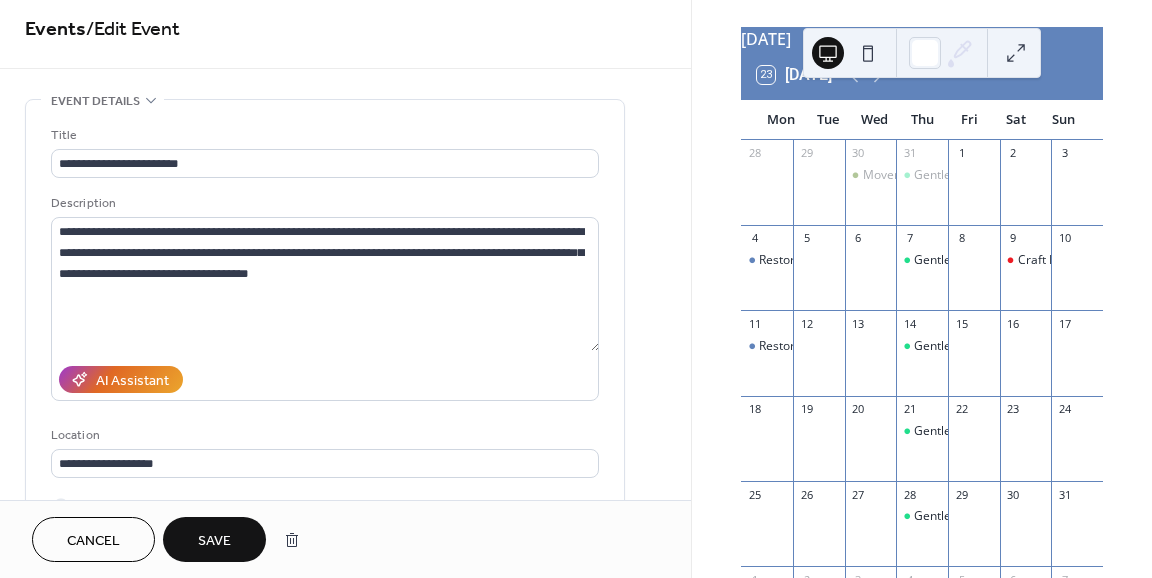 scroll, scrollTop: 0, scrollLeft: 0, axis: both 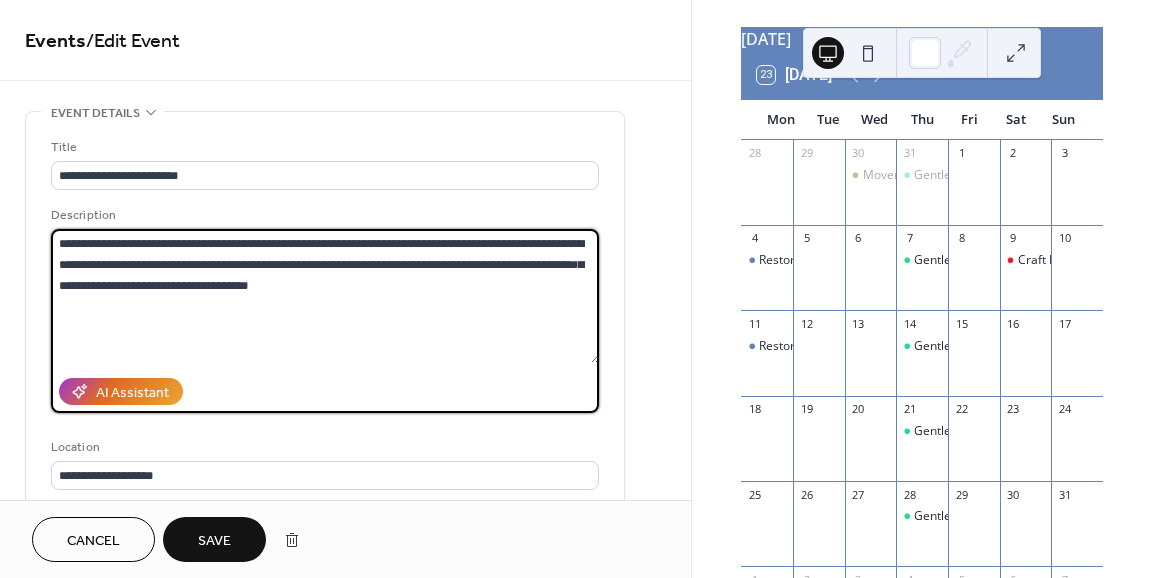 click on "**********" at bounding box center (325, 296) 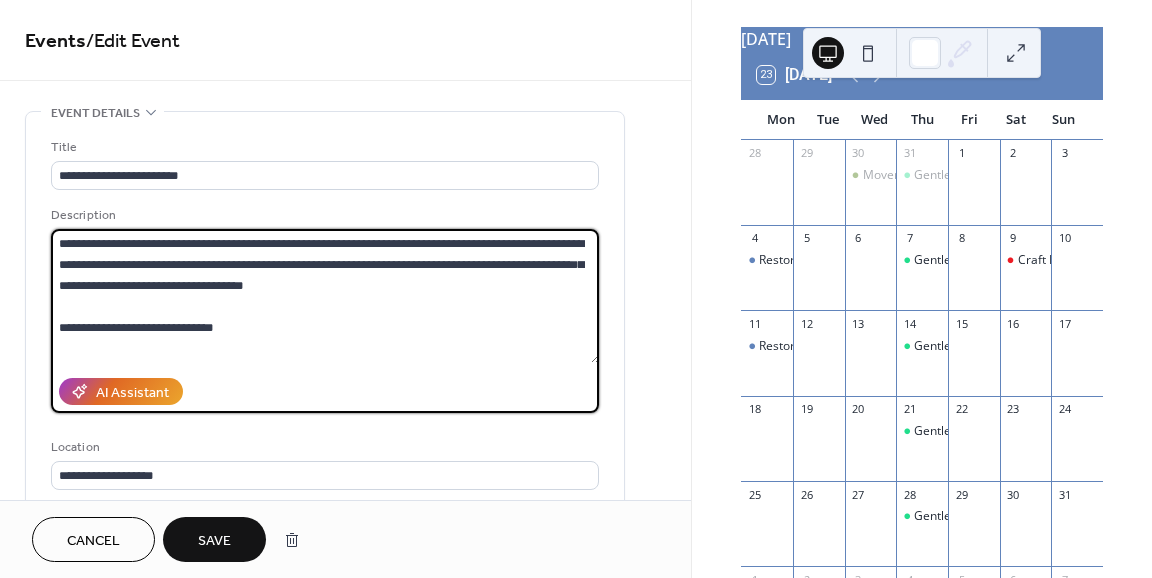 type on "**********" 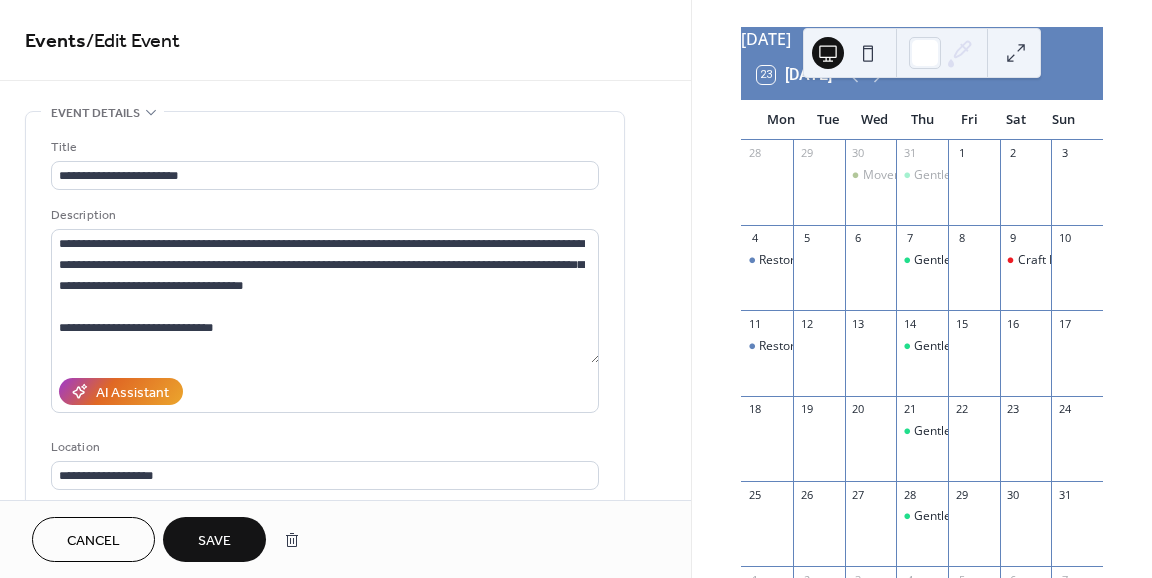 click on "Save" at bounding box center [214, 541] 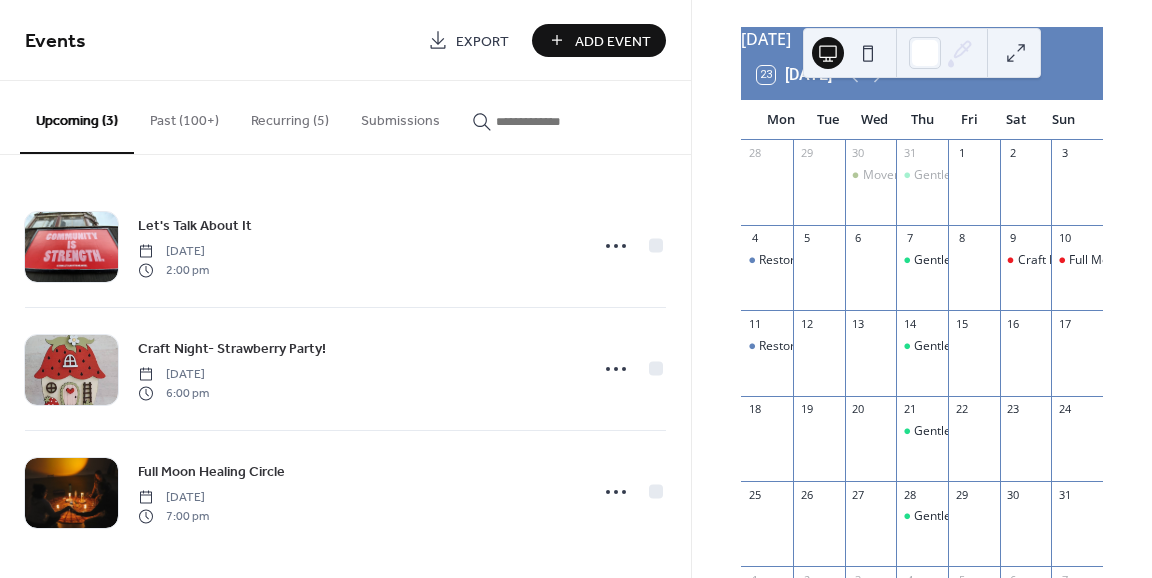 click on "Past (100+)" at bounding box center (184, 116) 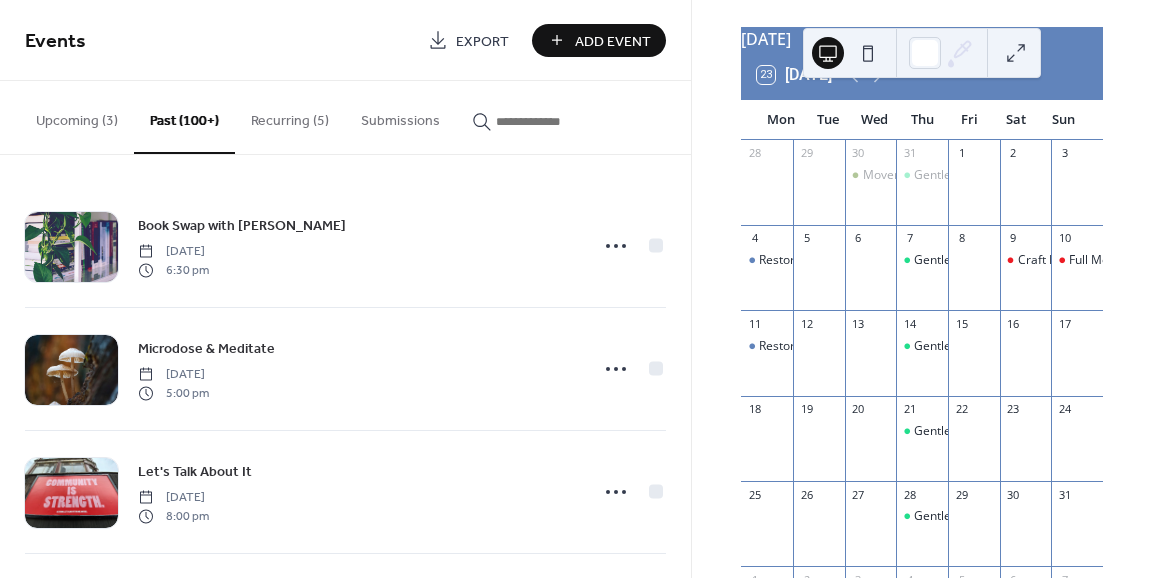 click at bounding box center [556, 121] 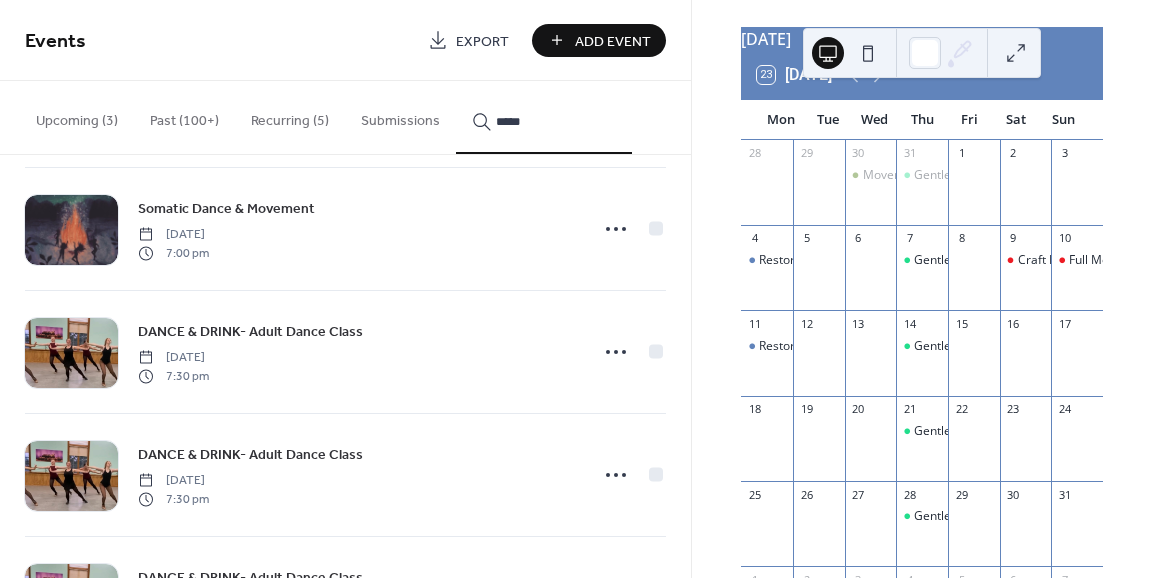 scroll, scrollTop: 2106, scrollLeft: 0, axis: vertical 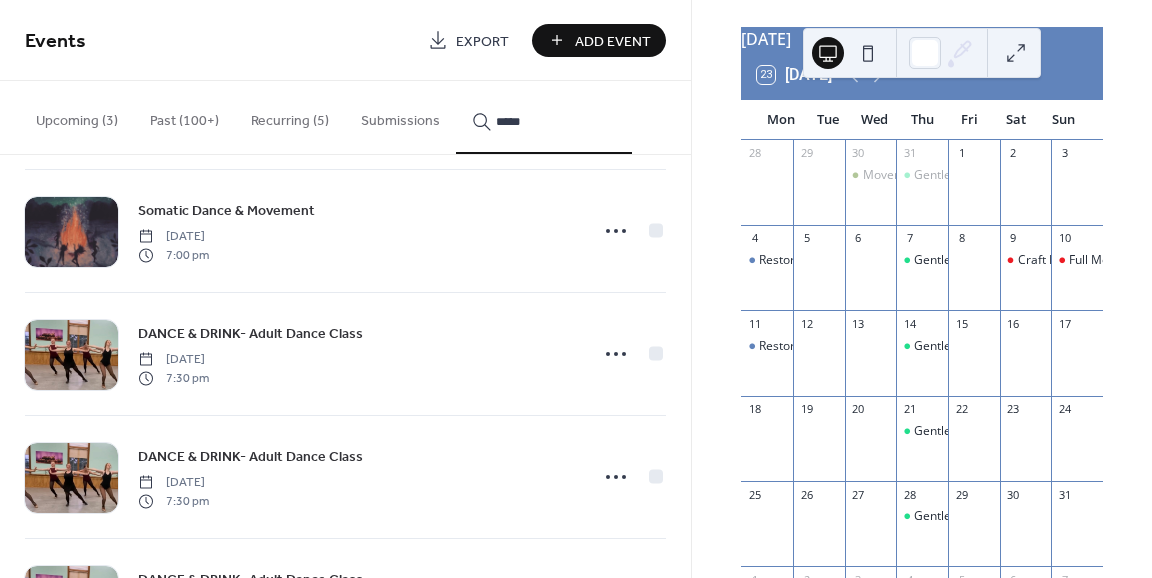 type on "*****" 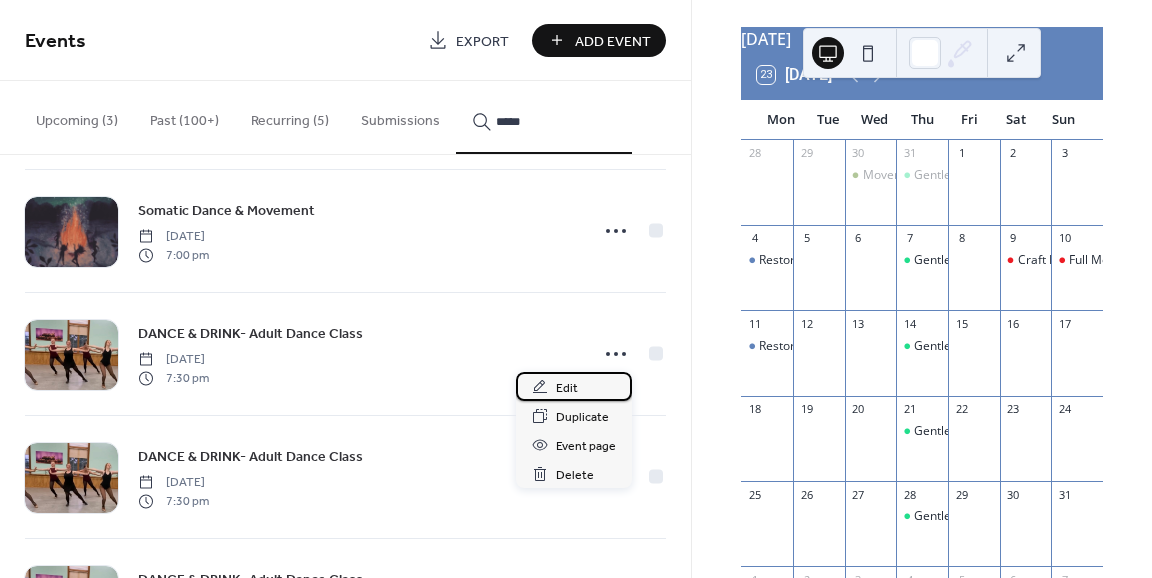 click on "Edit" at bounding box center [574, 386] 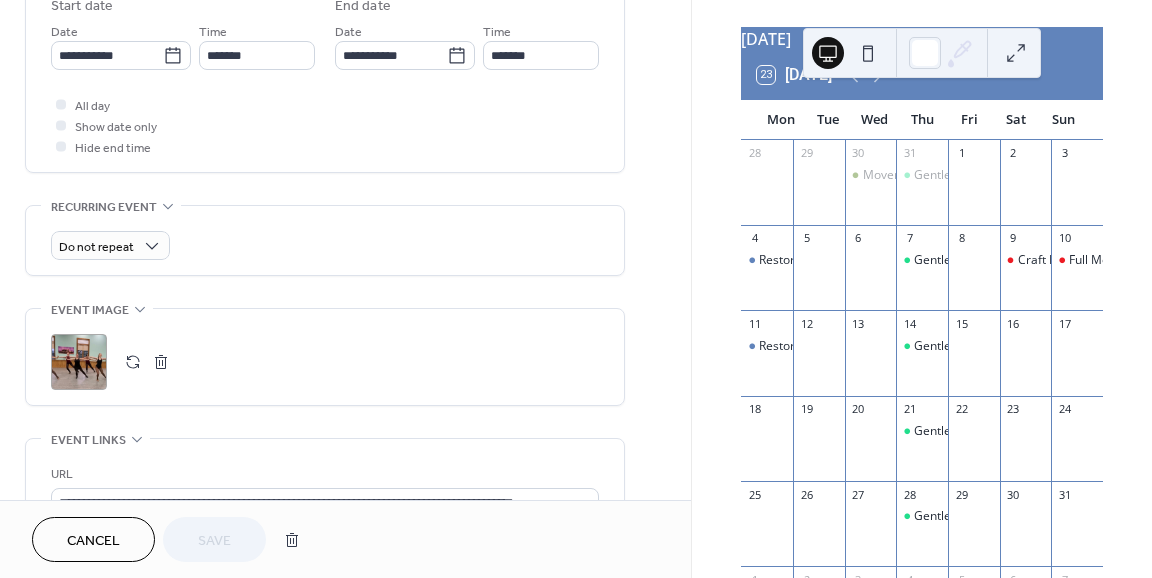 scroll, scrollTop: 606, scrollLeft: 0, axis: vertical 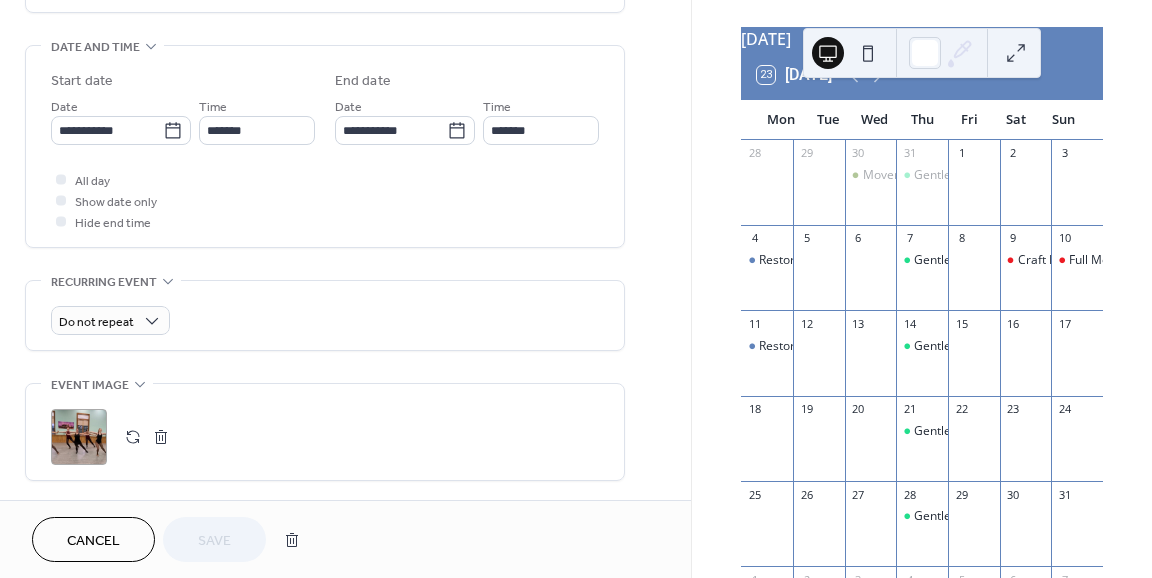 click 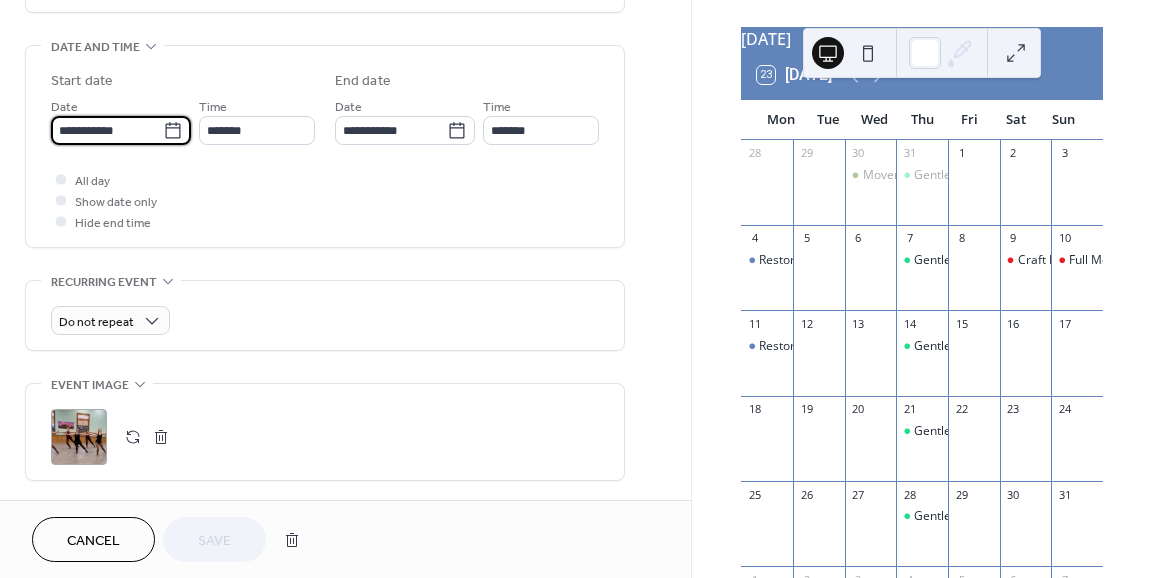 click on "**********" at bounding box center [107, 130] 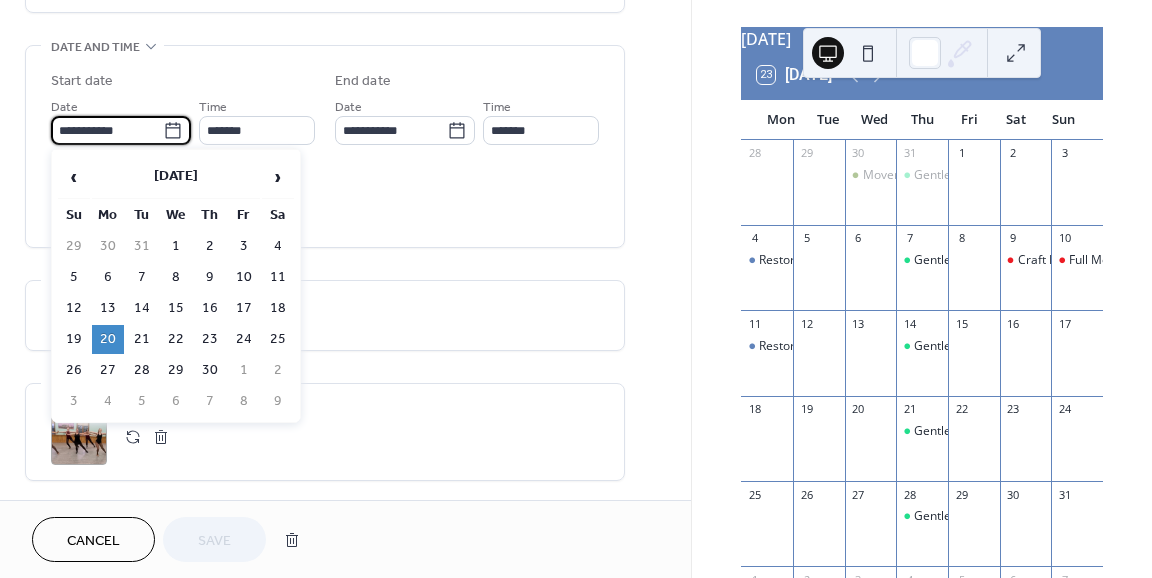 click on "›" at bounding box center [278, 177] 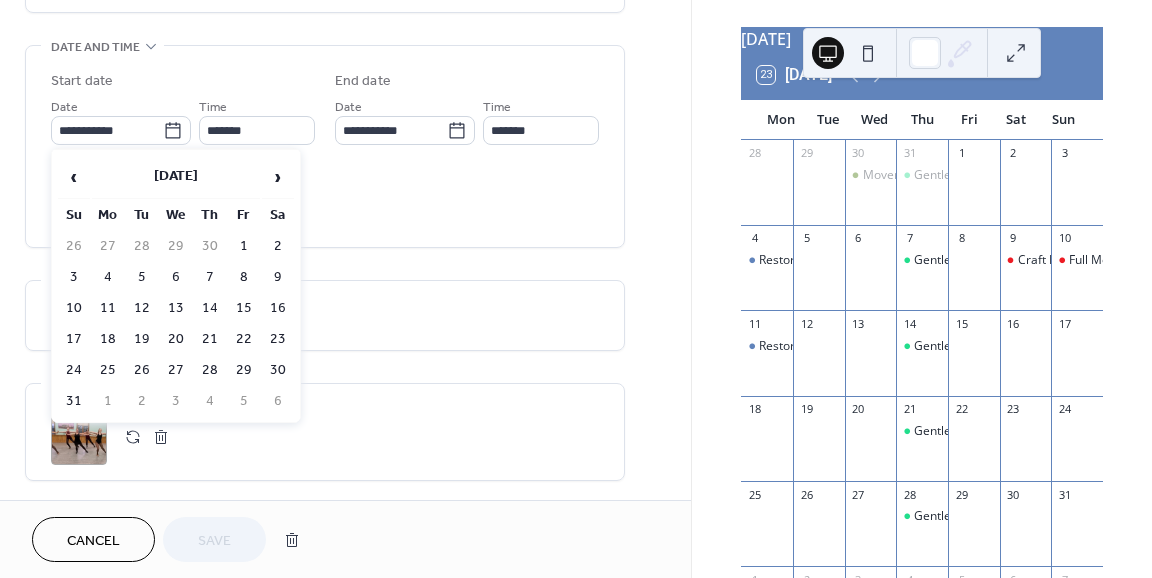 drag, startPoint x: 278, startPoint y: 163, endPoint x: 198, endPoint y: 189, distance: 84.118965 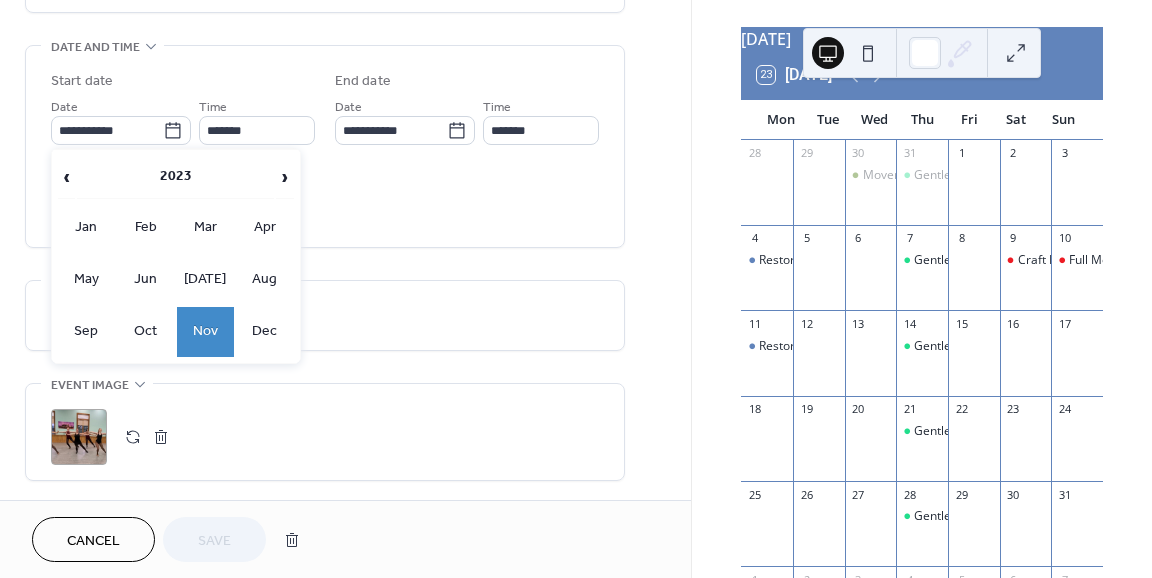 click on "2023" at bounding box center (175, 177) 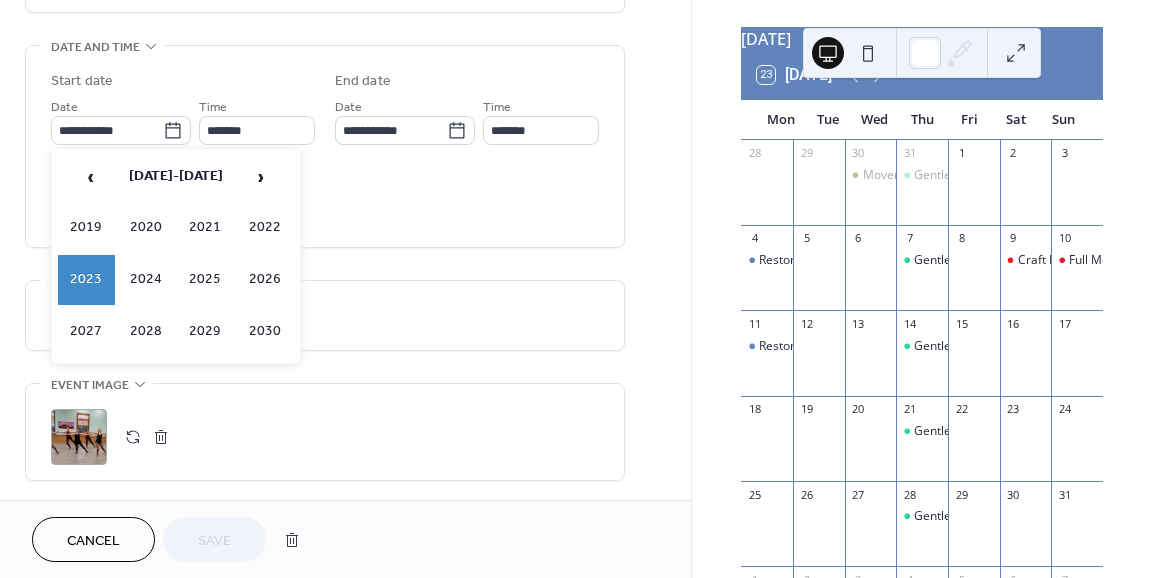 click on "2025" at bounding box center (206, 280) 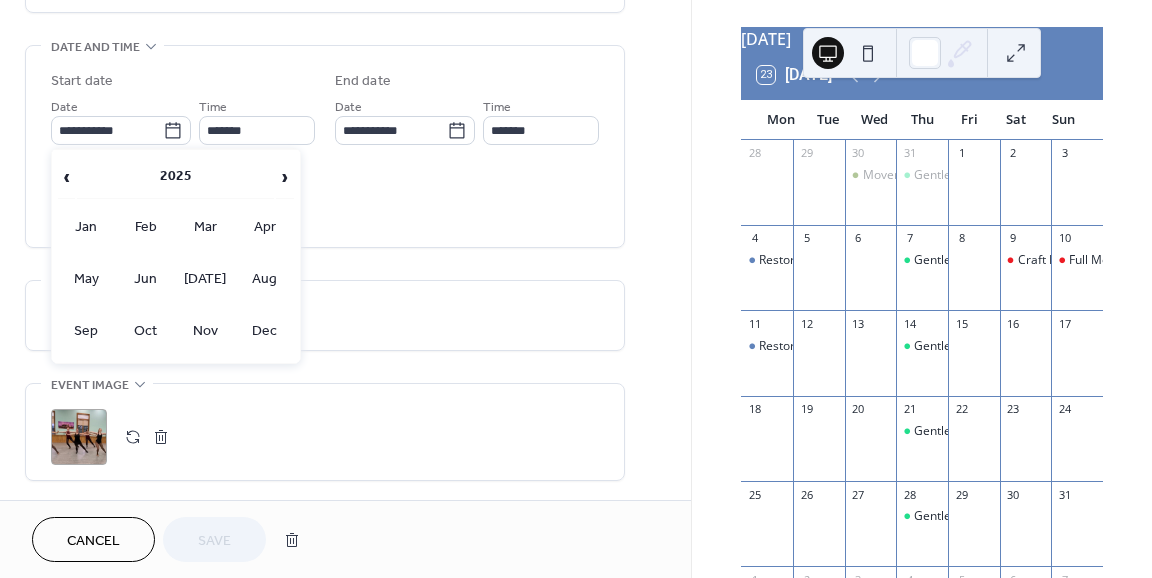 click on "Aug" at bounding box center [265, 280] 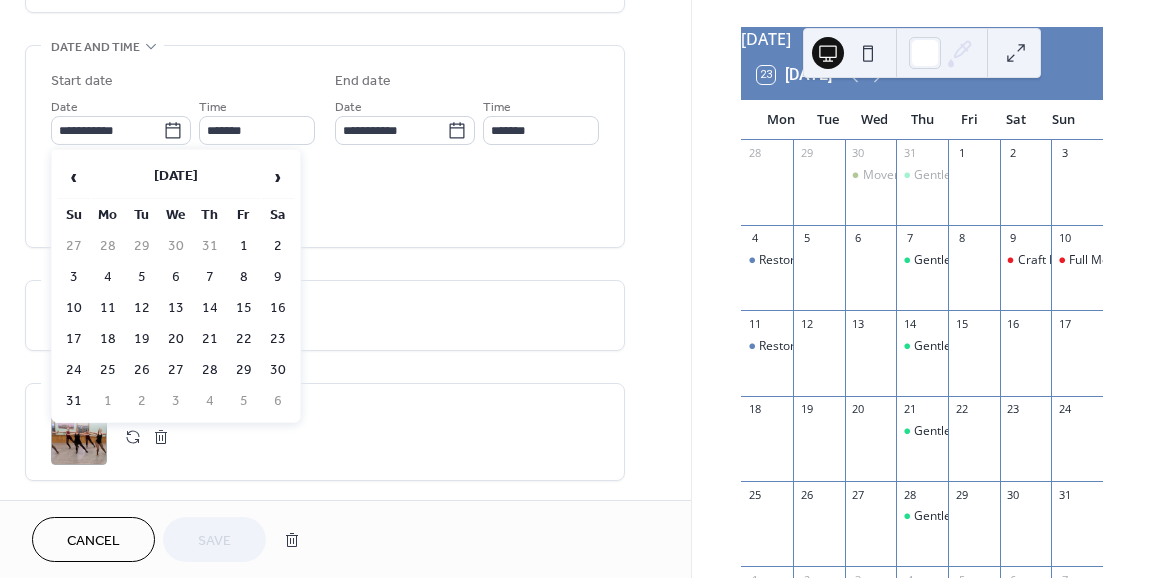 click on "18" at bounding box center (108, 339) 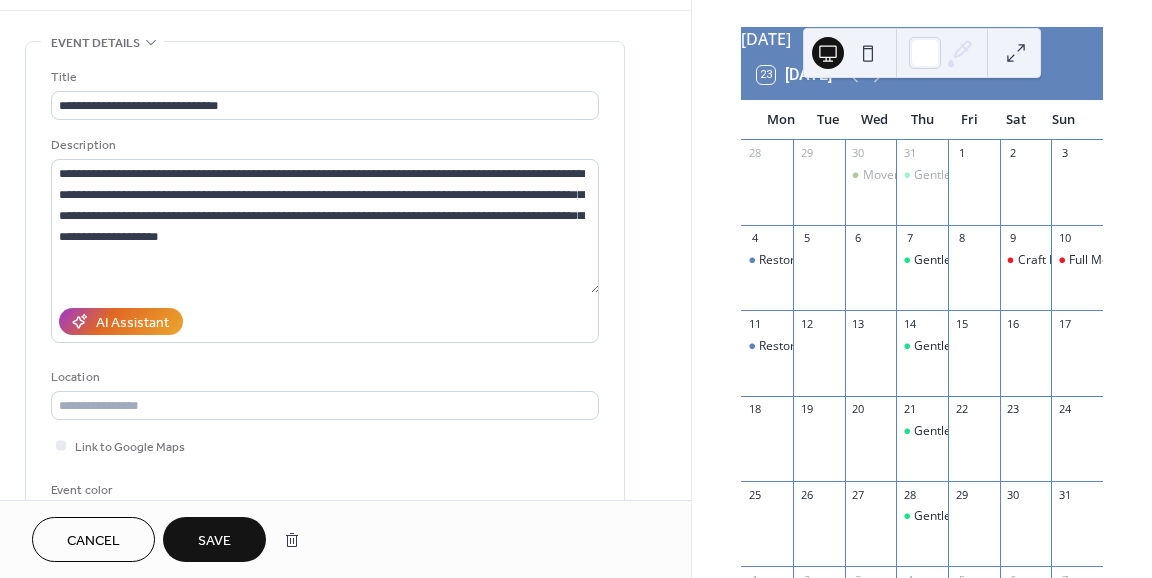 scroll, scrollTop: 0, scrollLeft: 0, axis: both 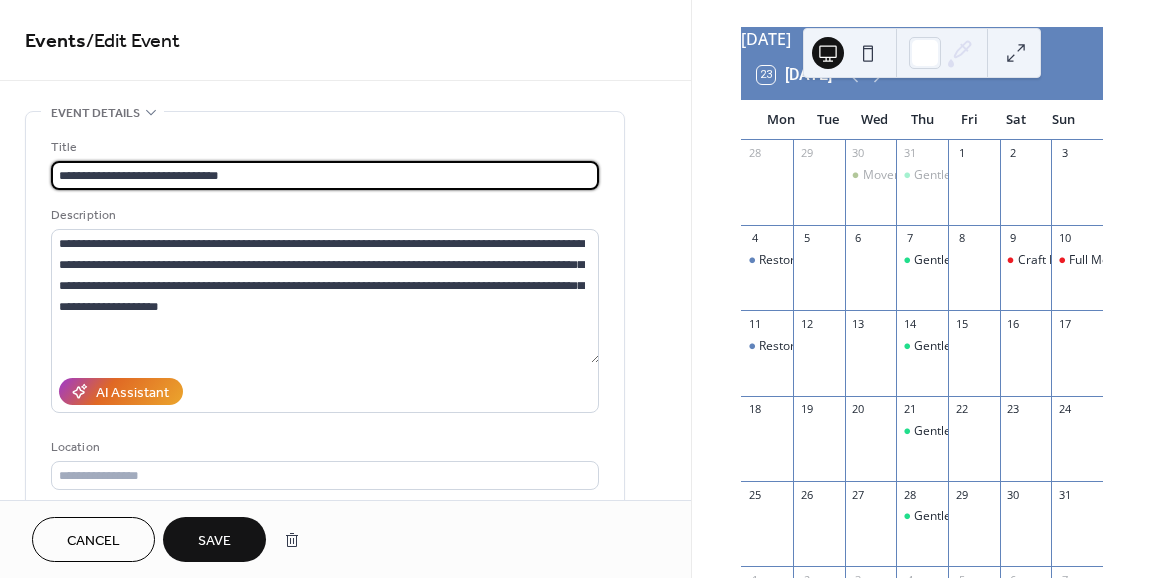 click on "**********" at bounding box center [325, 175] 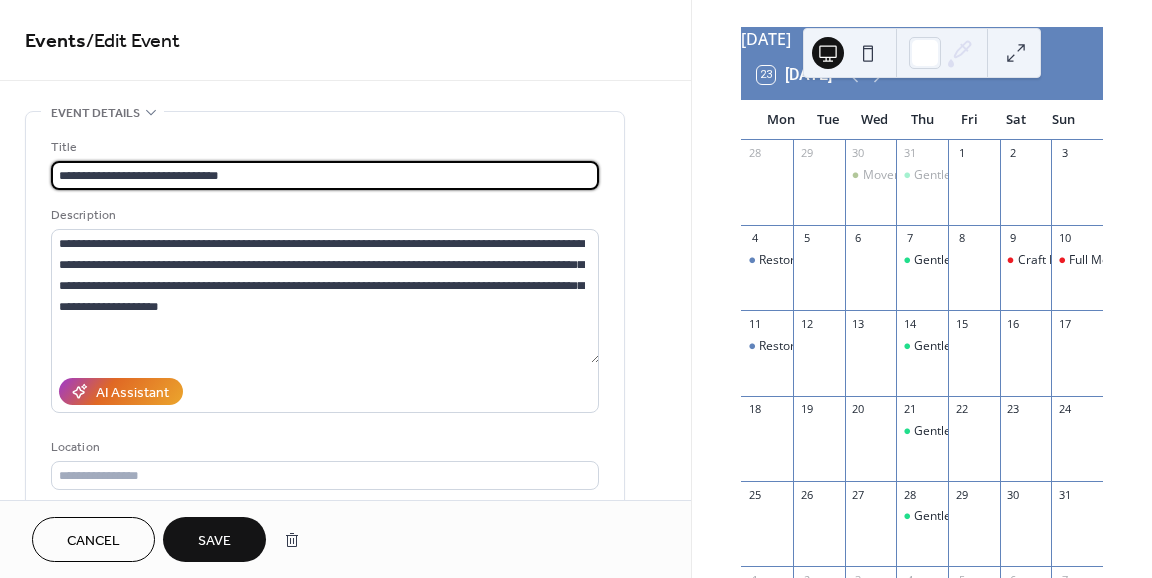 drag, startPoint x: 146, startPoint y: 171, endPoint x: 8, endPoint y: 171, distance: 138 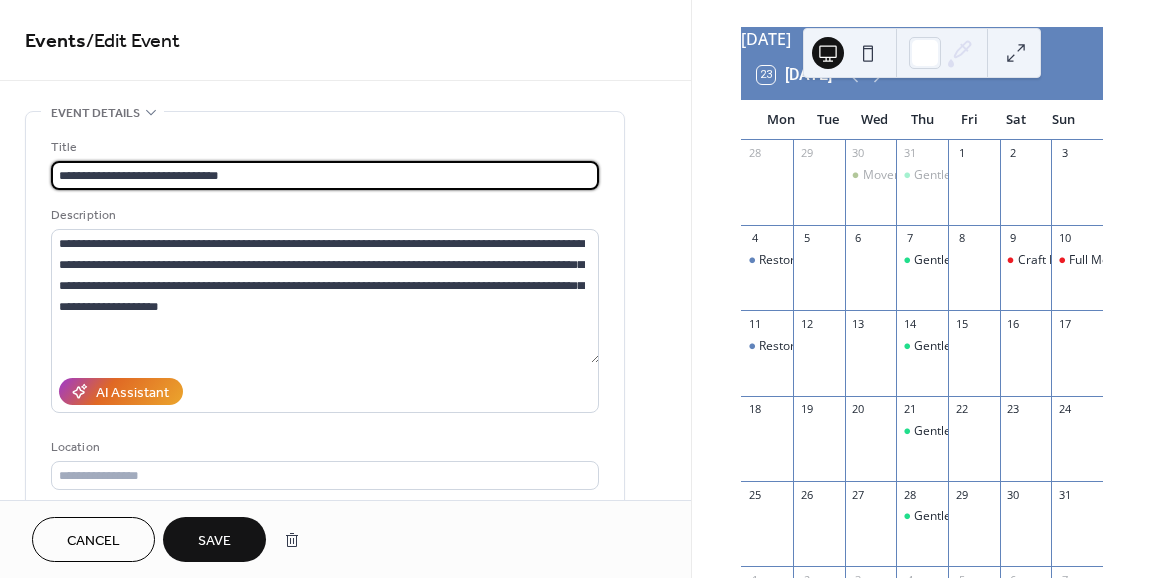 click on "**********" at bounding box center [345, 840] 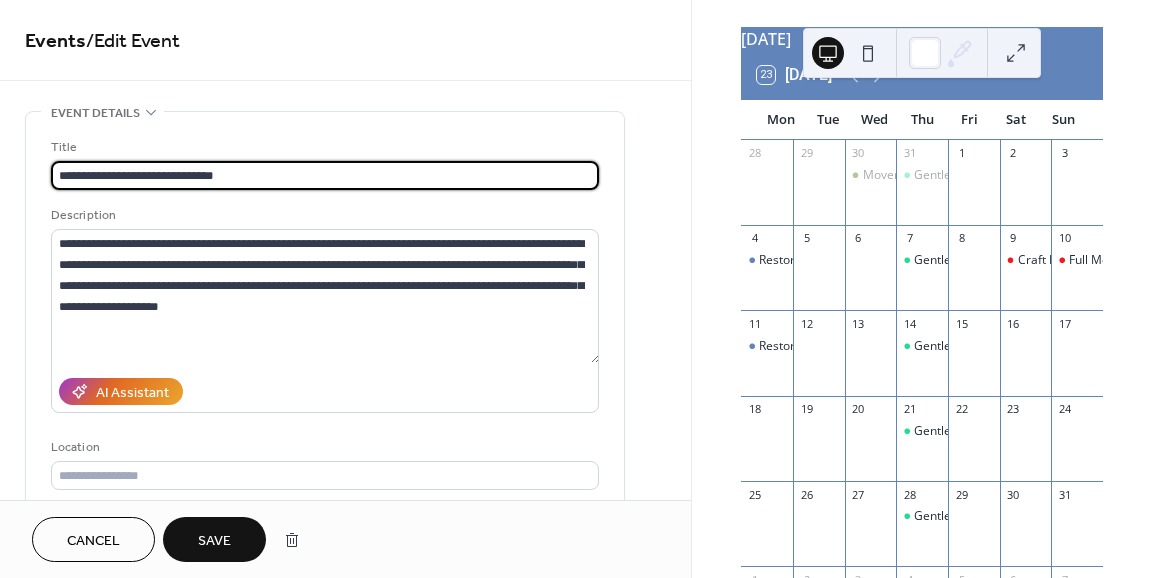 click on "**********" at bounding box center [325, 175] 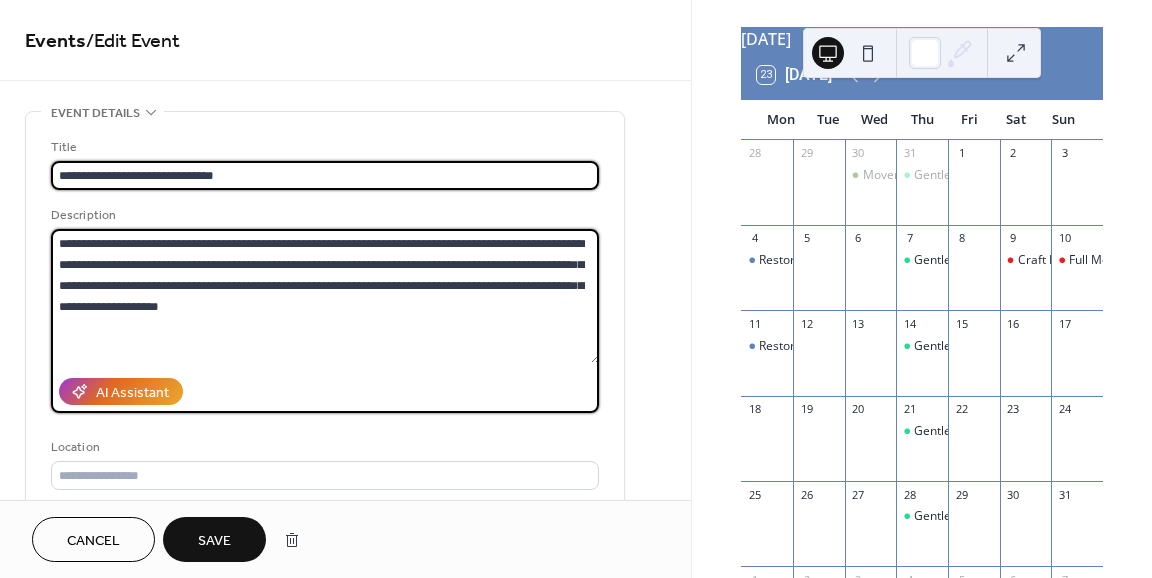 click on "**********" at bounding box center (325, 296) 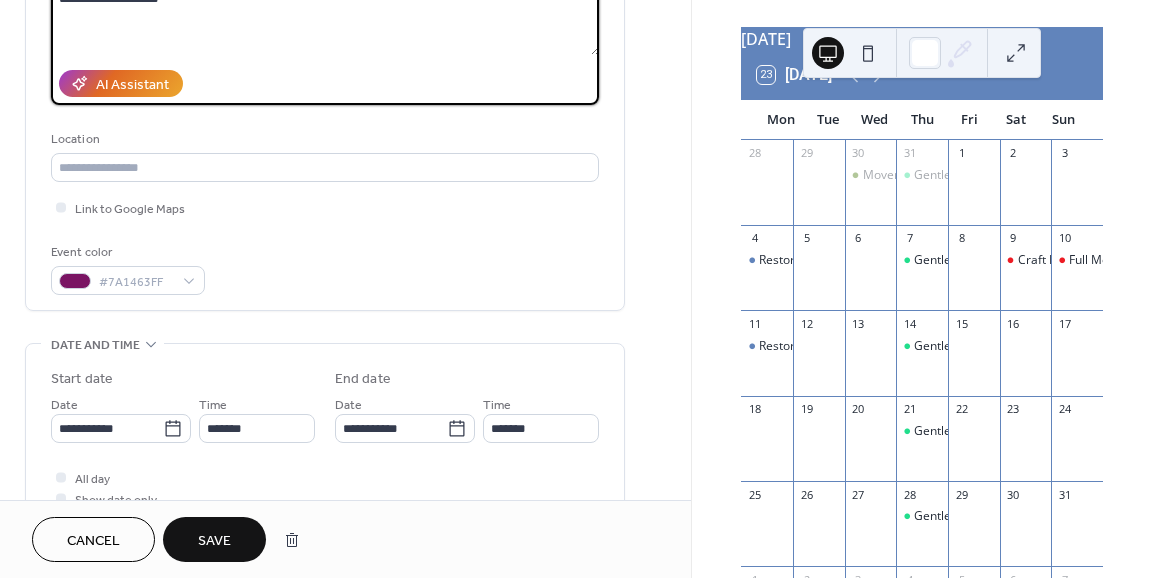 scroll, scrollTop: 309, scrollLeft: 0, axis: vertical 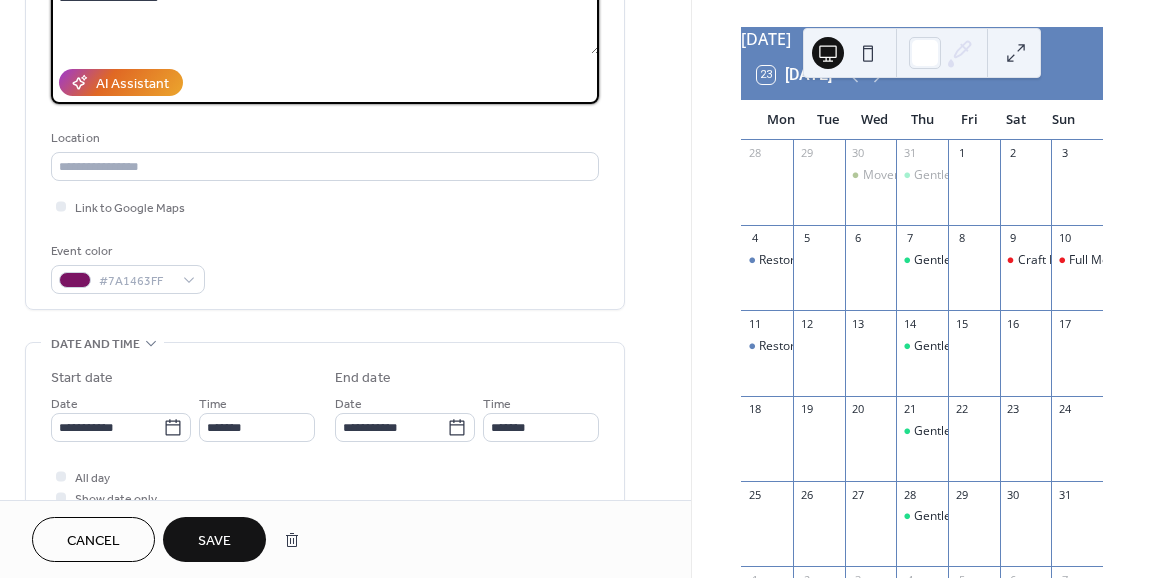 click on "**********" at bounding box center [325, 61] 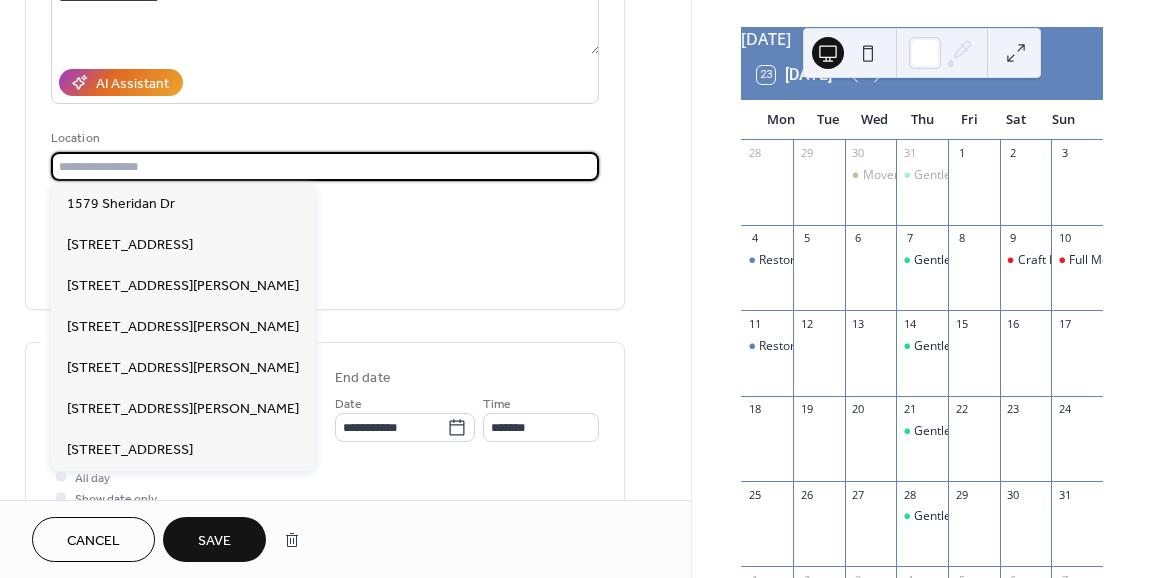 click at bounding box center (325, 166) 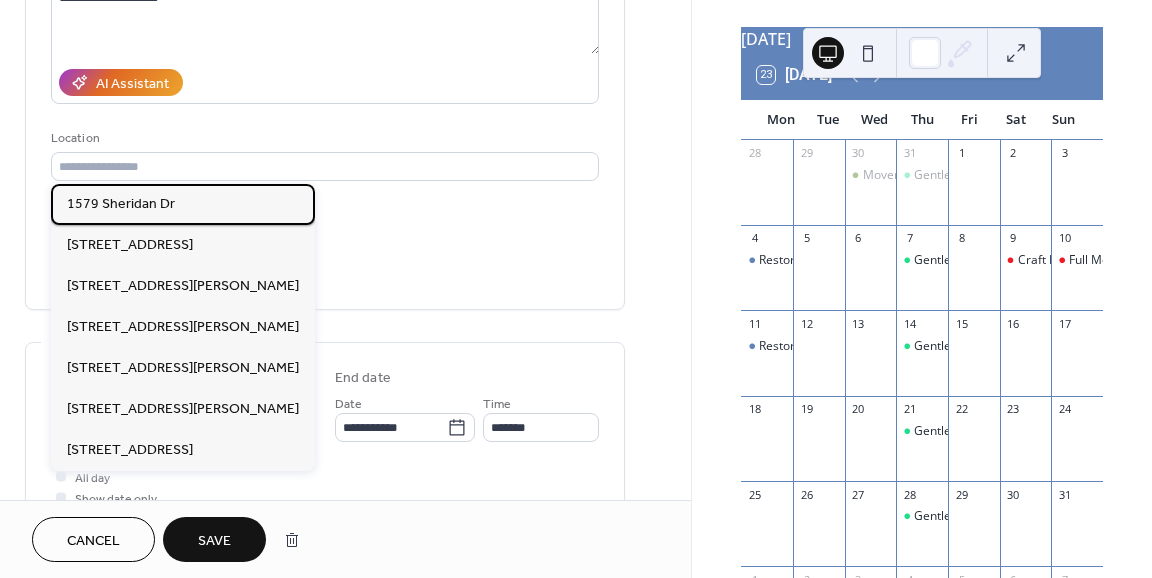 click on "1579 Sheridan Dr" at bounding box center [183, 204] 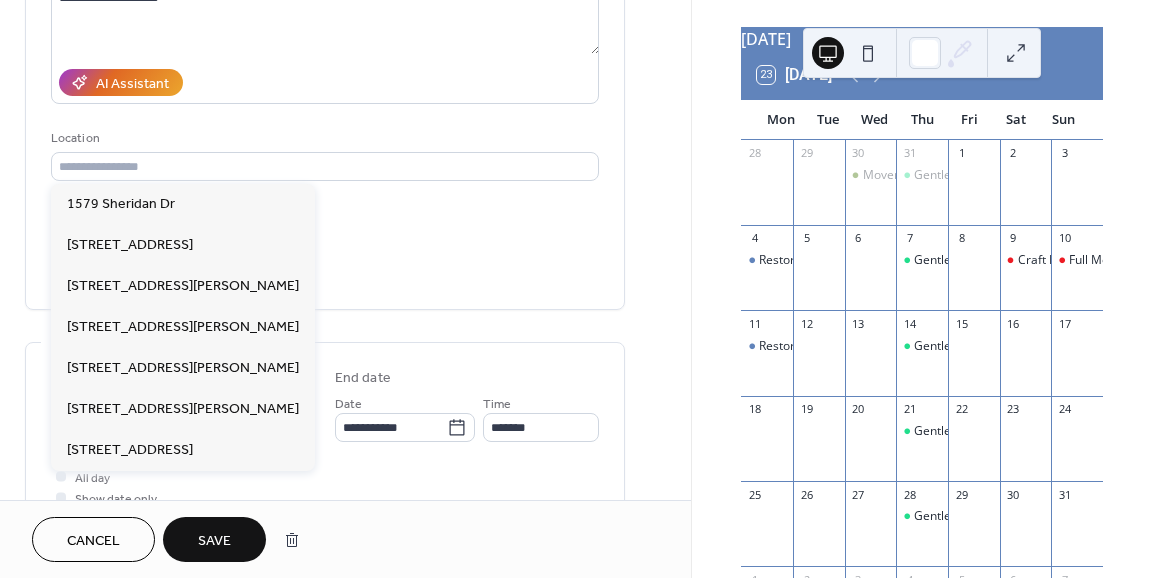 type on "**********" 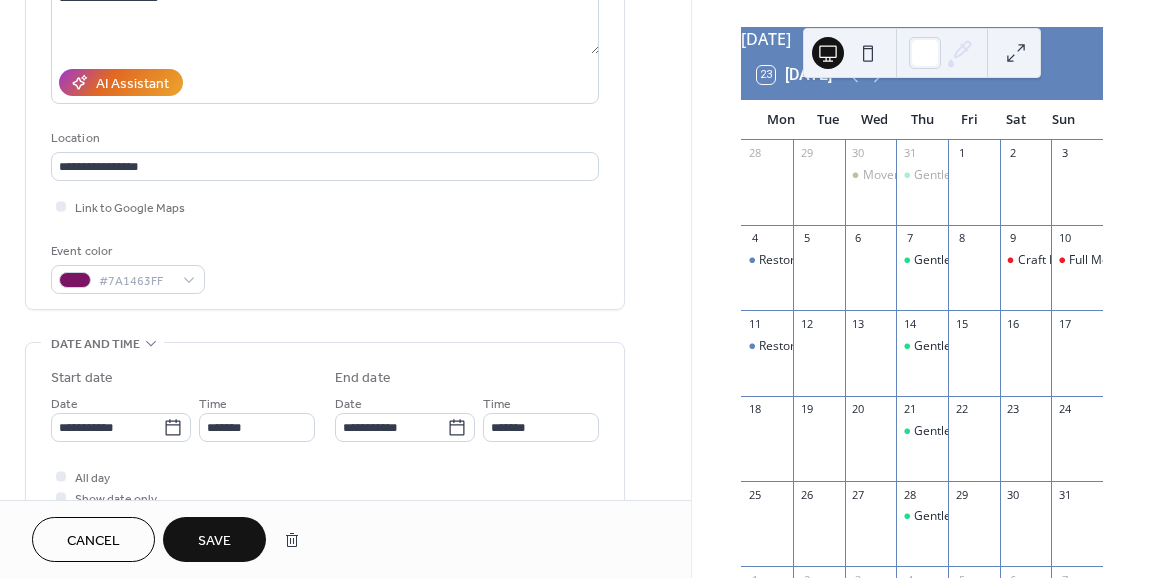 click on "**********" at bounding box center [325, 56] 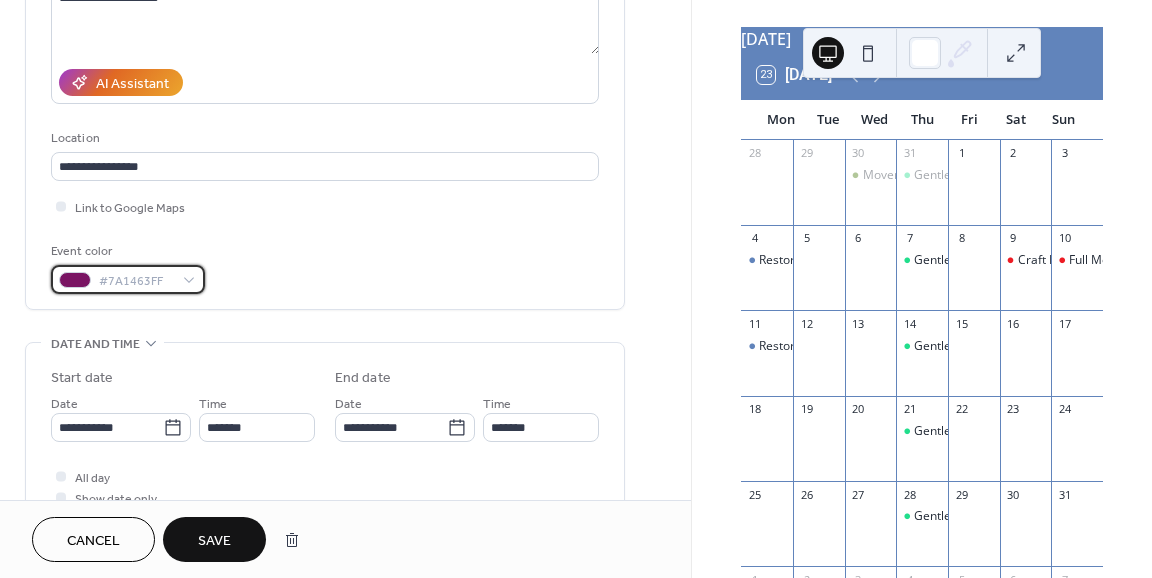 click on "#7A1463FF" at bounding box center (136, 281) 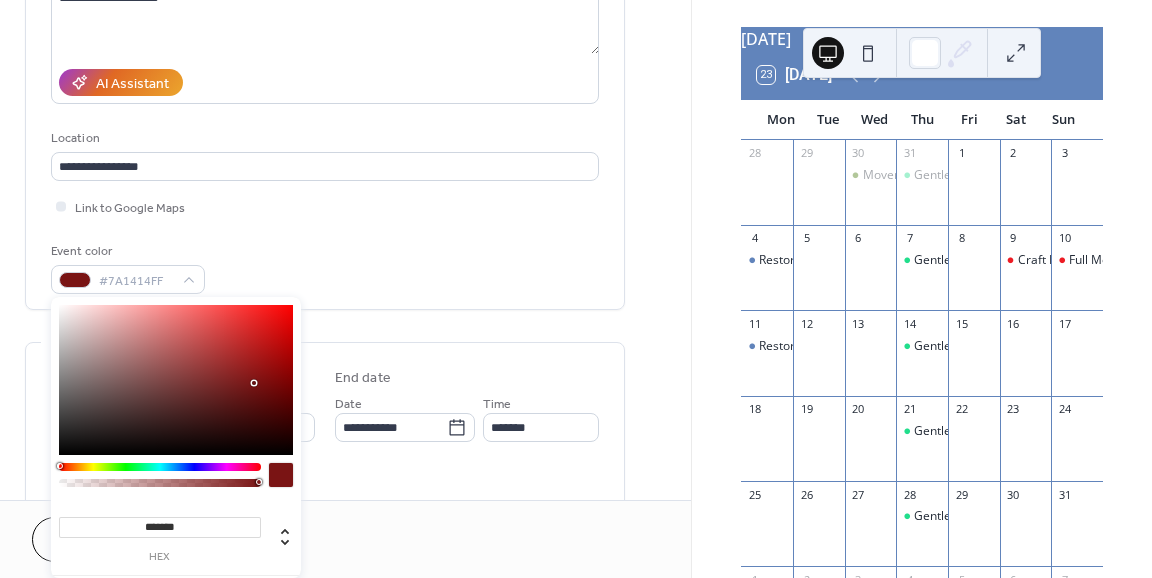 drag, startPoint x: 68, startPoint y: 470, endPoint x: 6, endPoint y: 468, distance: 62.03225 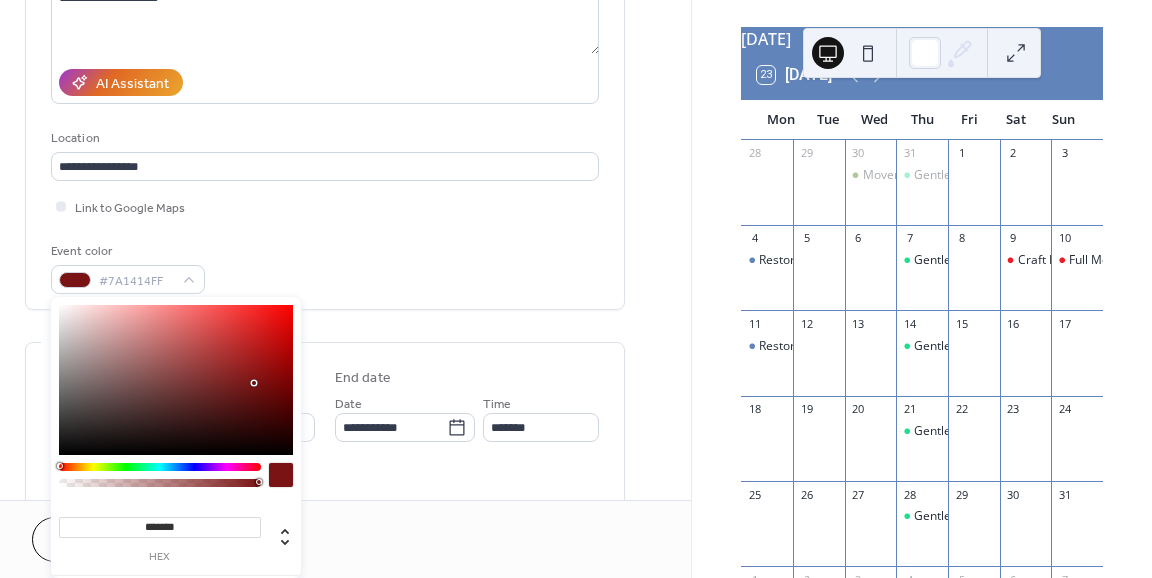 click on "**********" at bounding box center [576, 289] 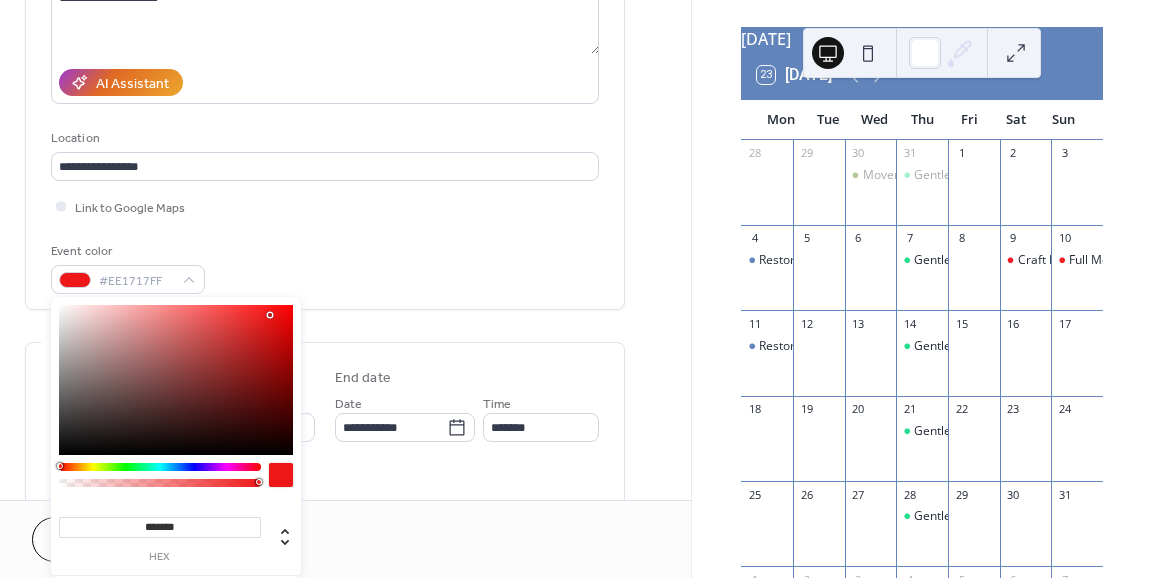 type on "*******" 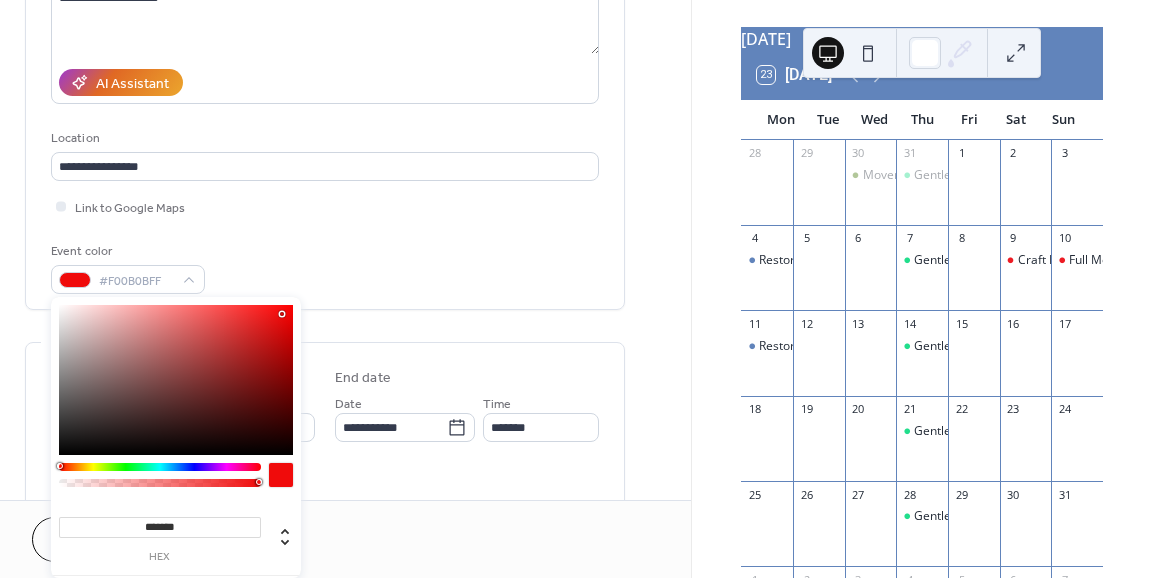 drag, startPoint x: 236, startPoint y: 333, endPoint x: 282, endPoint y: 314, distance: 49.76947 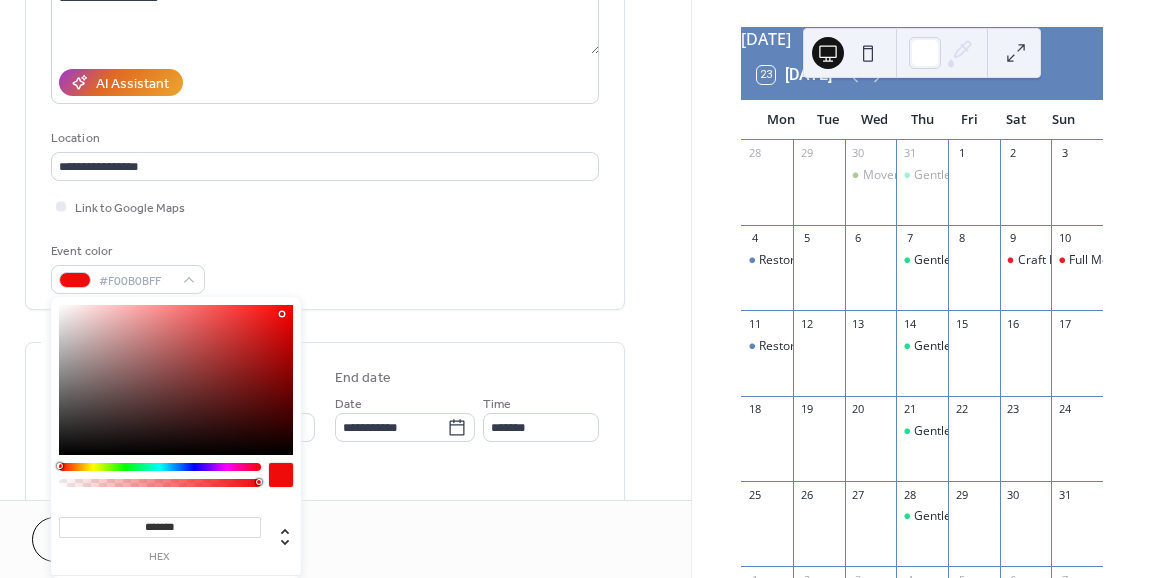 click at bounding box center (176, 380) 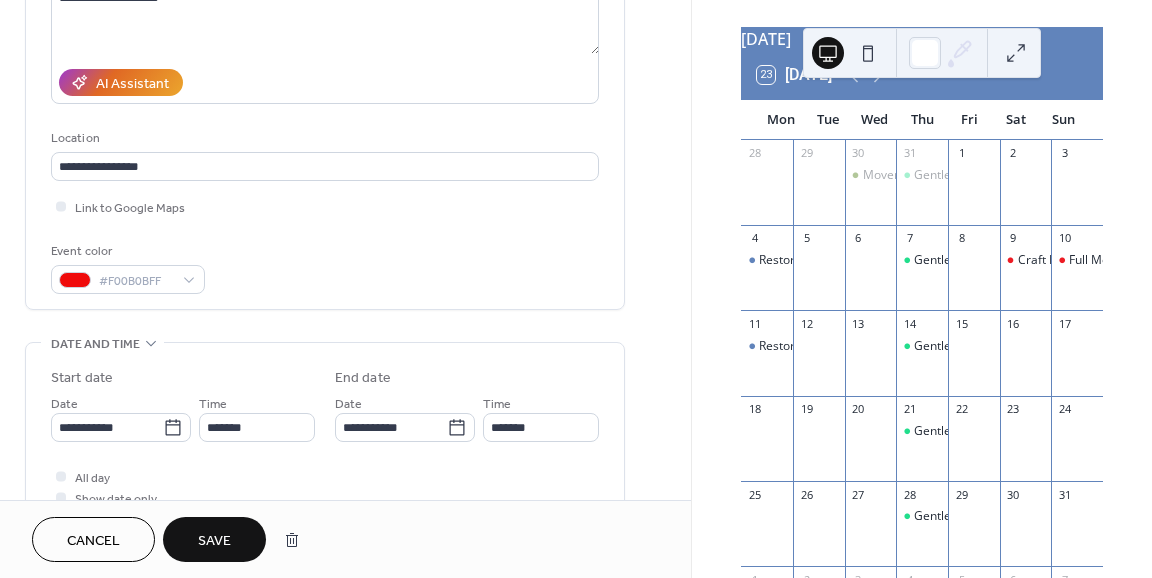 scroll, scrollTop: 450, scrollLeft: 0, axis: vertical 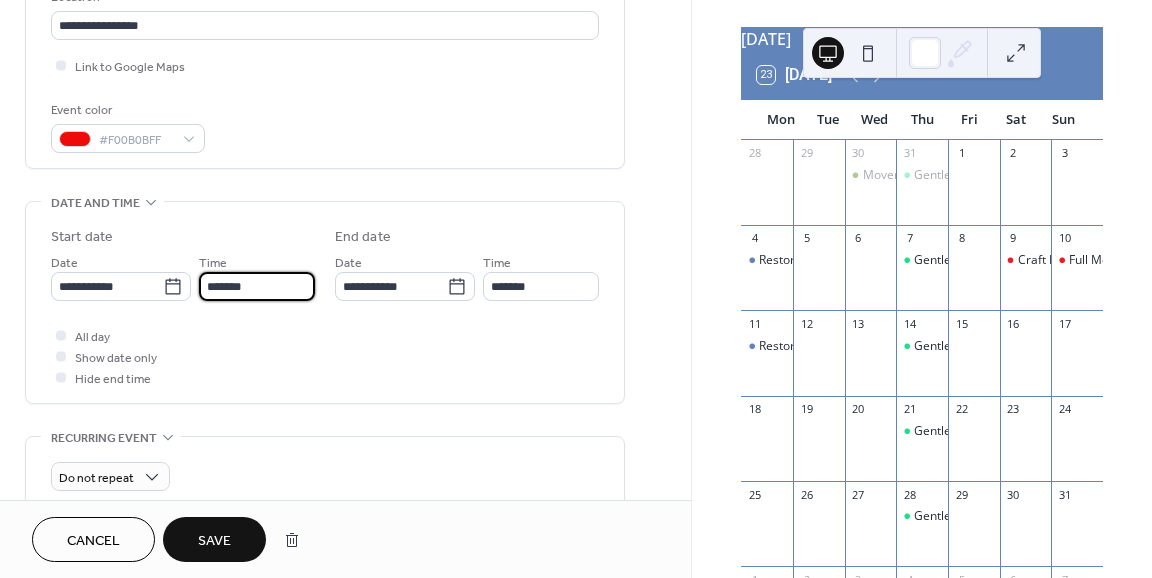 click on "*******" at bounding box center [257, 286] 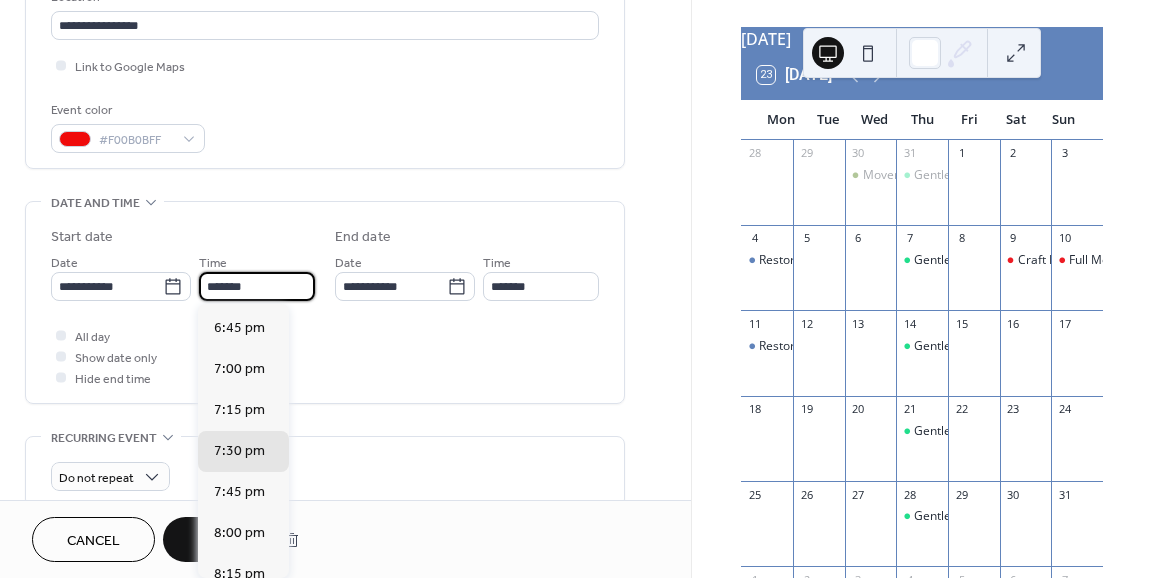 scroll, scrollTop: 3070, scrollLeft: 0, axis: vertical 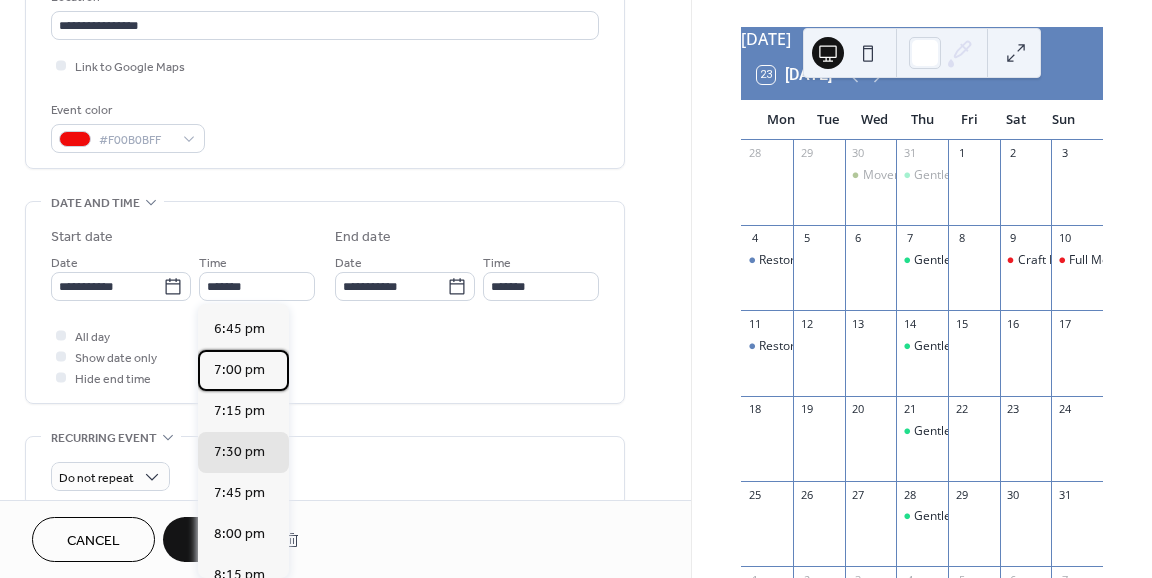click on "7:00 pm" at bounding box center [243, 370] 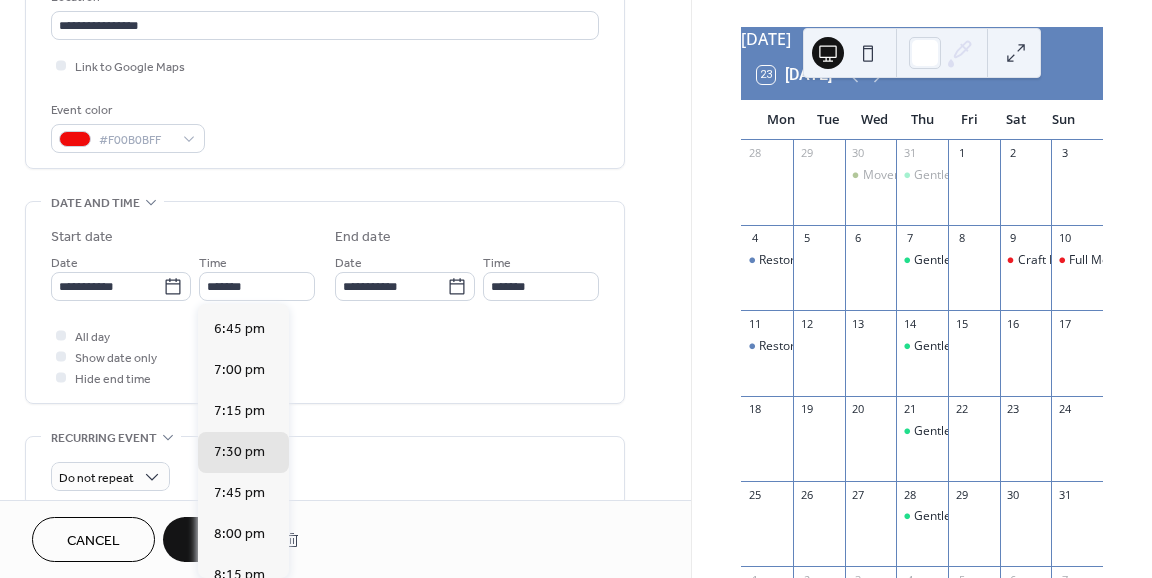 type on "*******" 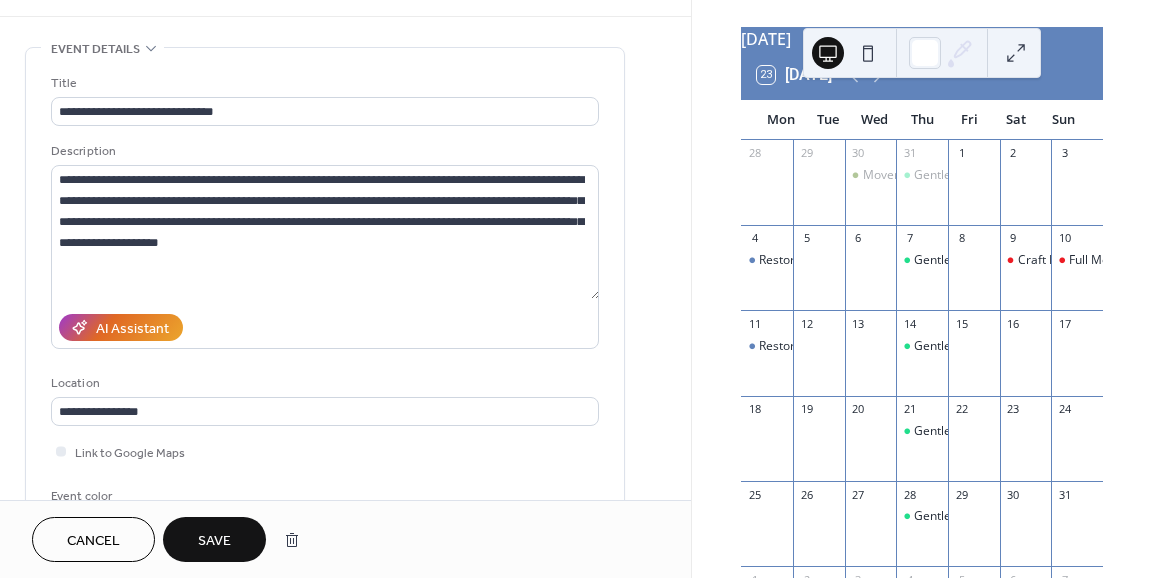 scroll, scrollTop: 0, scrollLeft: 0, axis: both 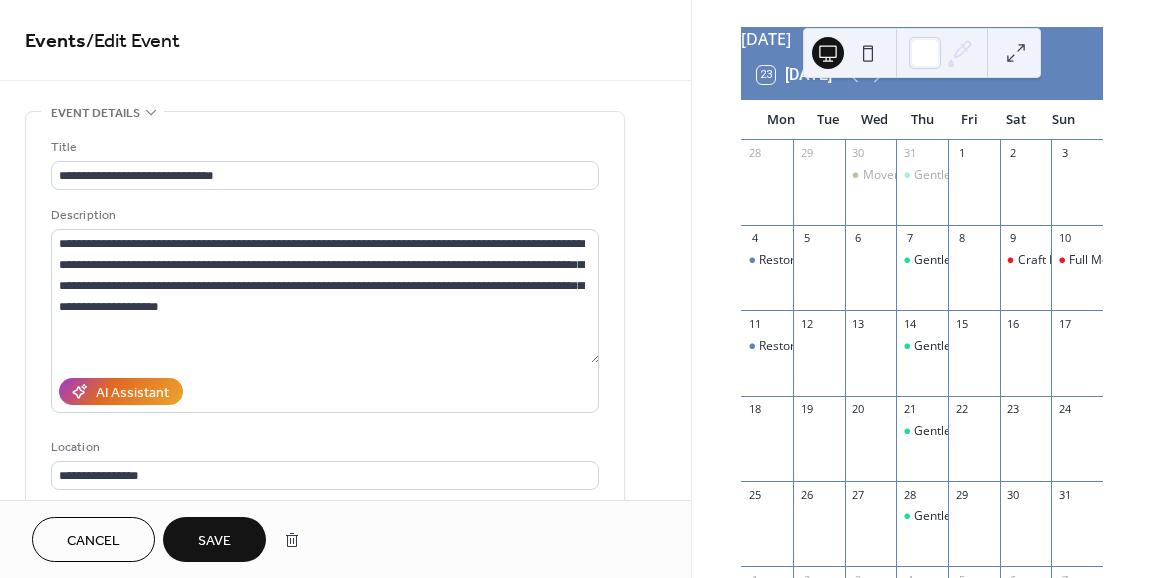 click on "Save" at bounding box center (214, 541) 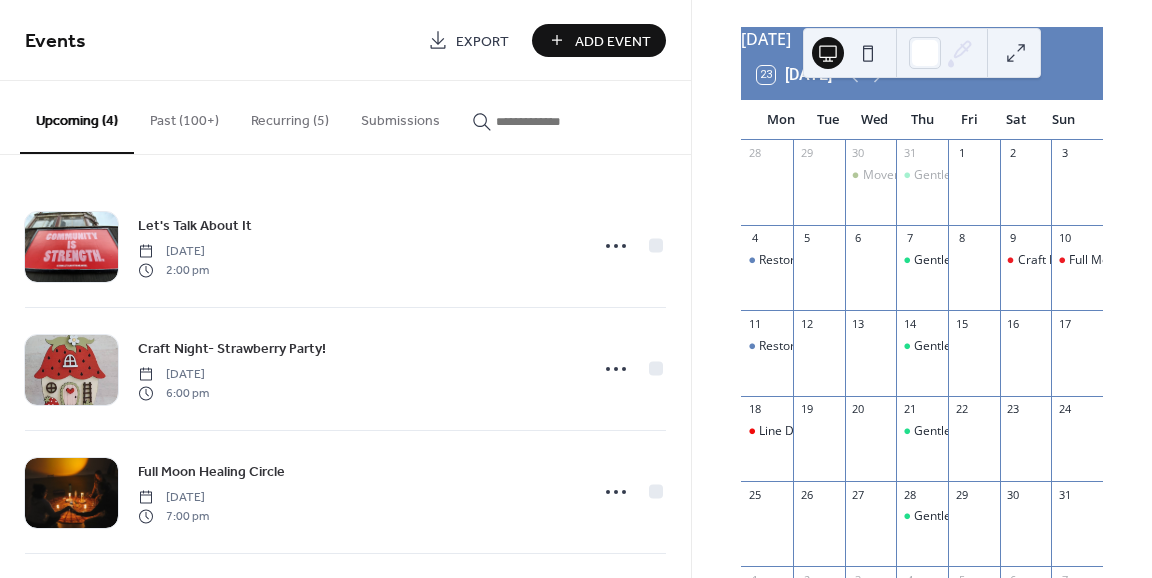 click on "Past (100+)" at bounding box center [184, 116] 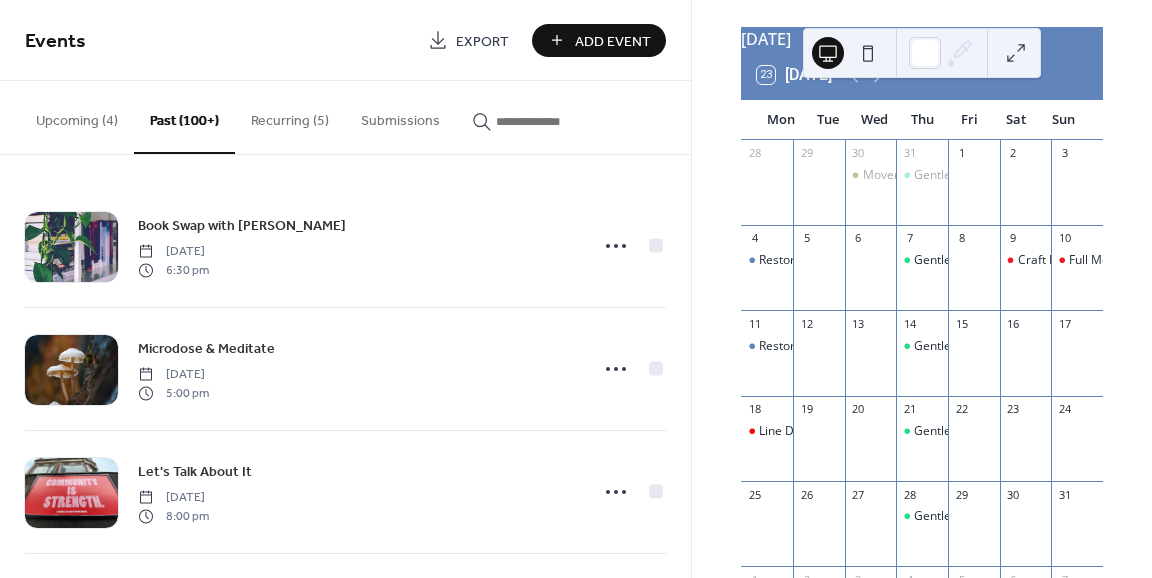 click at bounding box center (556, 121) 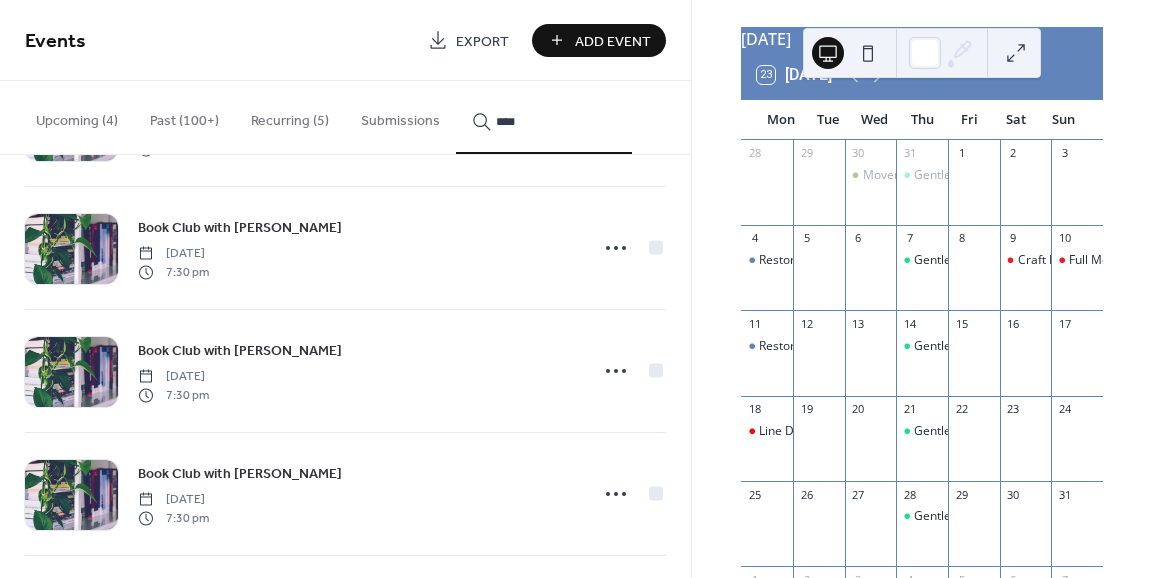 scroll, scrollTop: 0, scrollLeft: 0, axis: both 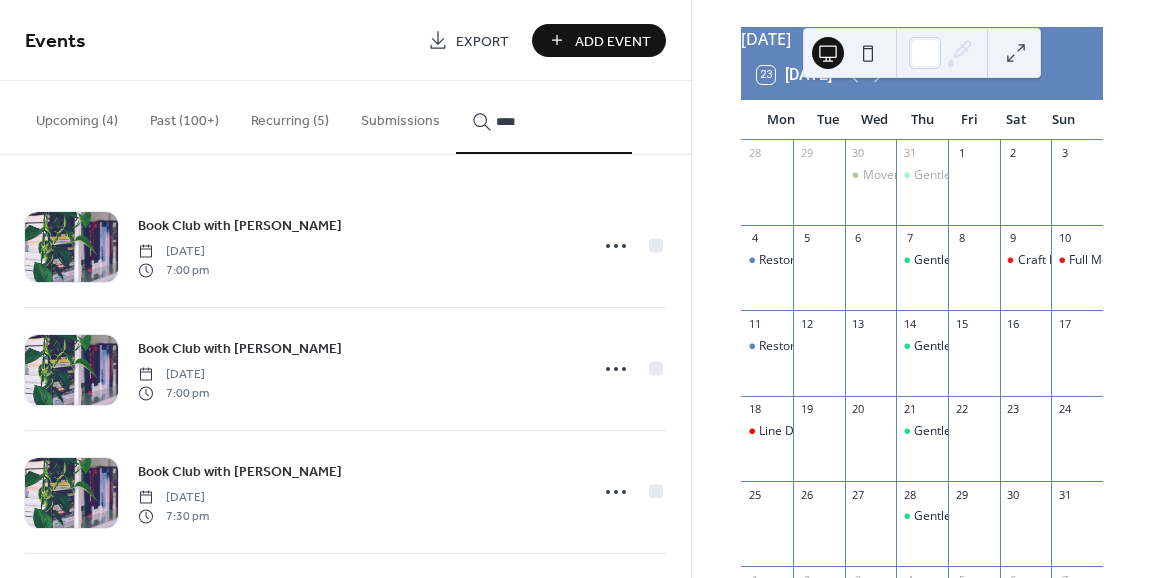 type on "****" 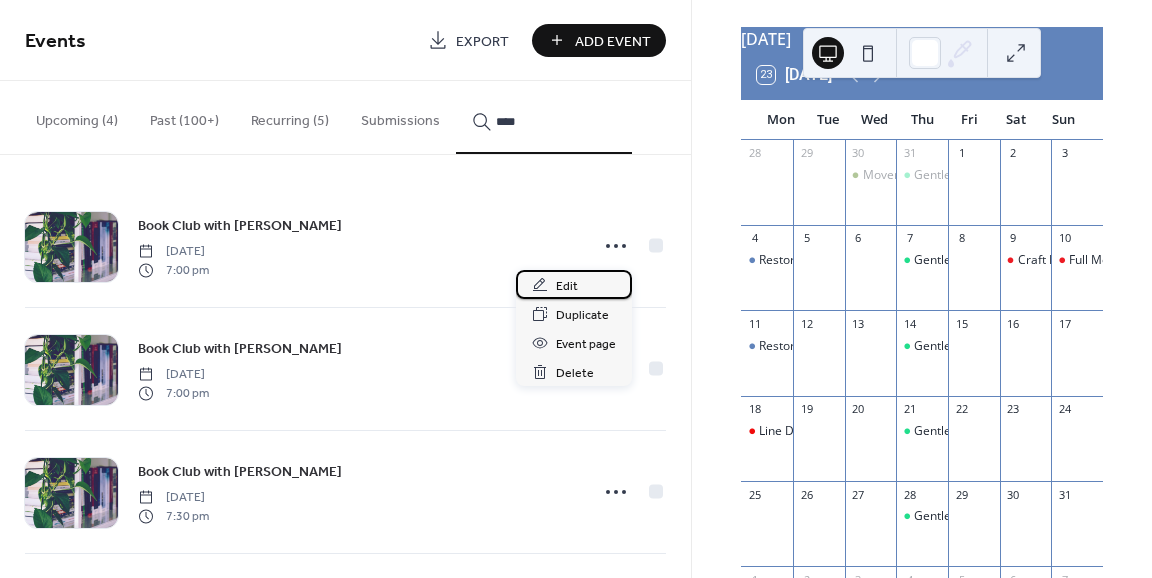 click on "Edit" at bounding box center (574, 284) 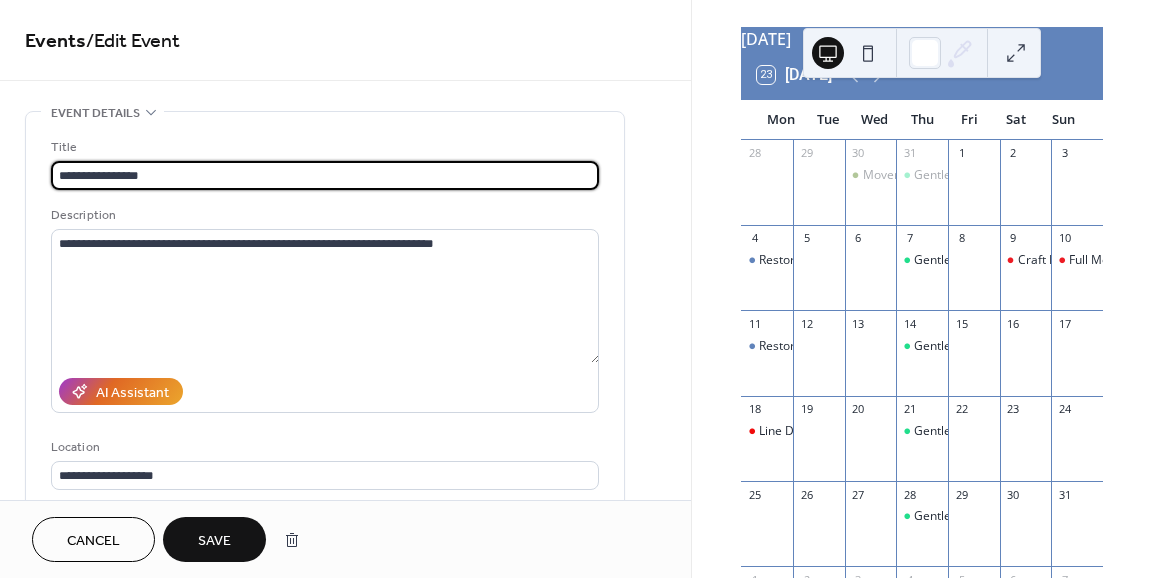 type on "**********" 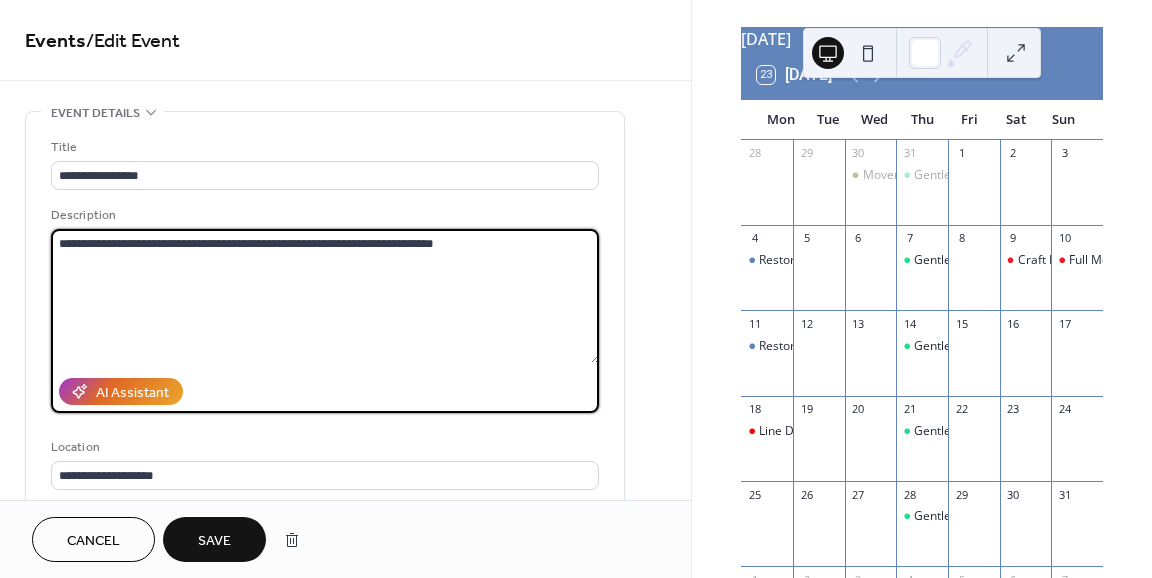 drag, startPoint x: 532, startPoint y: 267, endPoint x: -64, endPoint y: 339, distance: 600.33325 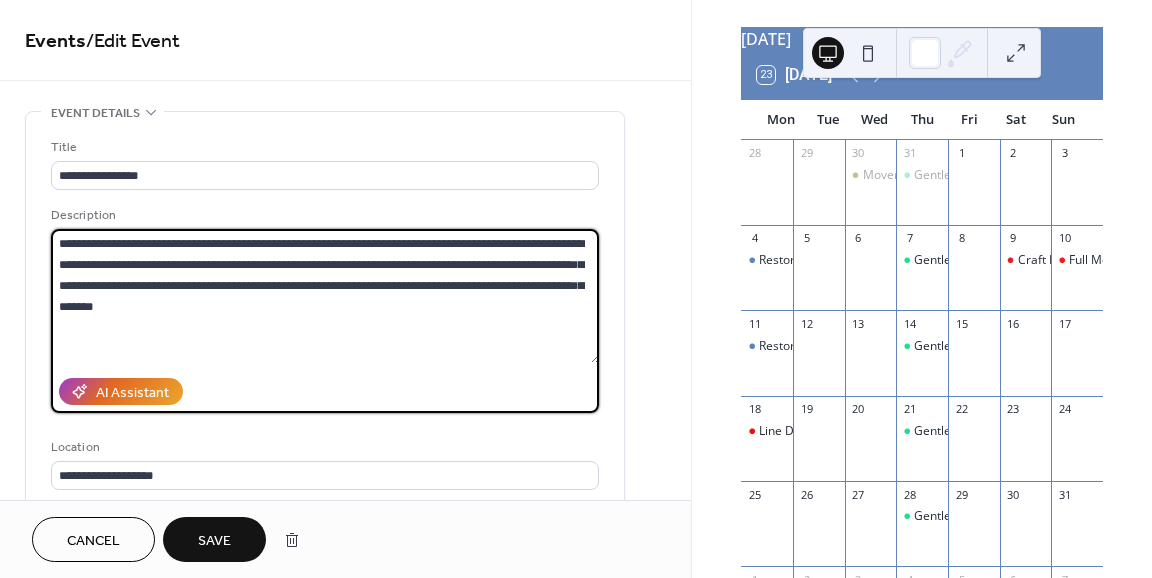 paste on "**********" 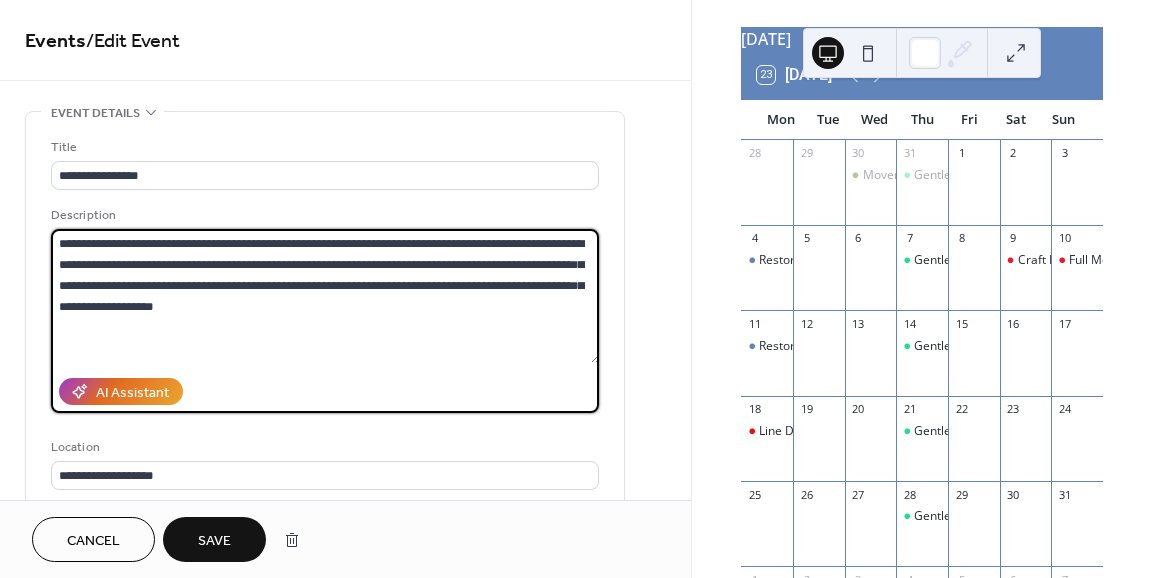 click on "**********" at bounding box center (325, 296) 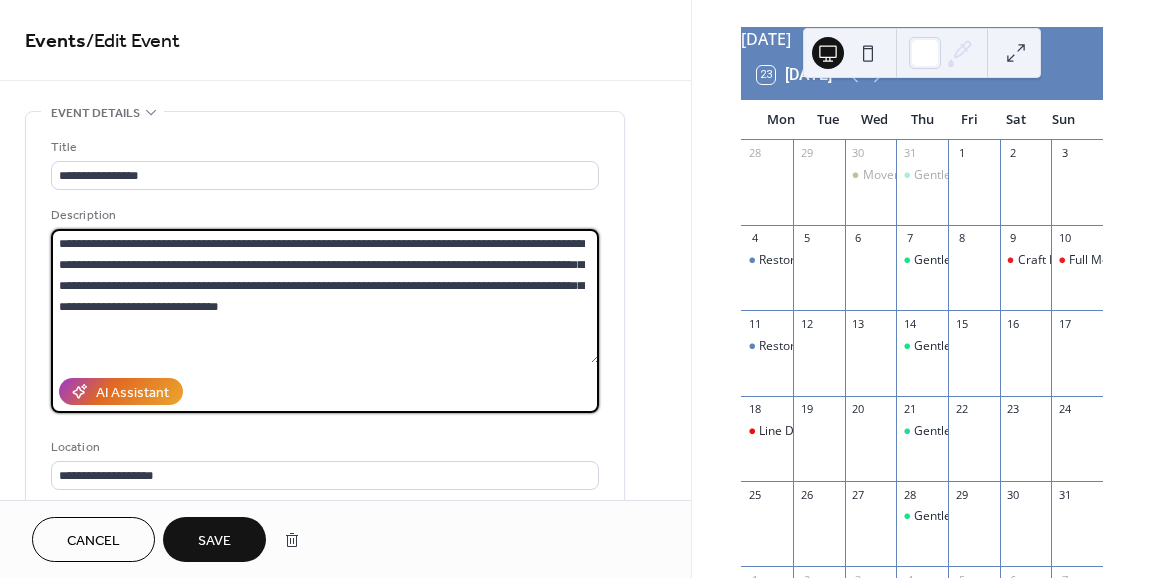 click on "**********" at bounding box center (325, 296) 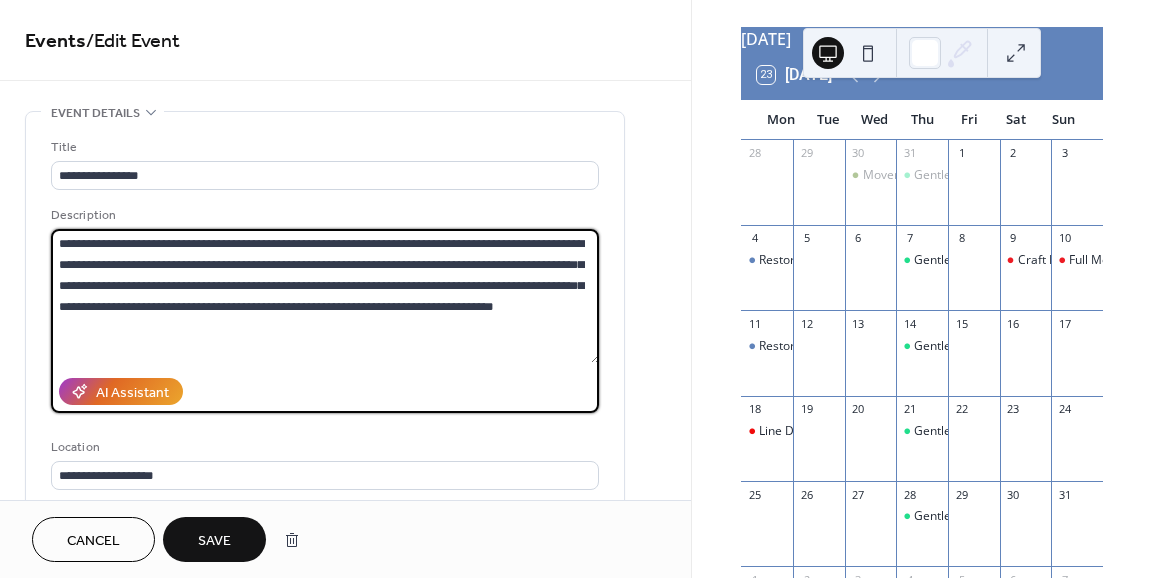 drag, startPoint x: 124, startPoint y: 333, endPoint x: 0, endPoint y: 183, distance: 194.61757 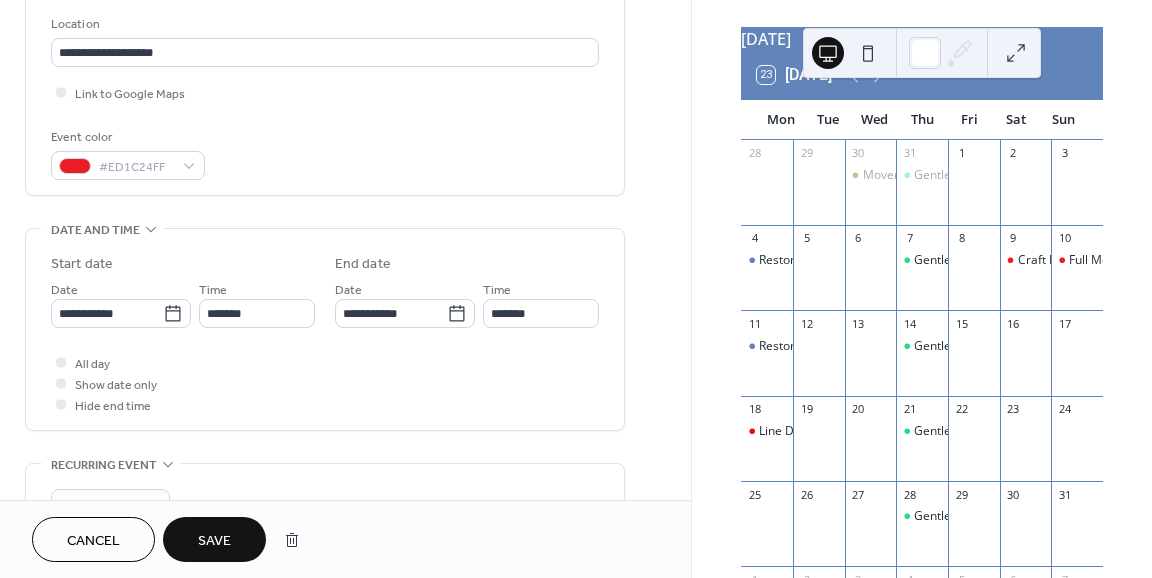 scroll, scrollTop: 424, scrollLeft: 0, axis: vertical 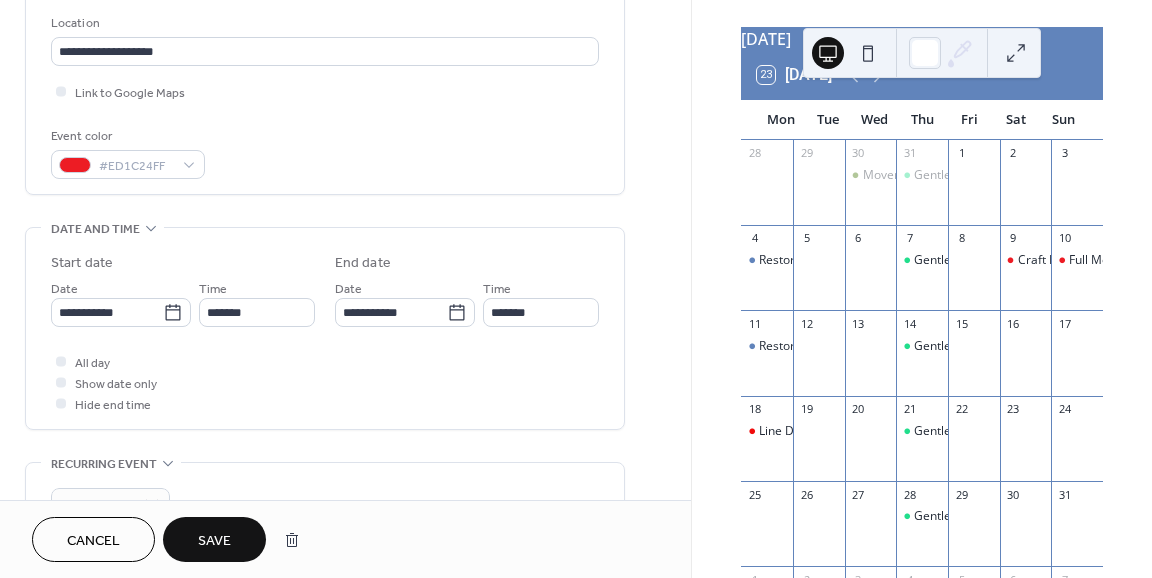 type on "**********" 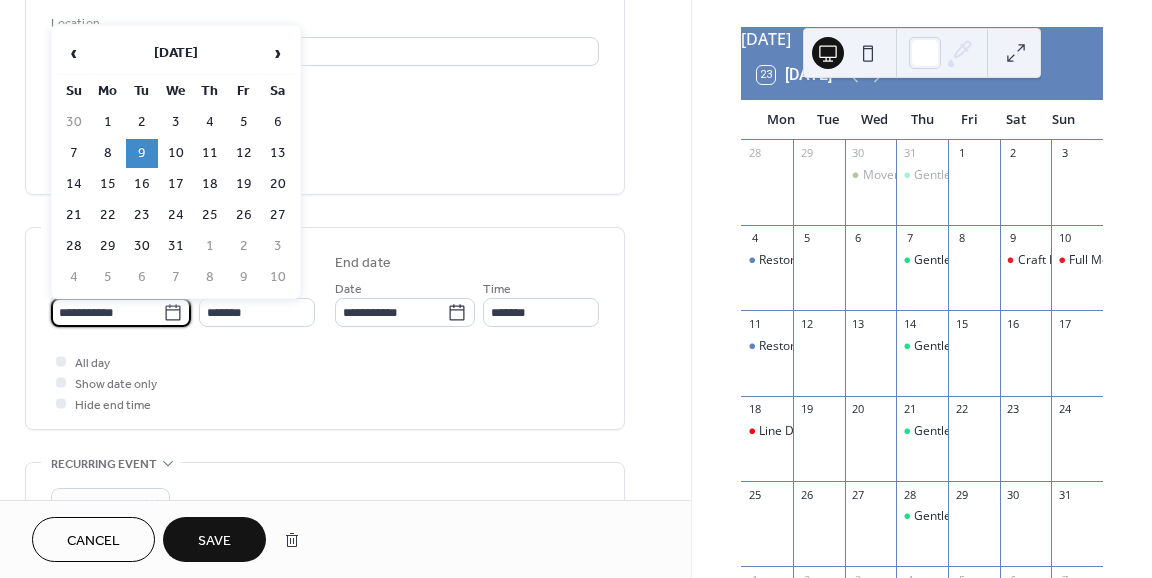 click on "**********" at bounding box center (107, 312) 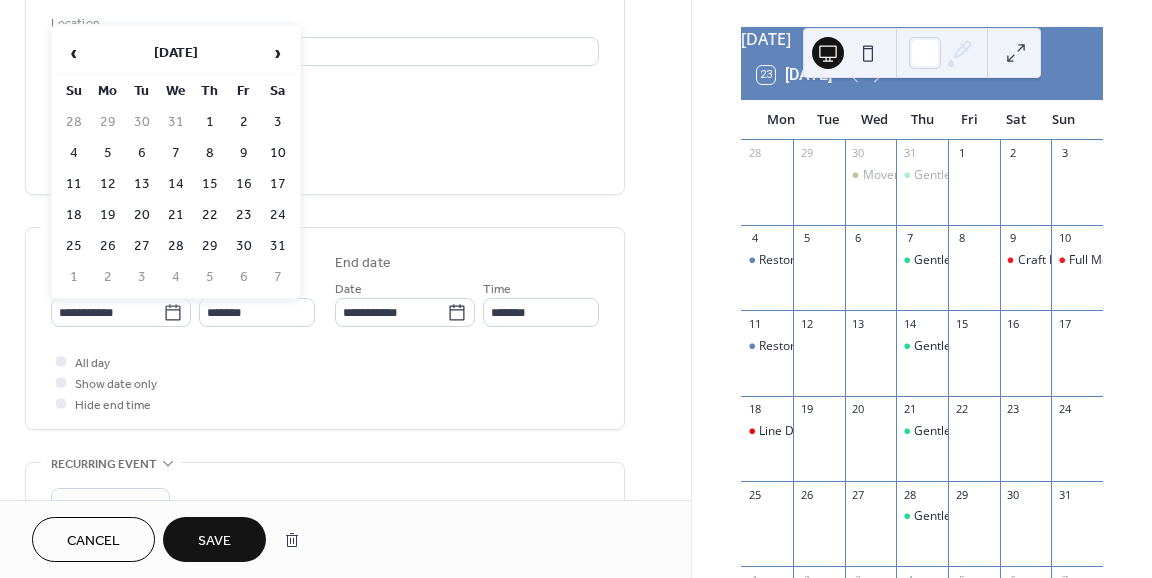 click on "26" at bounding box center (108, 246) 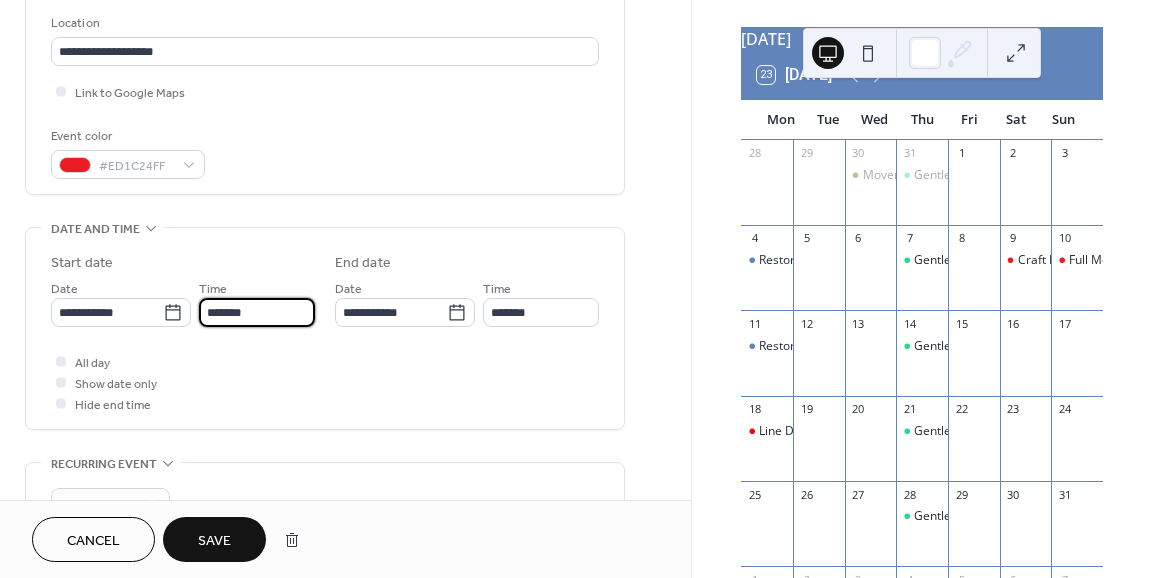 click on "*******" at bounding box center [257, 312] 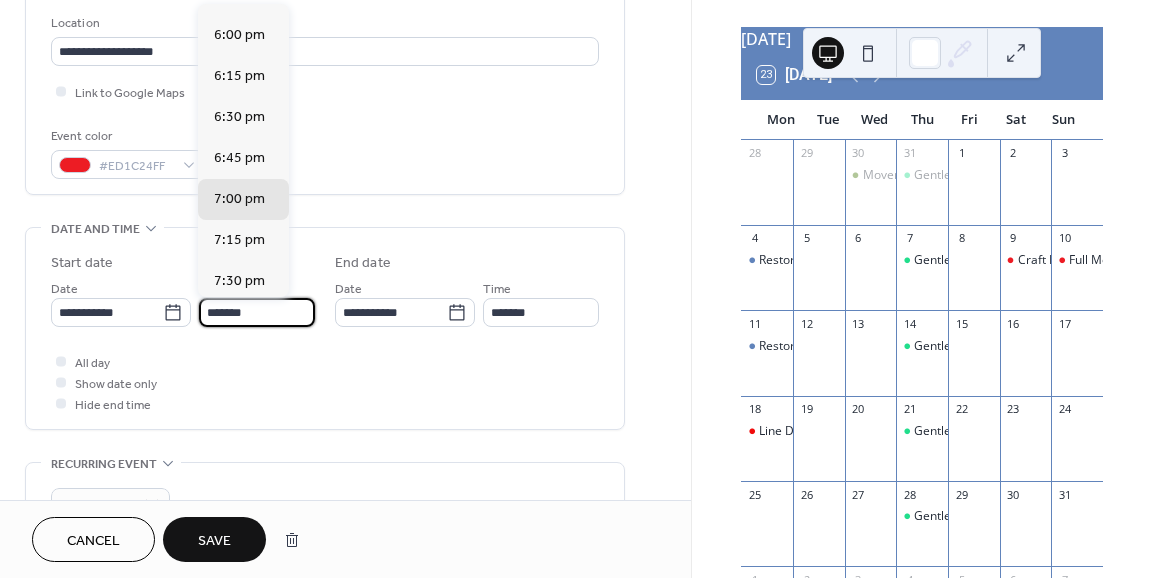 scroll, scrollTop: 2939, scrollLeft: 0, axis: vertical 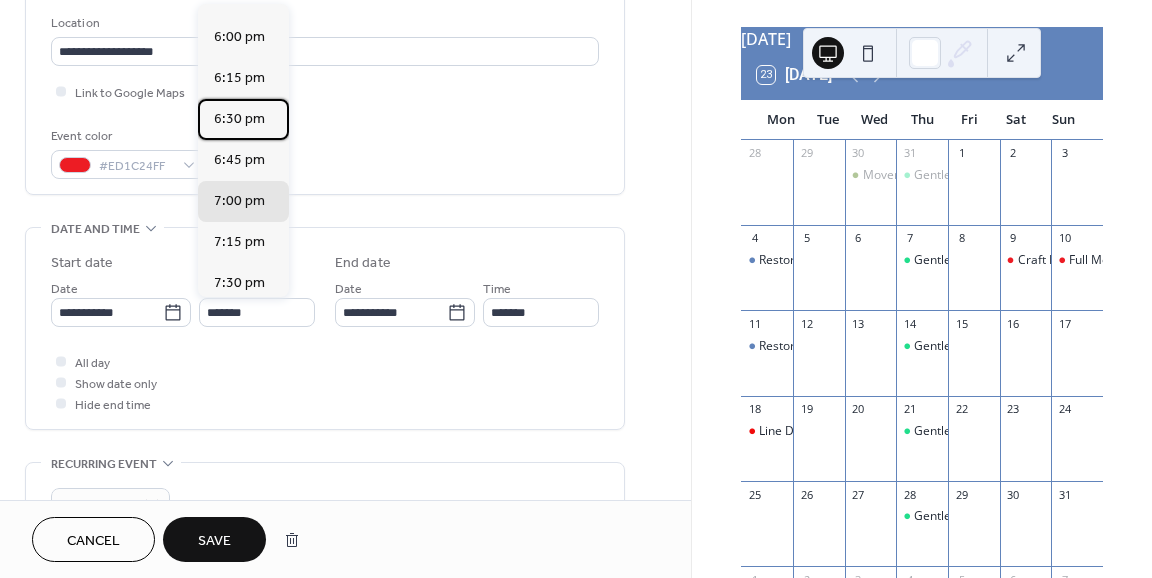 click on "6:30 pm" at bounding box center (239, 119) 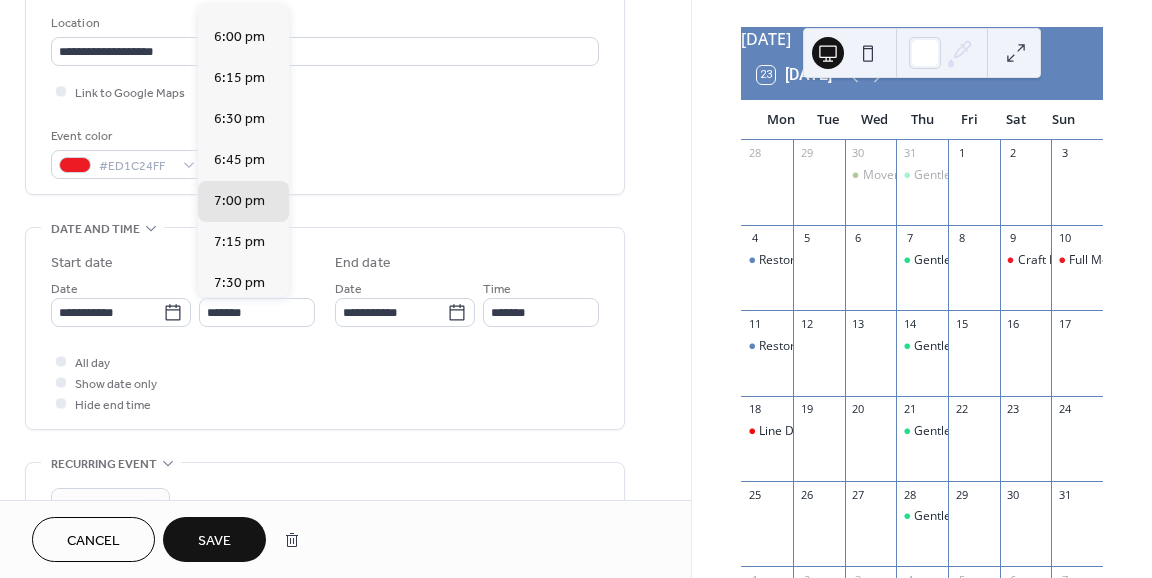 type on "*******" 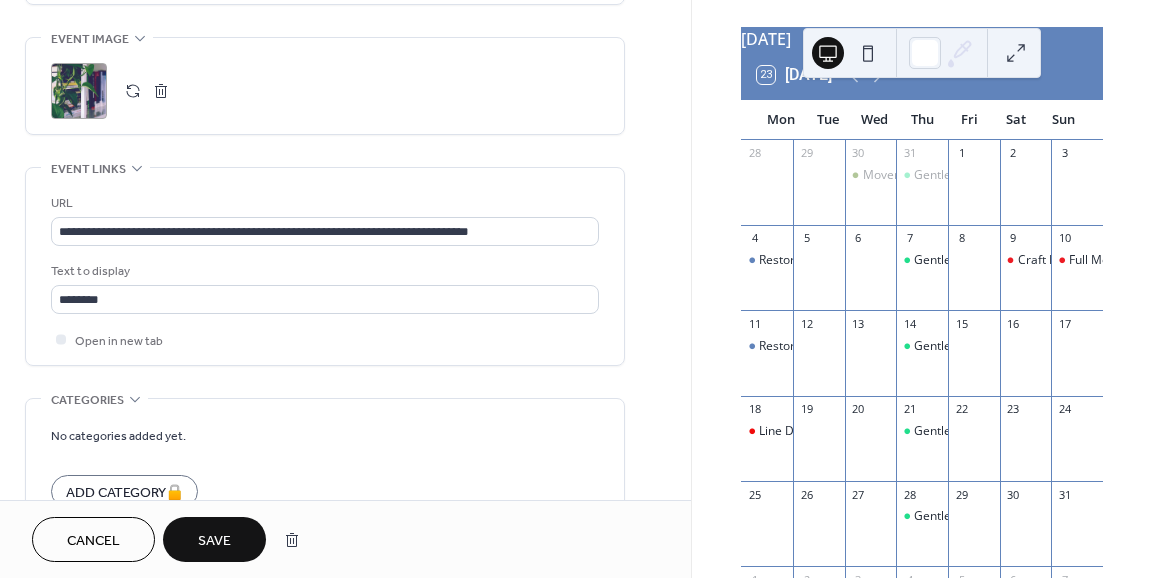scroll, scrollTop: 1064, scrollLeft: 0, axis: vertical 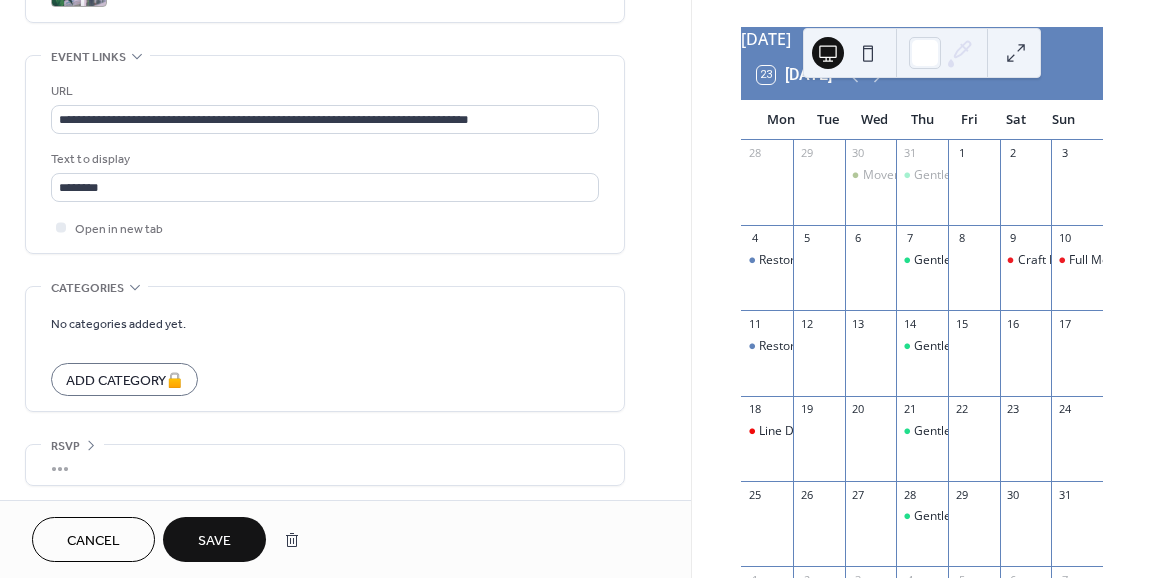 click on "Save" at bounding box center (214, 539) 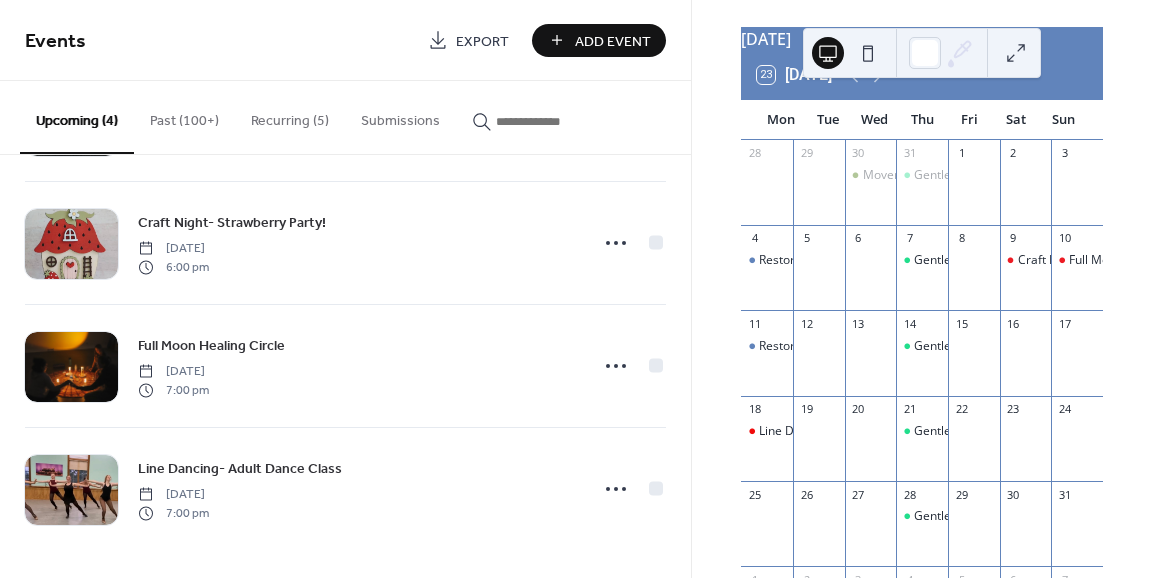 scroll, scrollTop: 0, scrollLeft: 0, axis: both 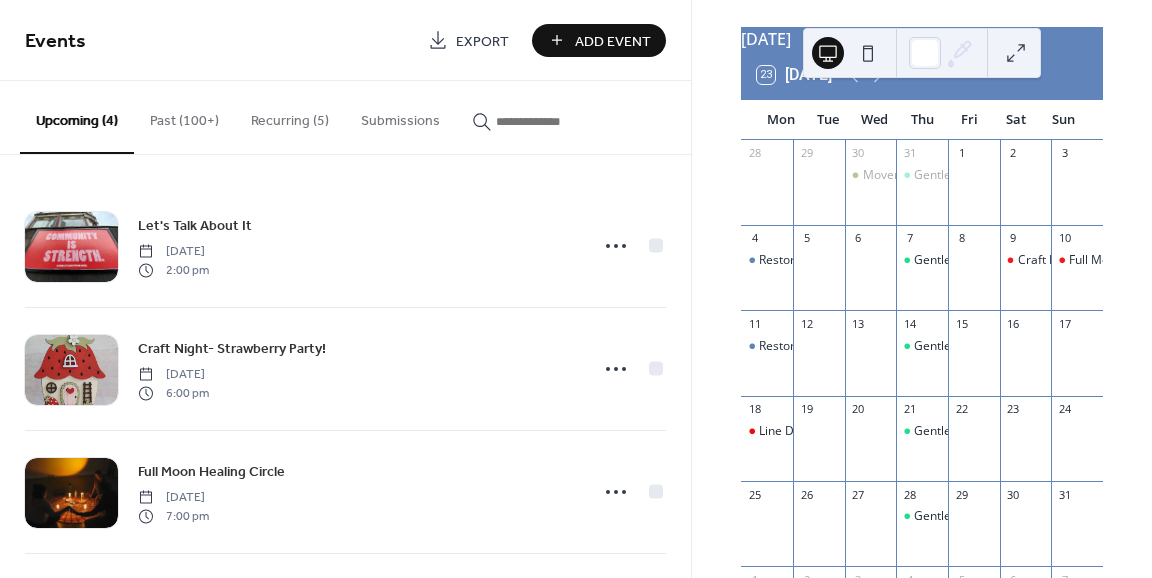 click on "Add Event" at bounding box center [613, 41] 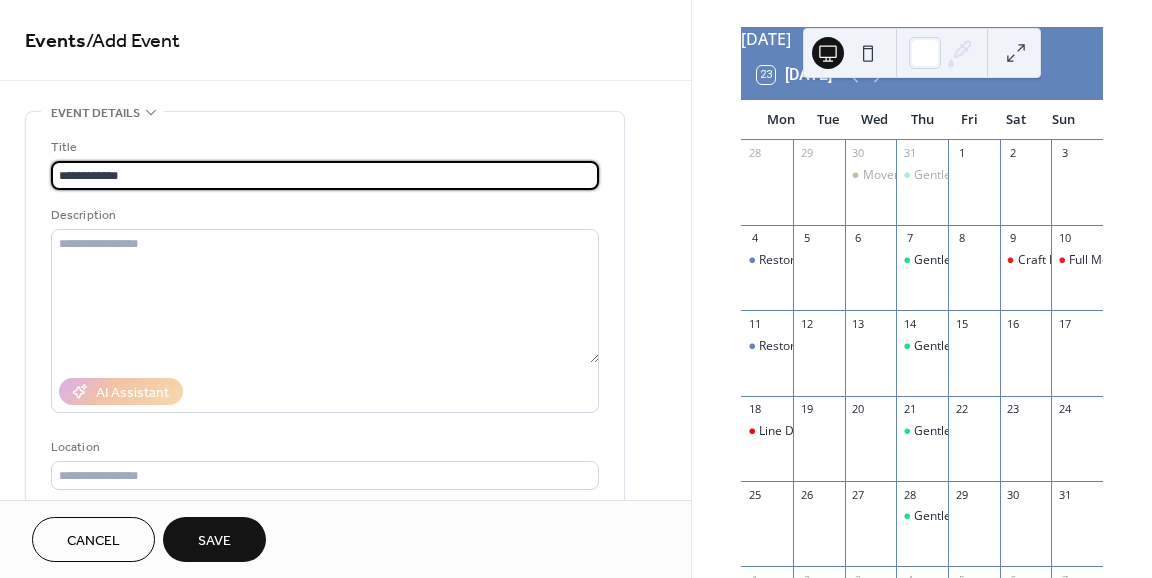 type on "**********" 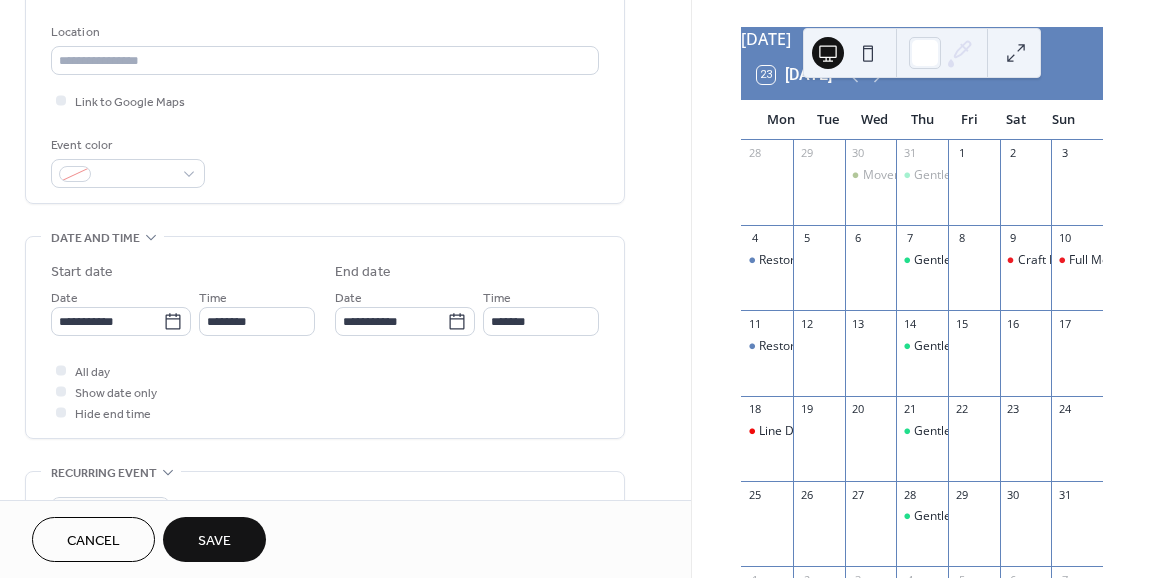 scroll, scrollTop: 424, scrollLeft: 0, axis: vertical 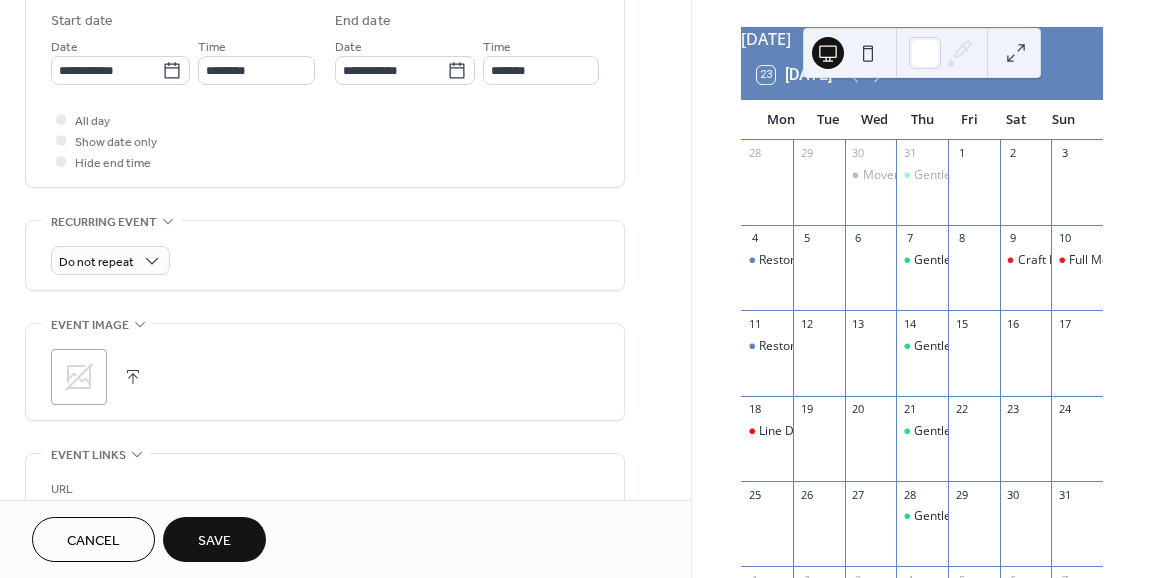 click on ";" at bounding box center (79, 377) 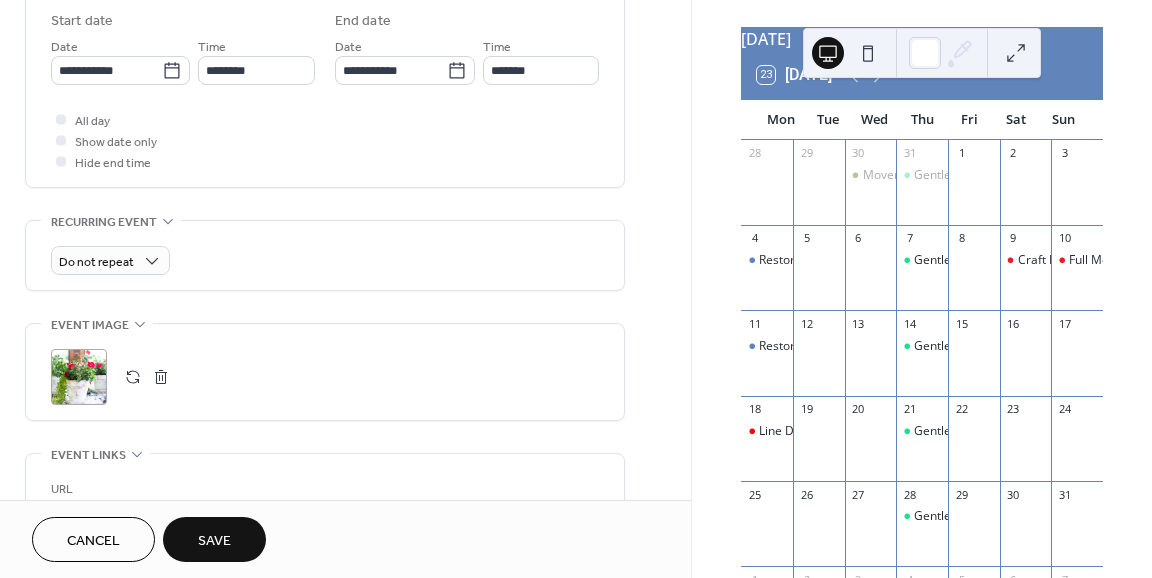 click at bounding box center (133, 377) 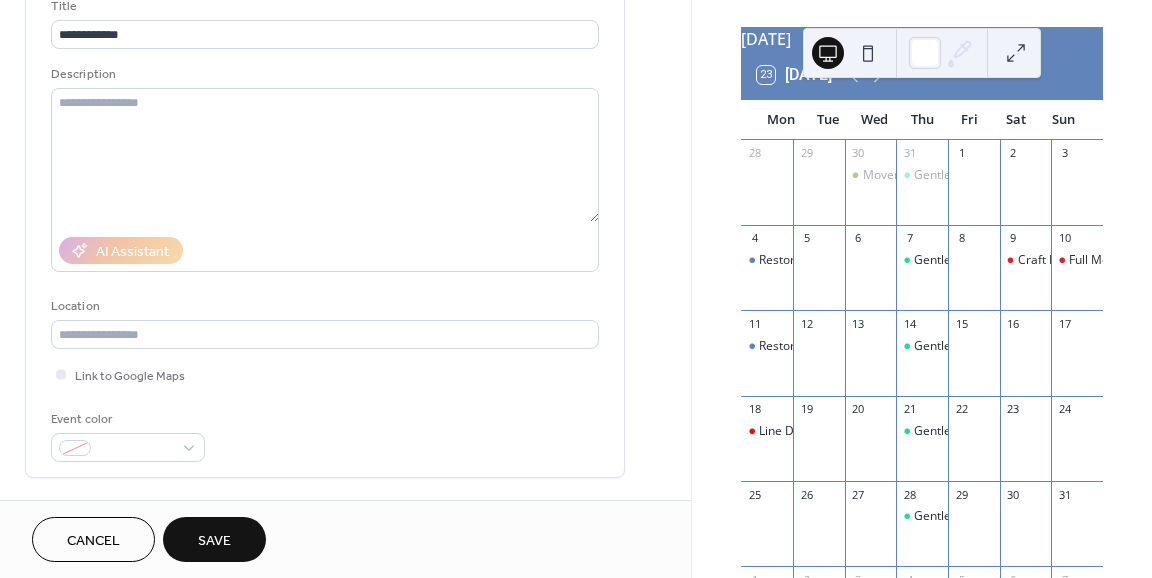 scroll, scrollTop: 140, scrollLeft: 0, axis: vertical 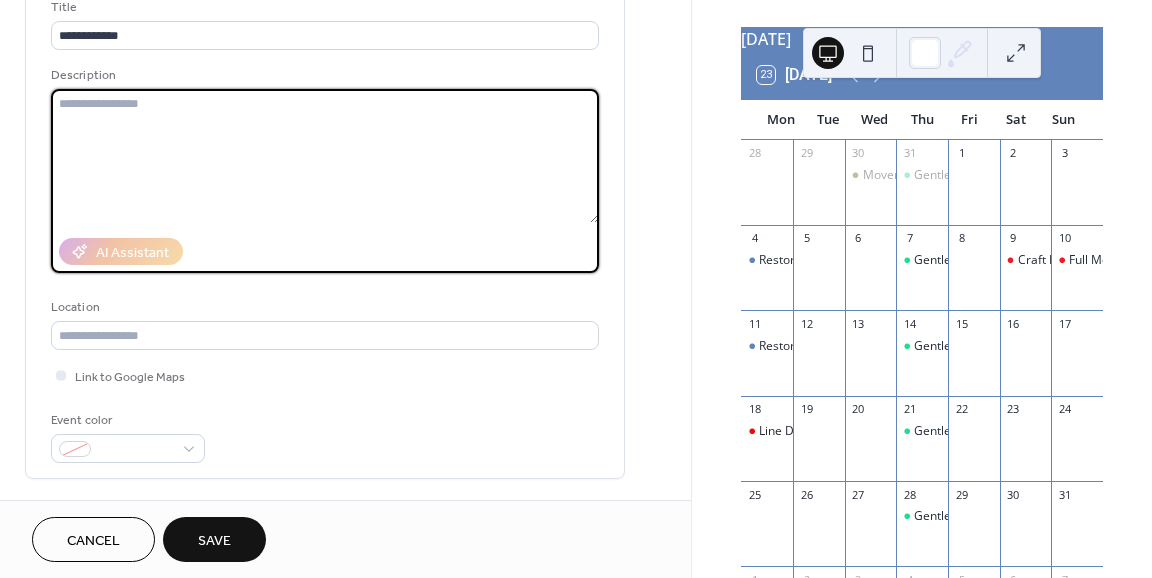 click at bounding box center [325, 156] 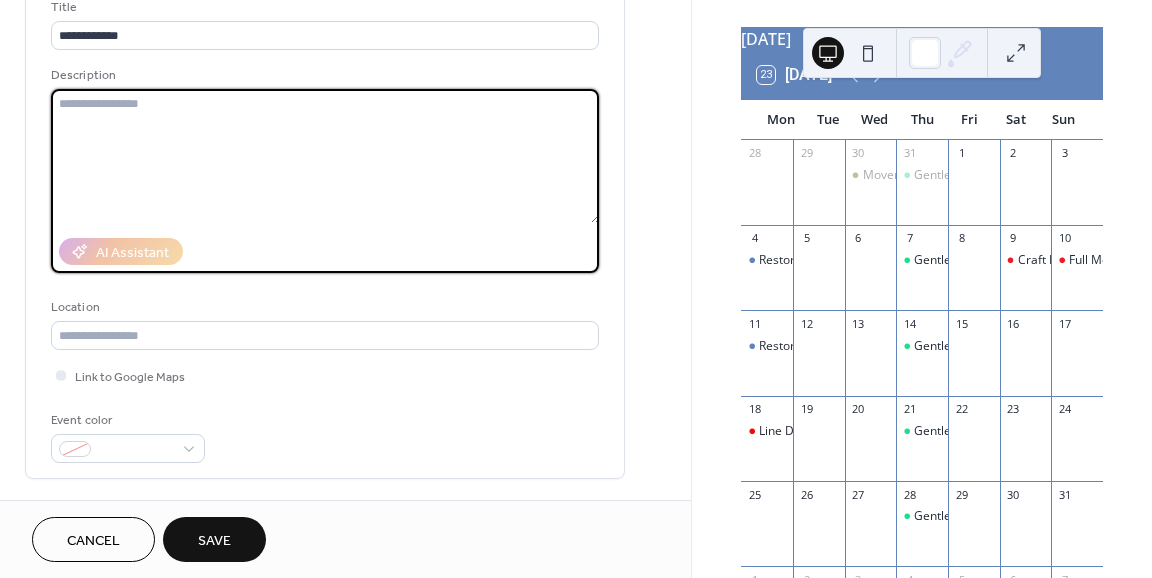 scroll, scrollTop: 0, scrollLeft: 0, axis: both 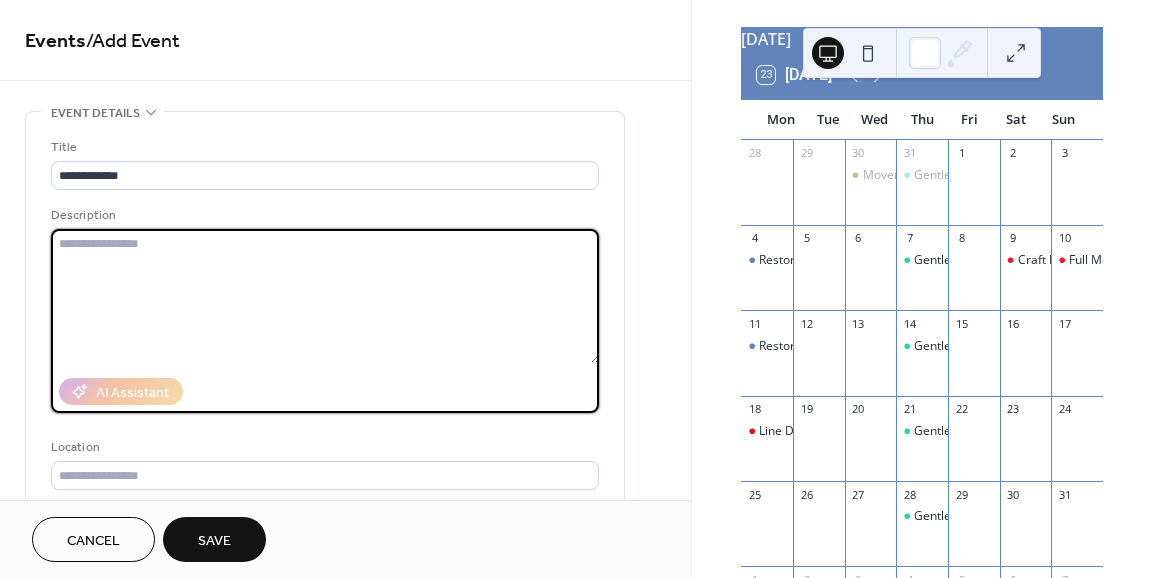 click at bounding box center [325, 296] 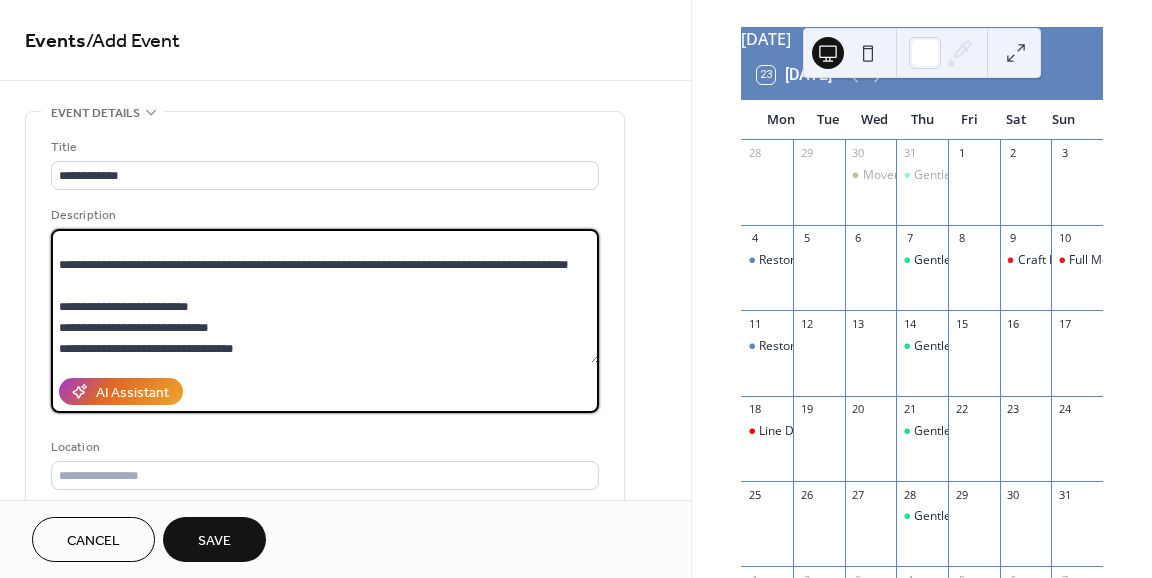 scroll, scrollTop: 0, scrollLeft: 0, axis: both 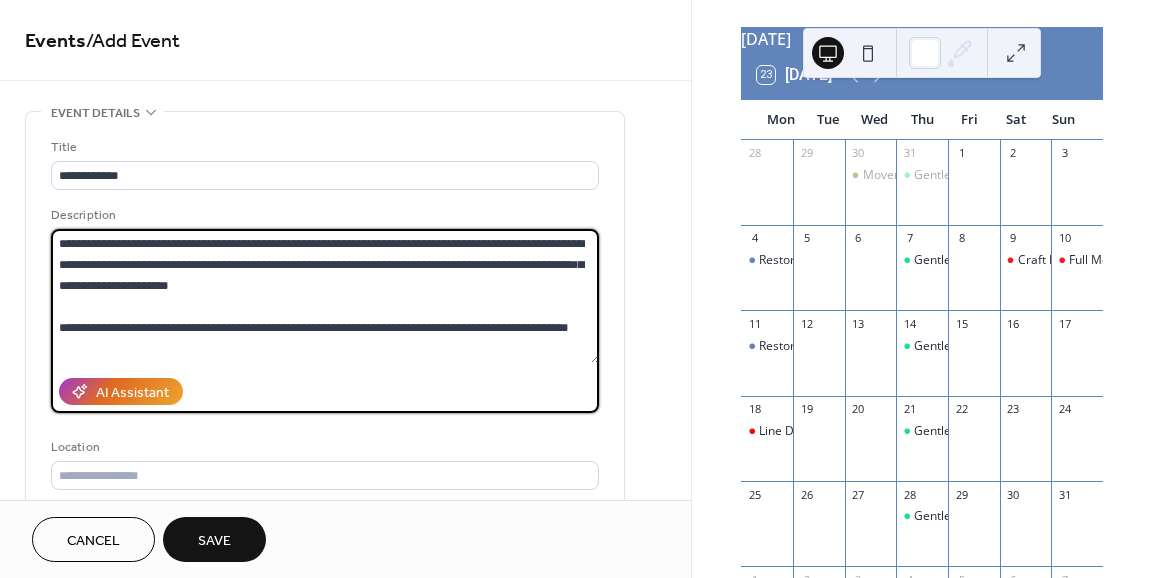 drag, startPoint x: 170, startPoint y: 239, endPoint x: 43, endPoint y: 237, distance: 127.01575 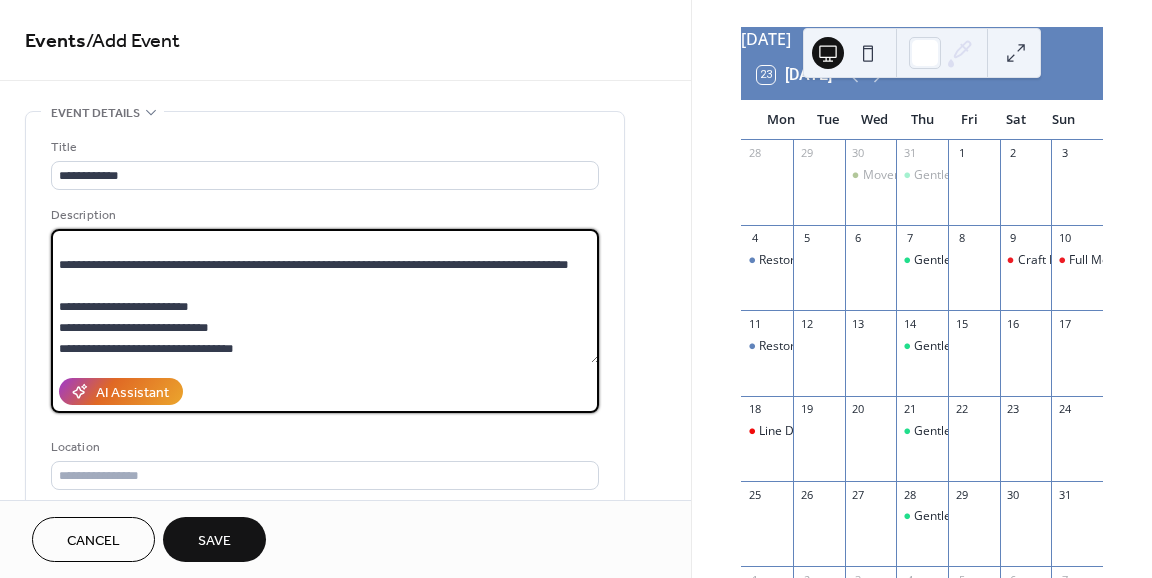 scroll, scrollTop: 84, scrollLeft: 0, axis: vertical 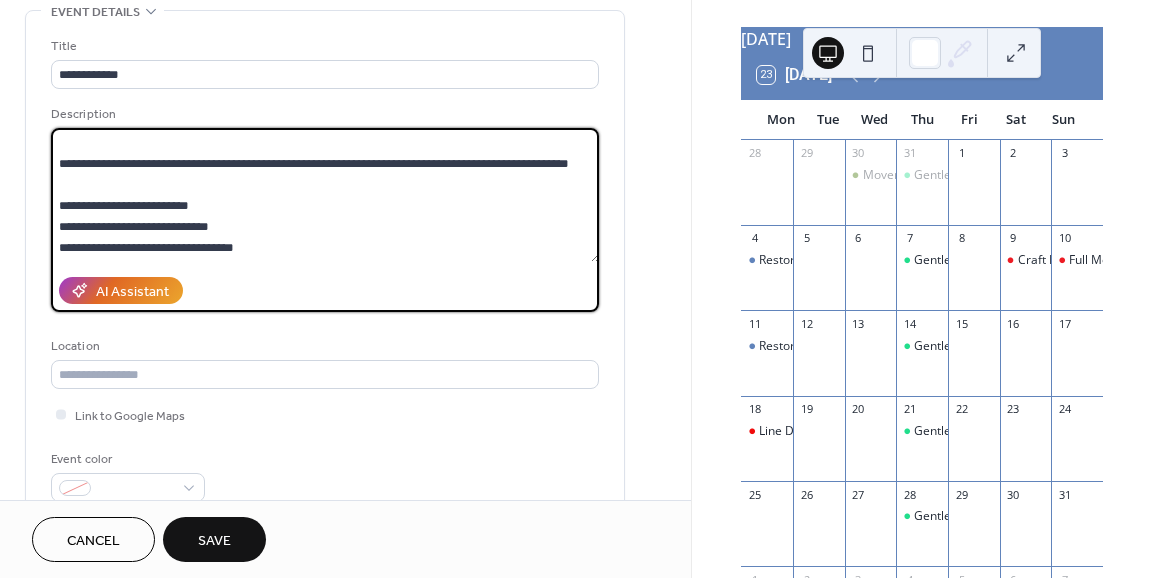 type on "**********" 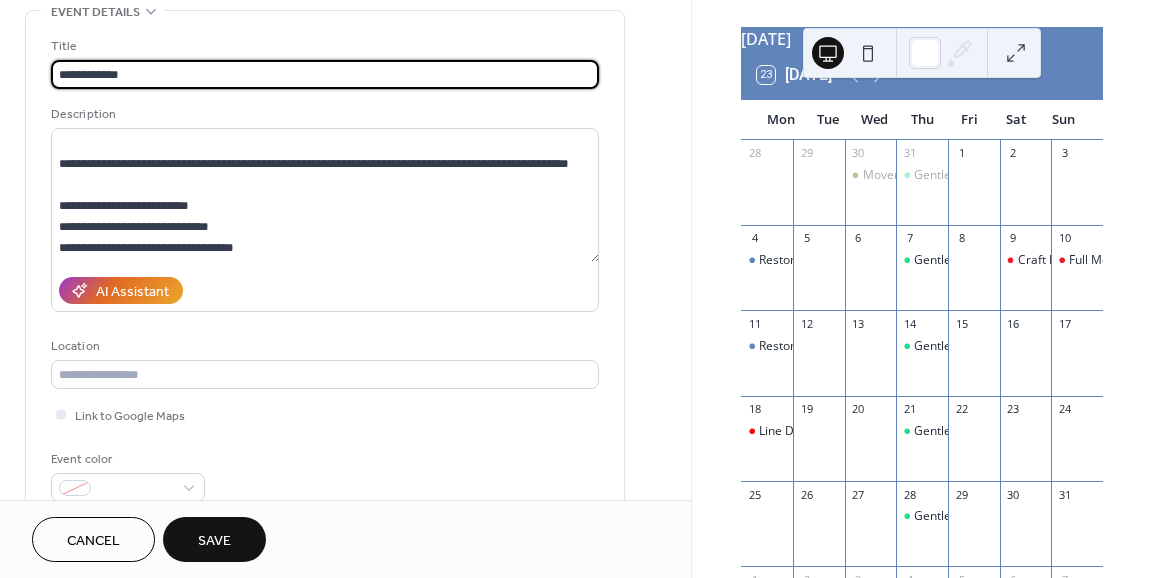 click on "**********" at bounding box center (325, 74) 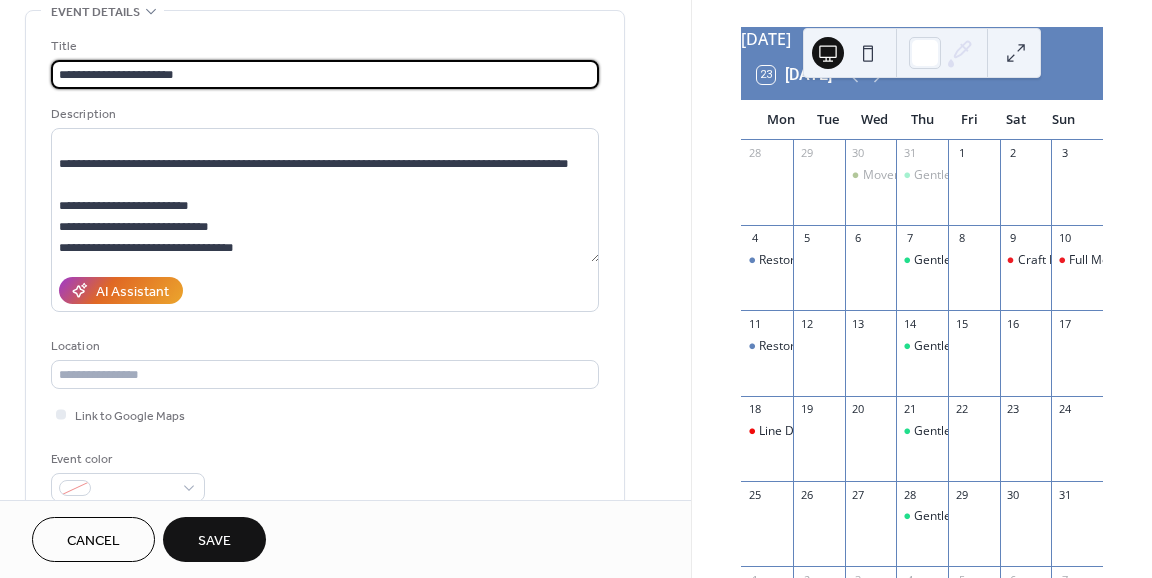 scroll, scrollTop: 0, scrollLeft: 0, axis: both 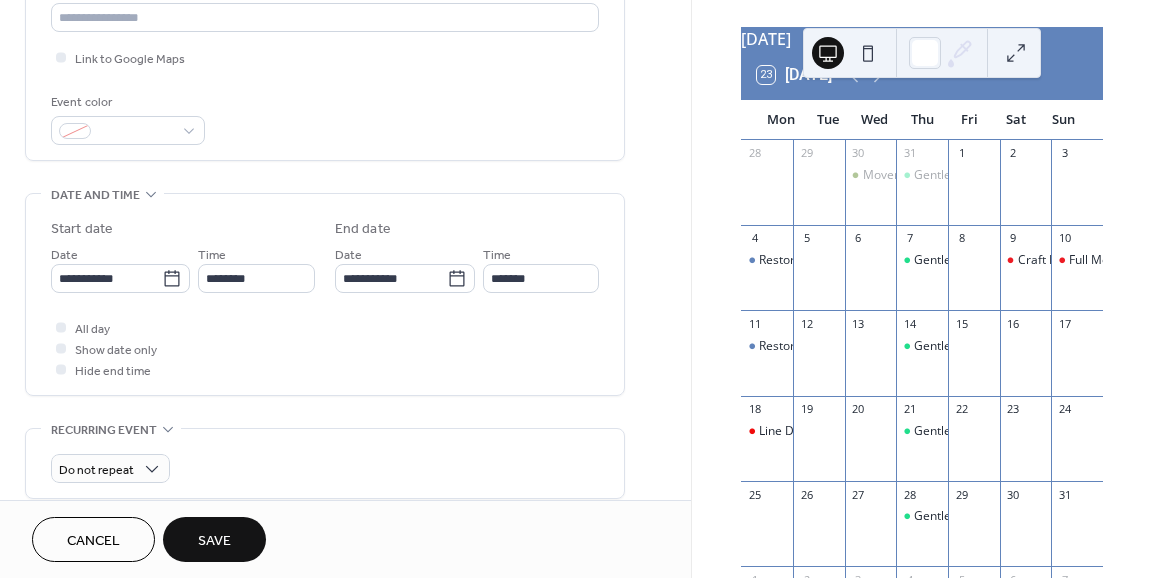 type on "**********" 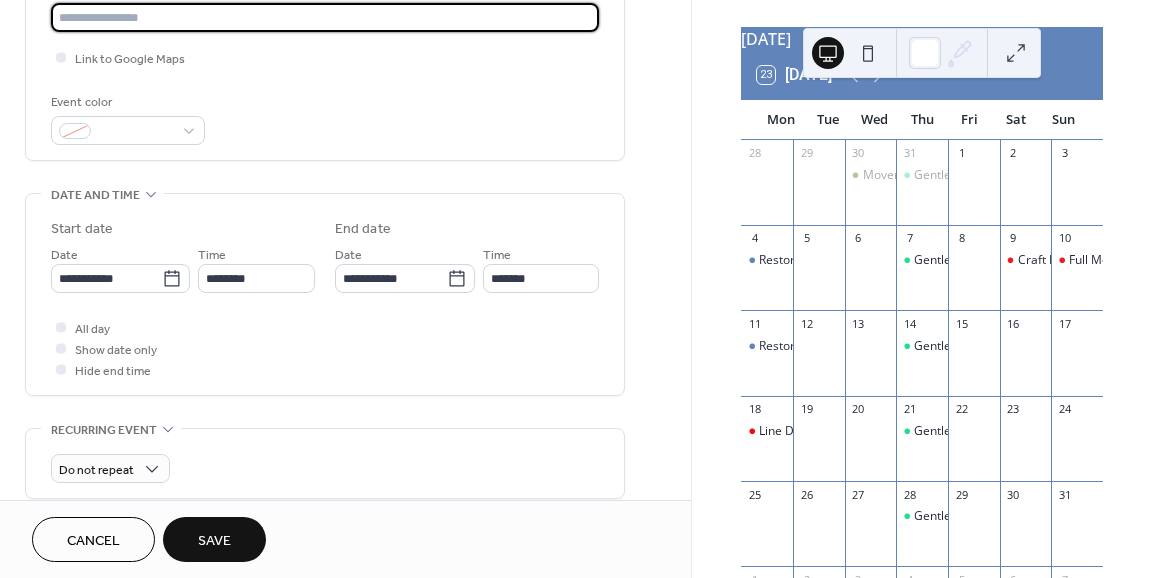 click at bounding box center (325, 17) 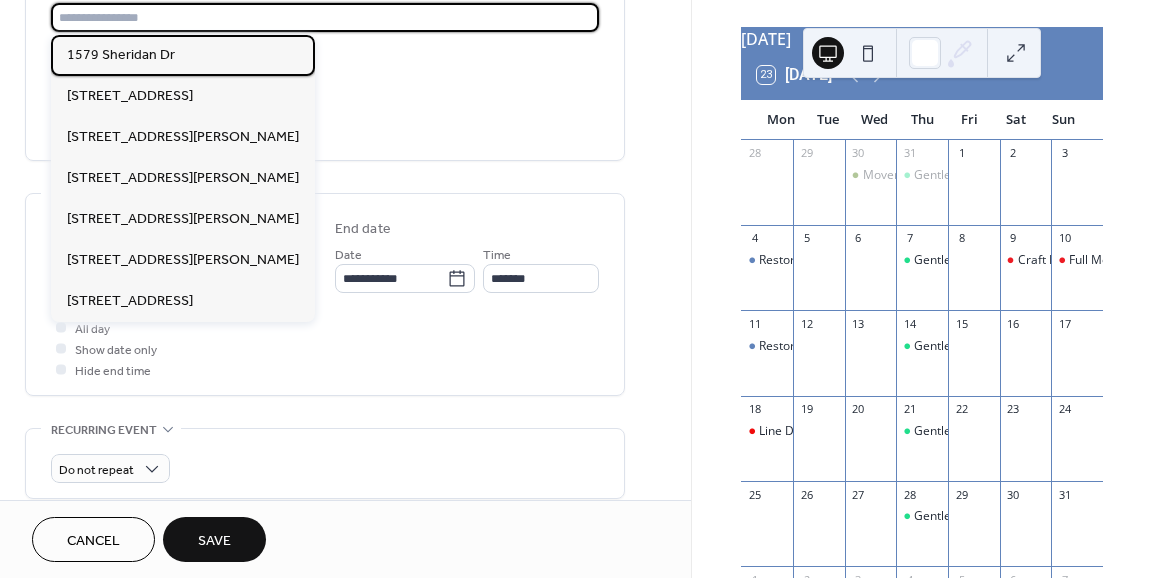 click on "1579 Sheridan Dr" at bounding box center (121, 55) 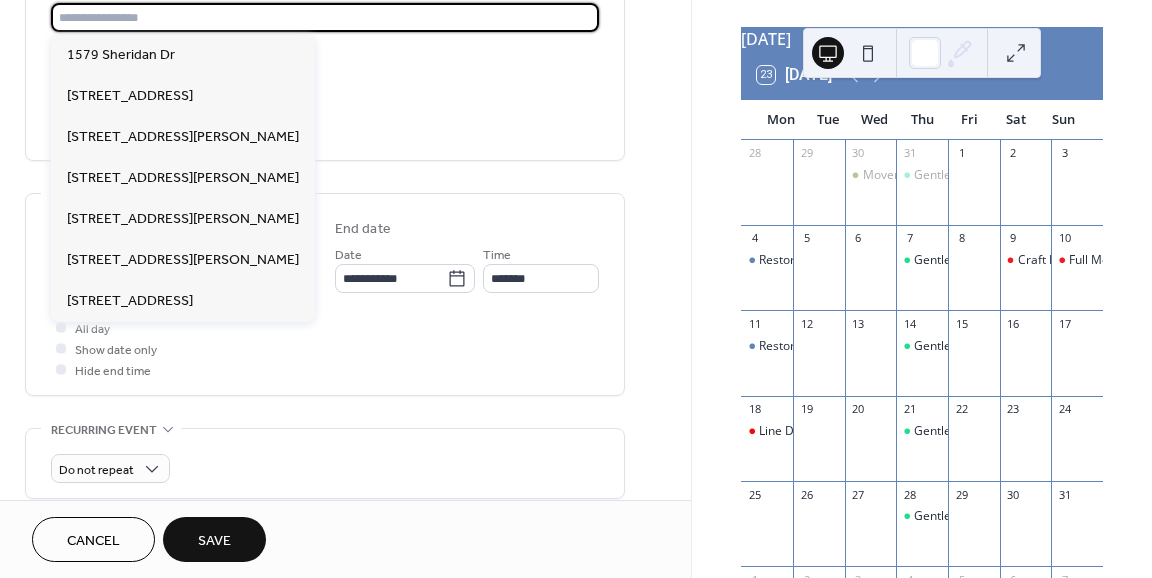 type on "**********" 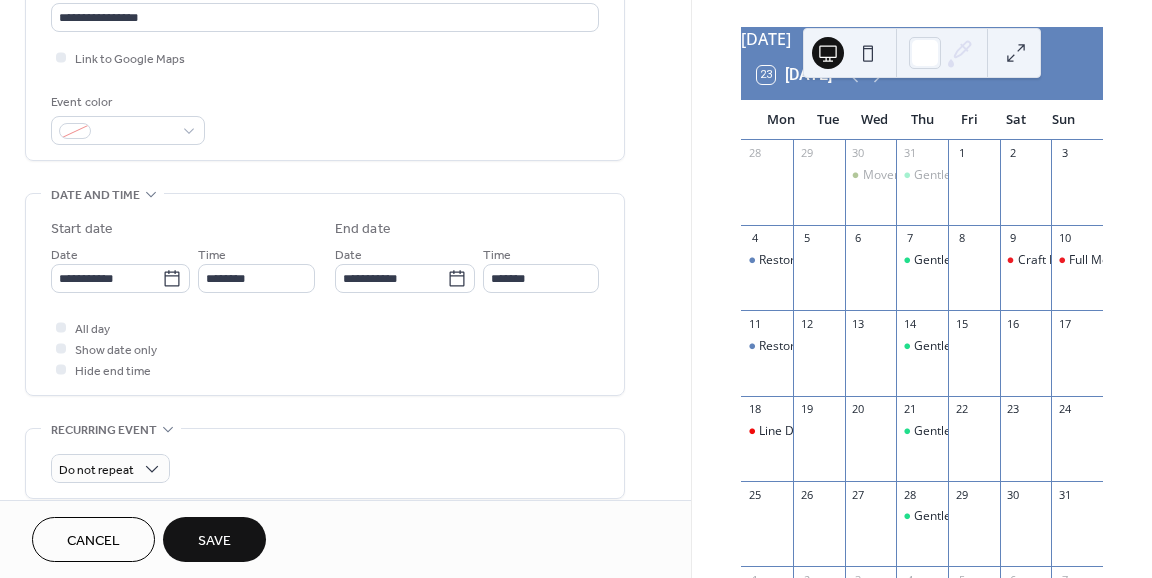 click on "Event color" at bounding box center [126, 102] 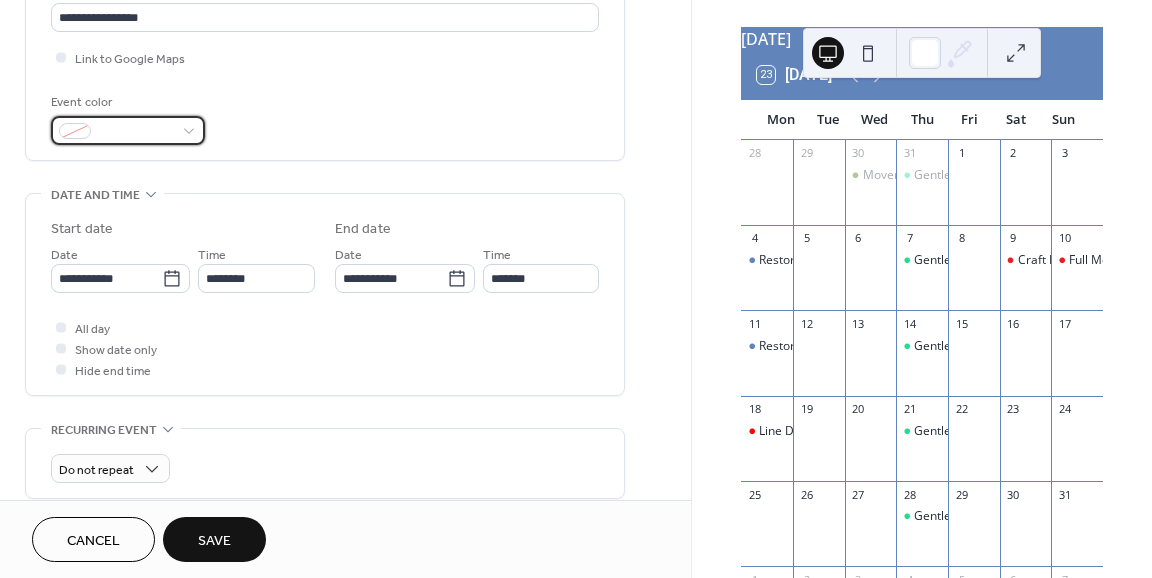 click at bounding box center (136, 132) 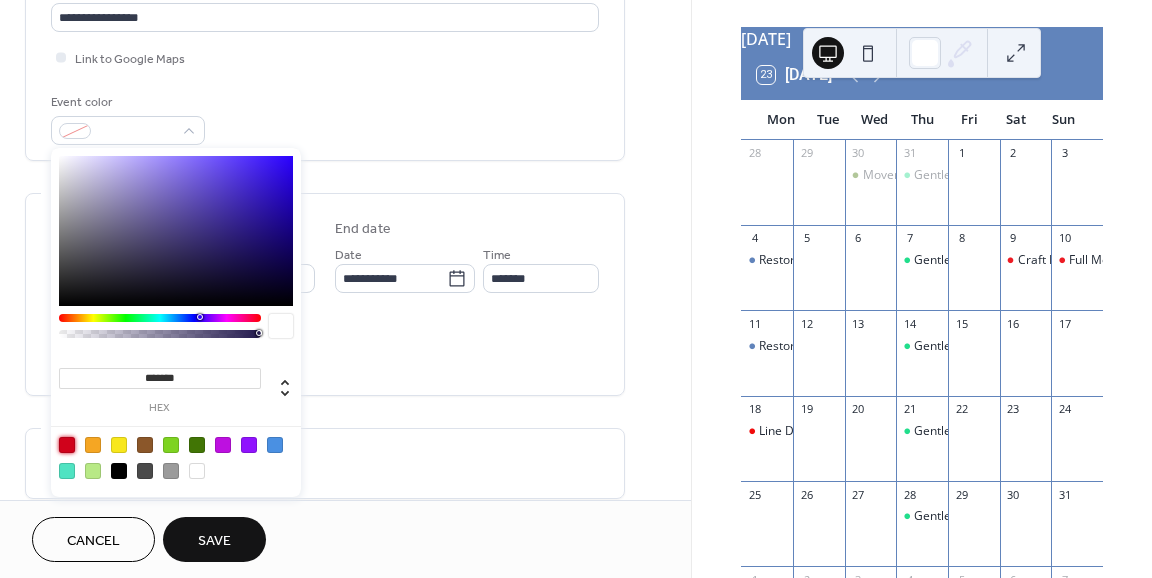 click at bounding box center (67, 445) 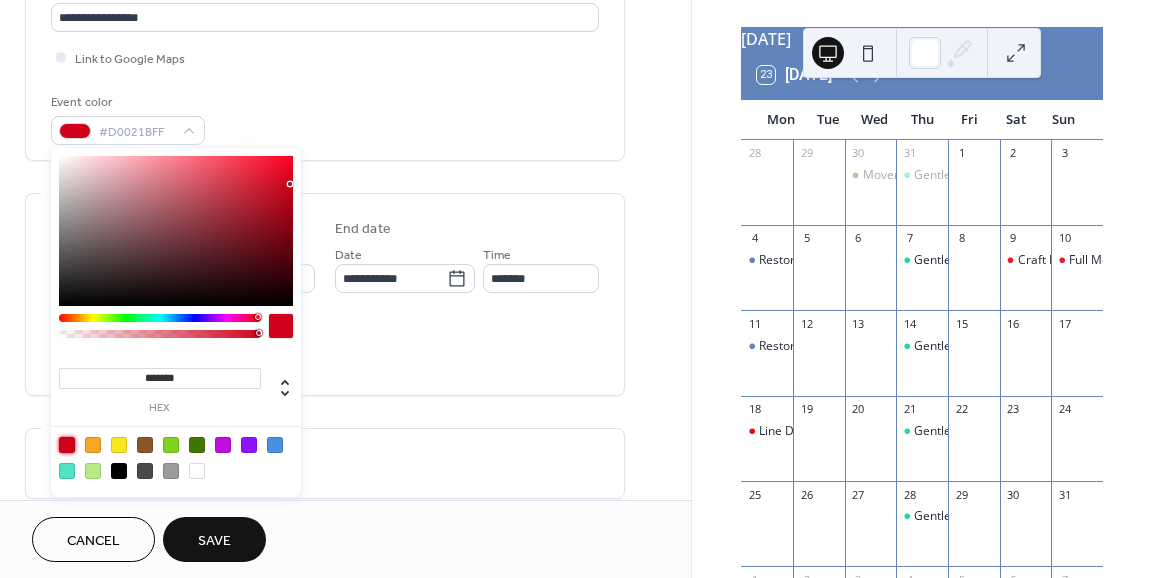 click on "Event color #D0021BFF" at bounding box center (325, 118) 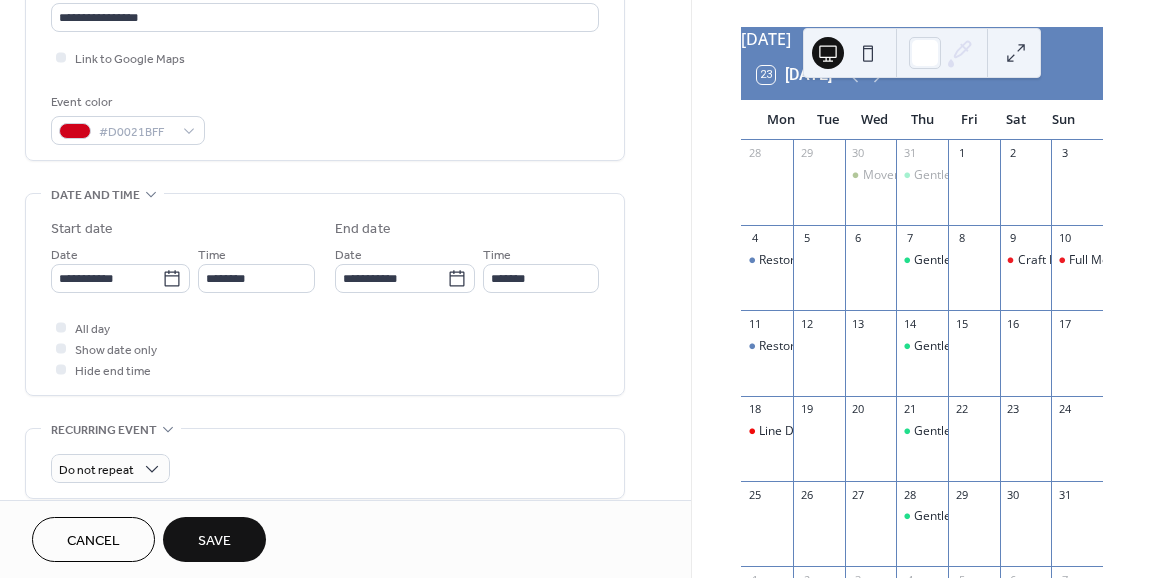scroll, scrollTop: 531, scrollLeft: 0, axis: vertical 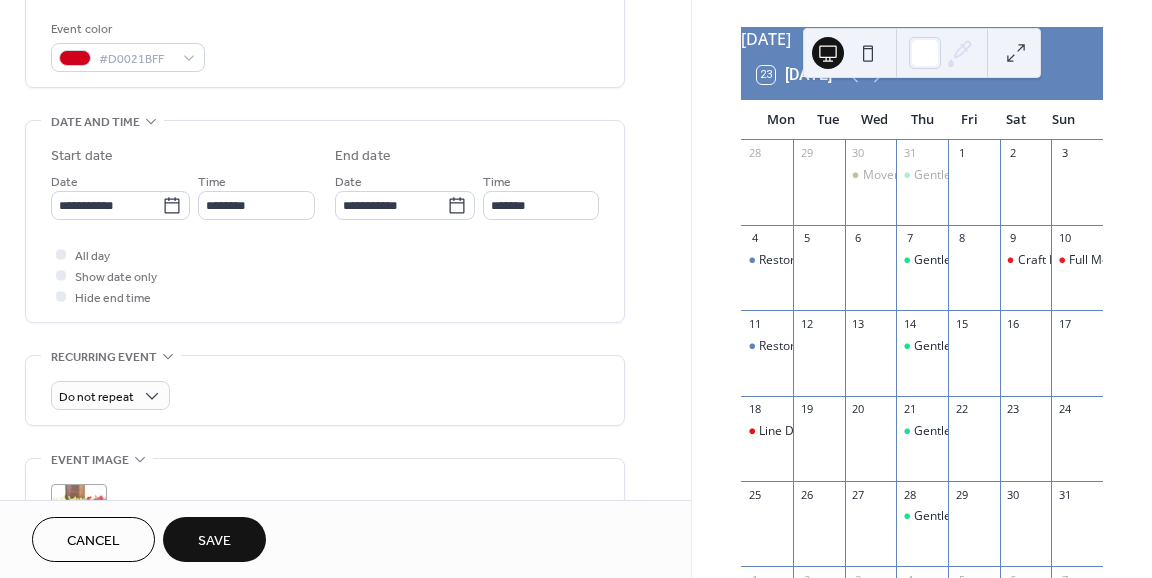 click on "**********" at bounding box center (120, 205) 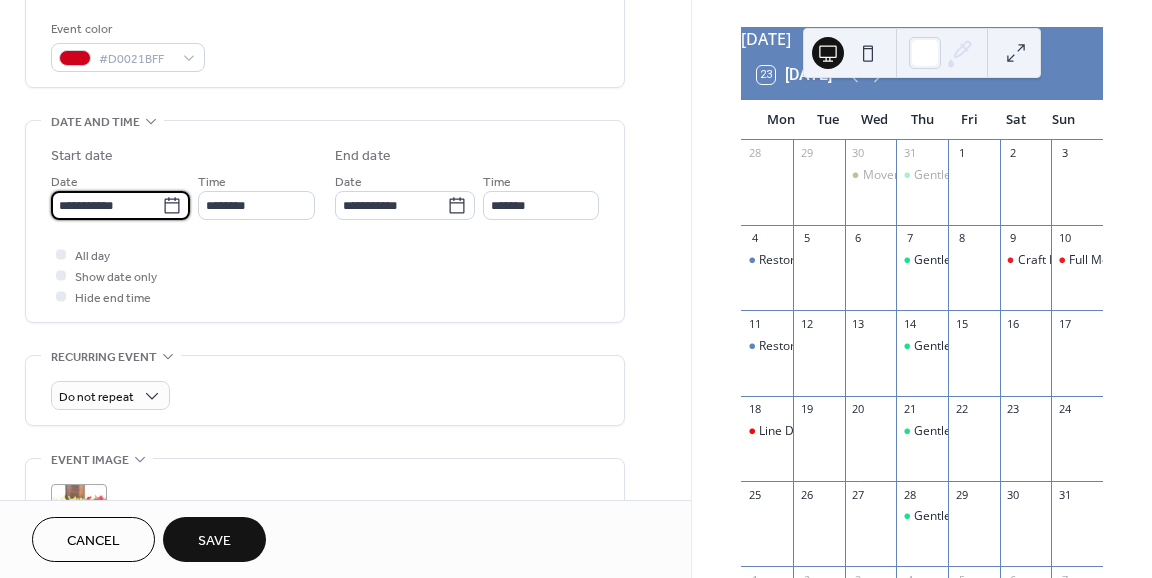 click on "**********" at bounding box center [106, 205] 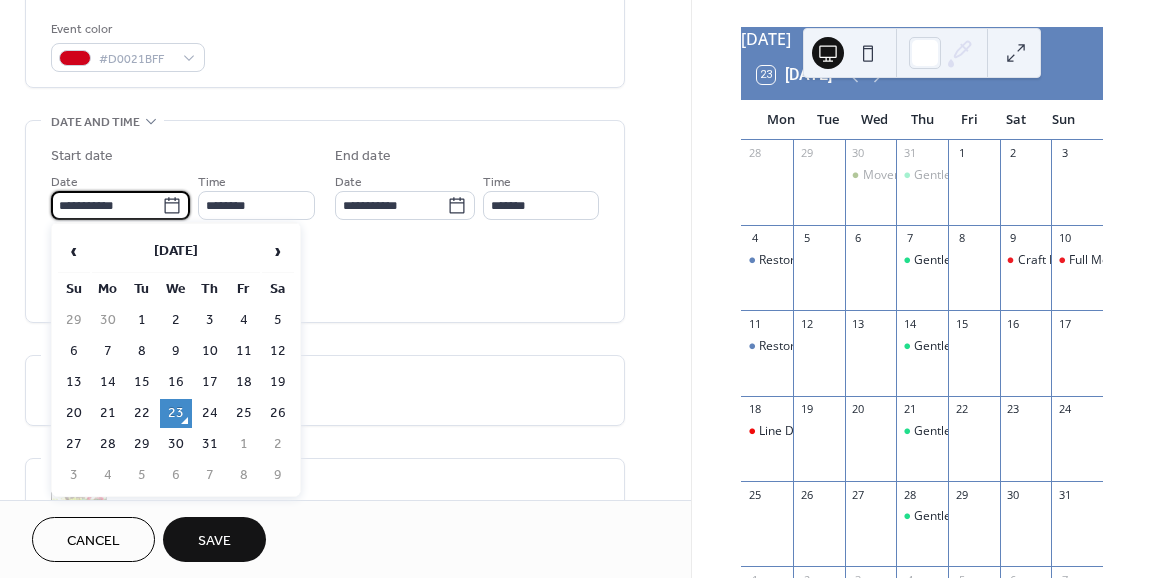 click on "[DATE]" at bounding box center [176, 251] 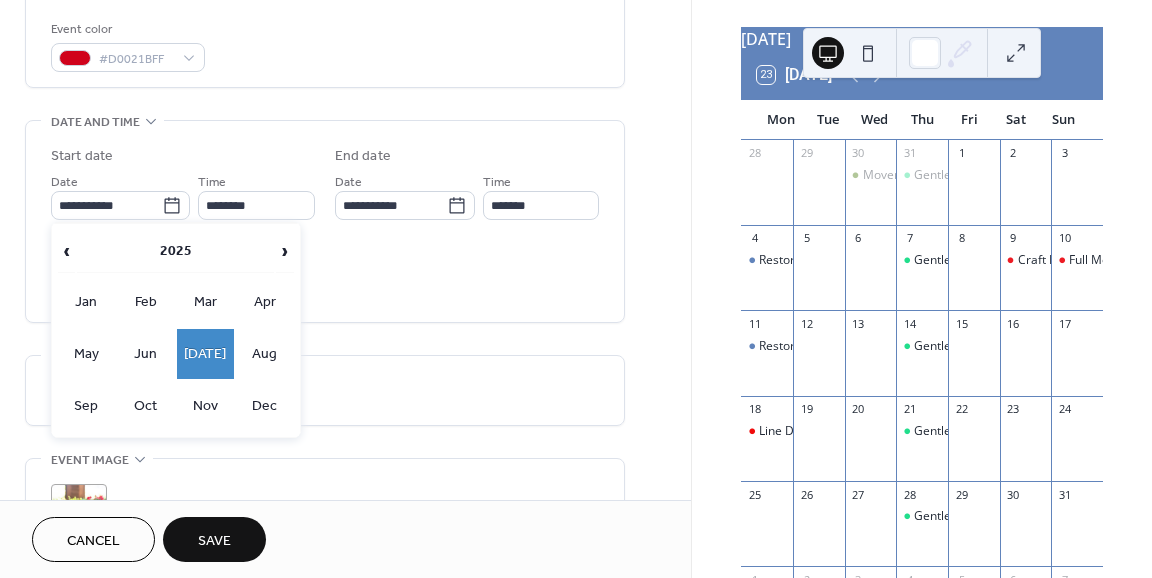 click on "›" at bounding box center [285, 251] 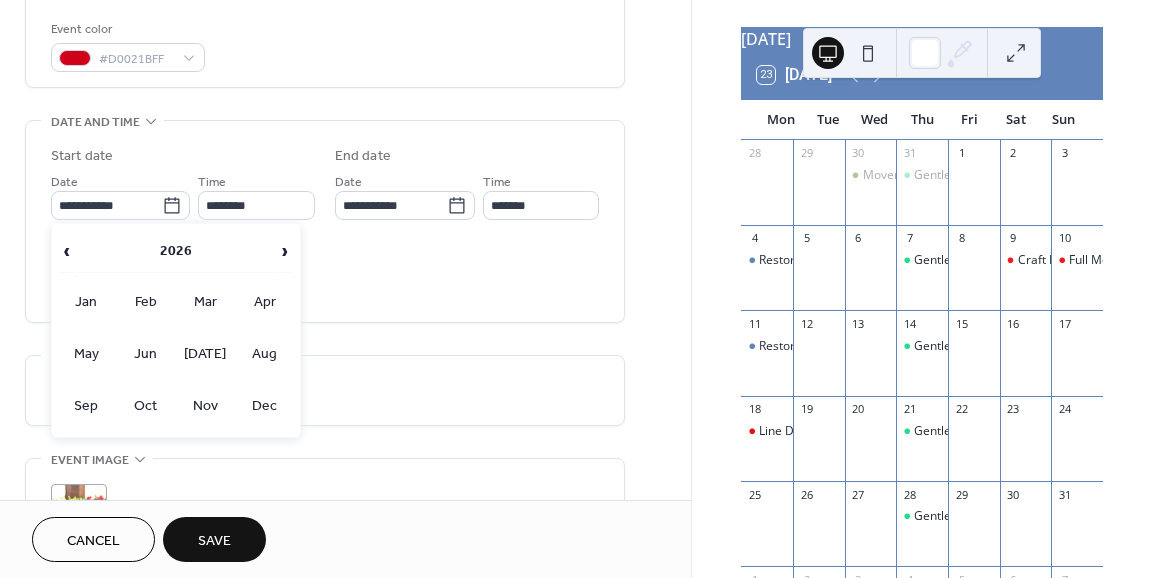 click on "Aug" at bounding box center (265, 354) 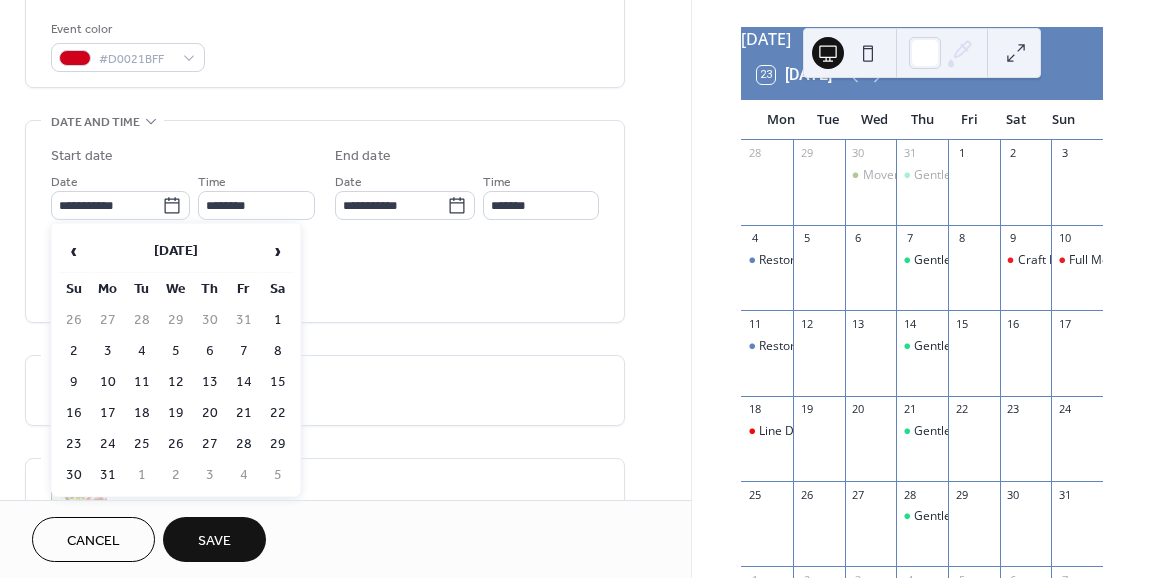 click on "[DATE]" at bounding box center [176, 251] 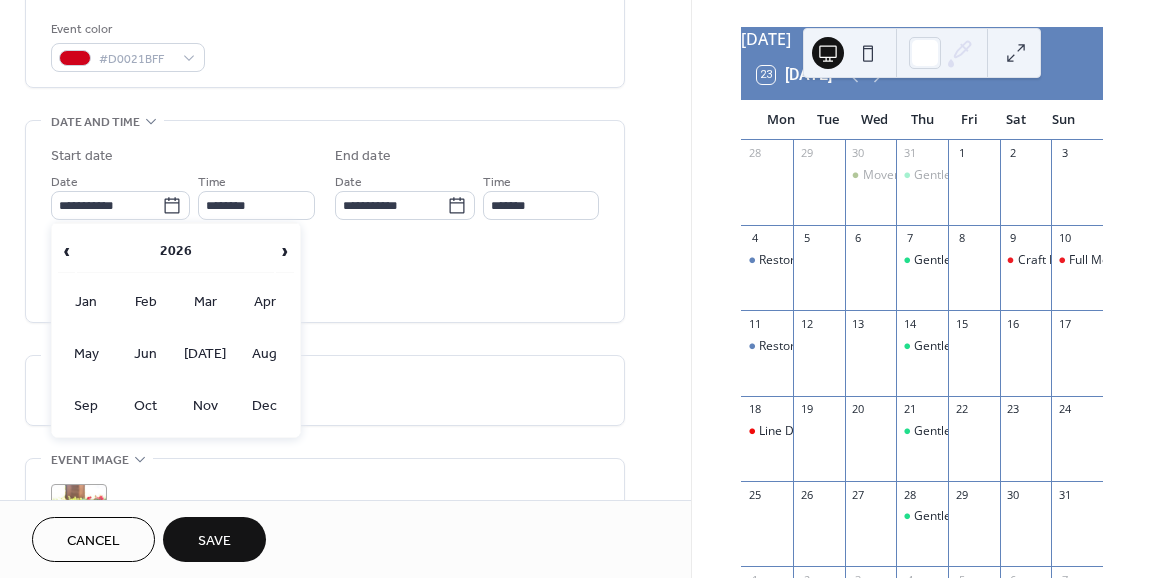 click on "2026" at bounding box center [175, 251] 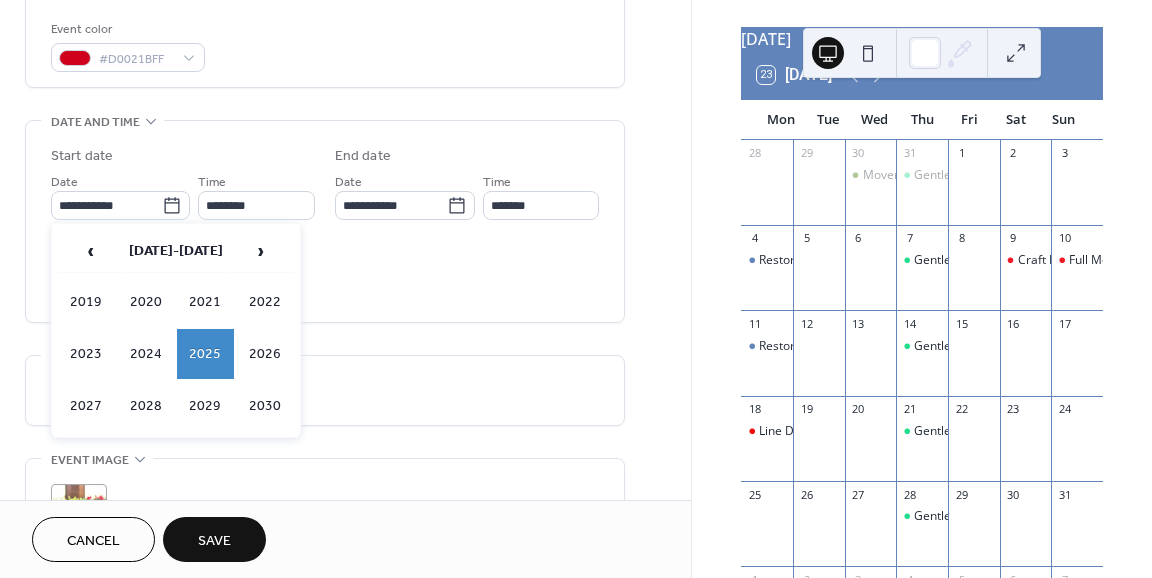 click on "2024" at bounding box center [146, 354] 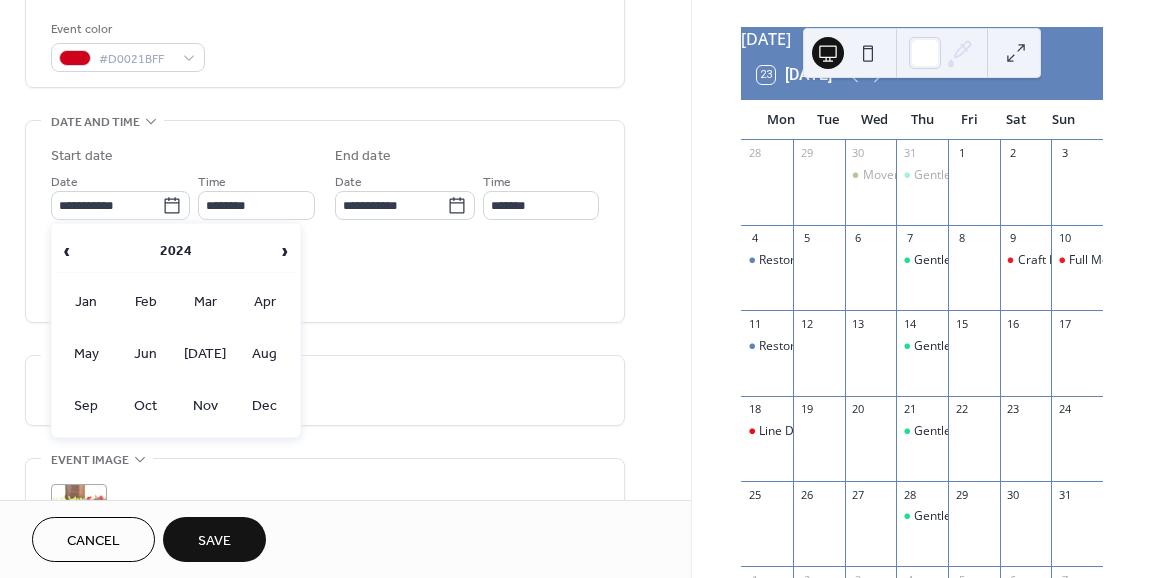 click on "2024" at bounding box center [175, 251] 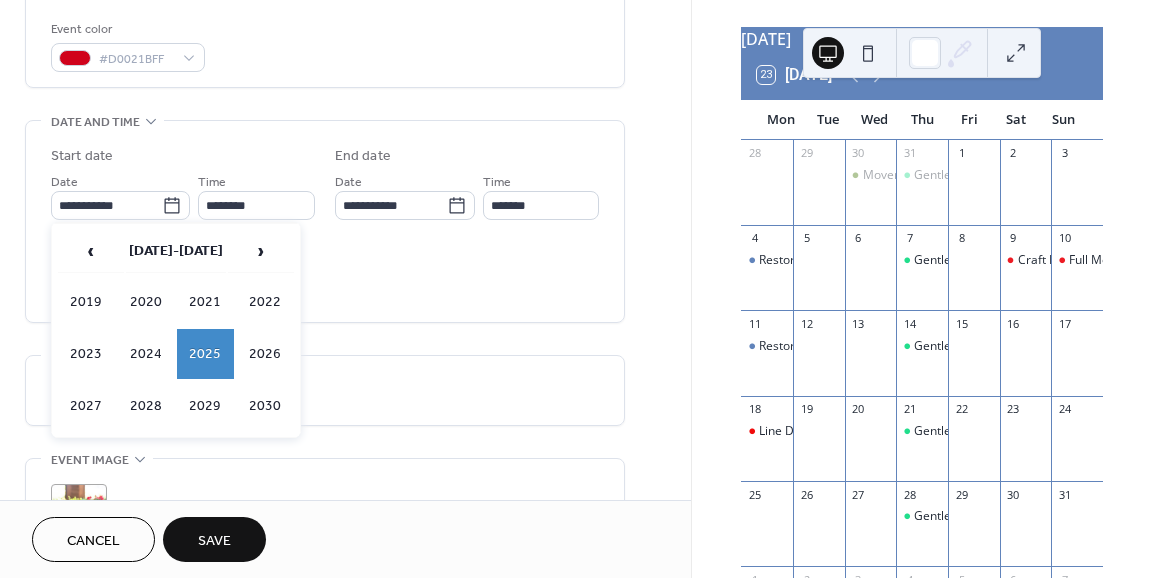 click on "2025" at bounding box center (206, 354) 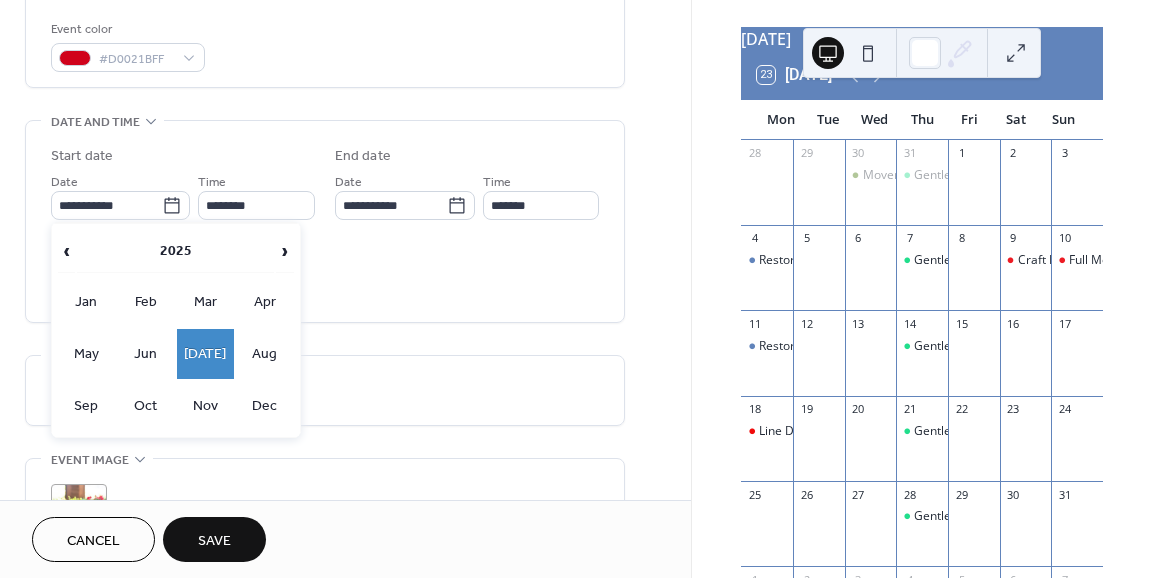 click on "Aug" at bounding box center [265, 354] 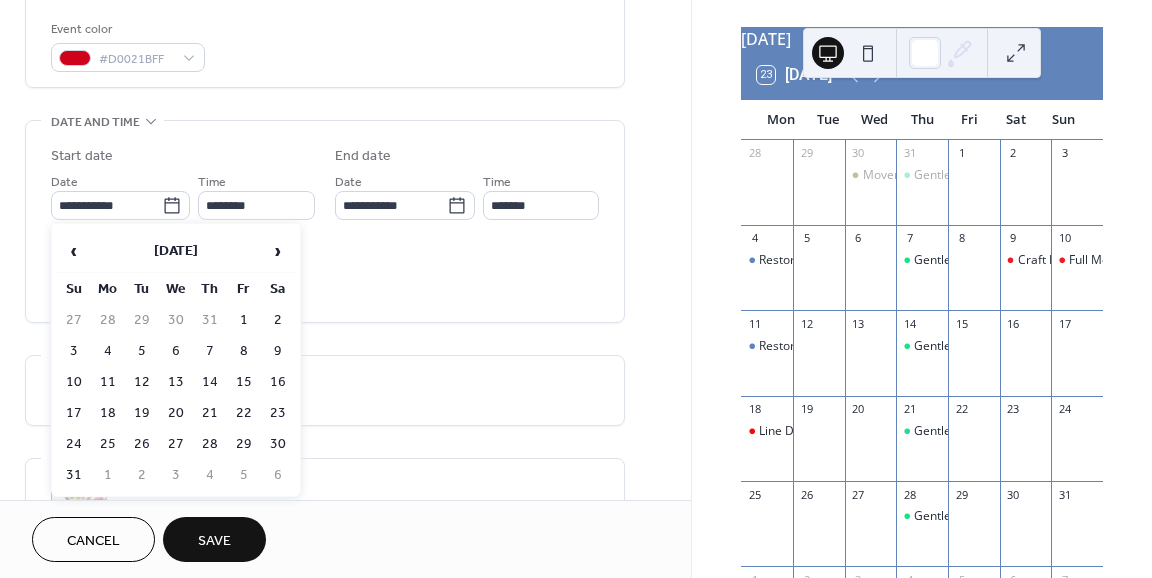 click on "20" at bounding box center [176, 413] 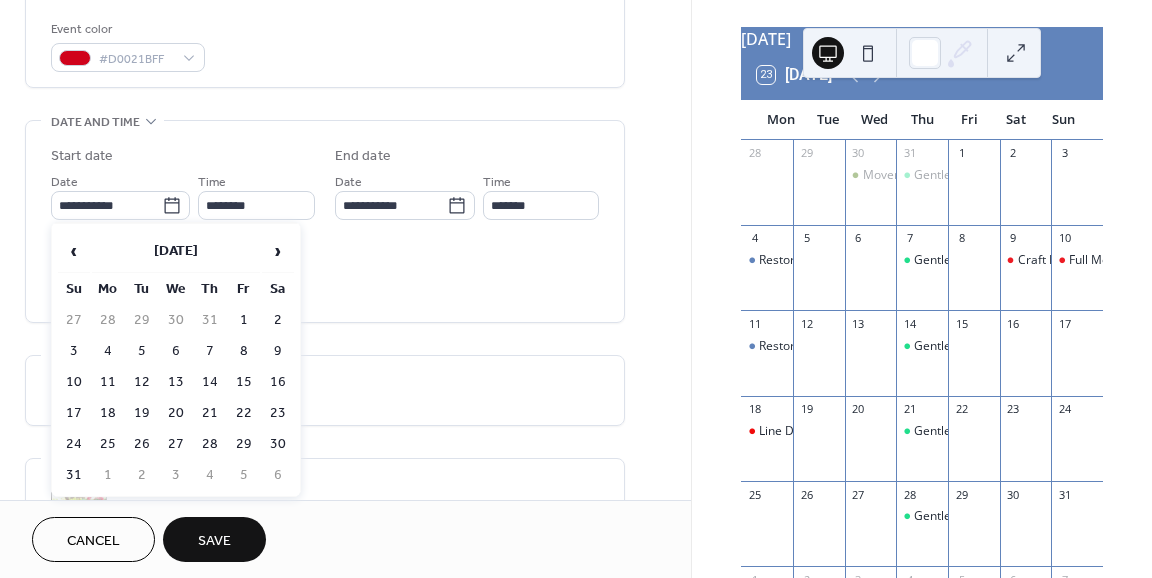 type on "**********" 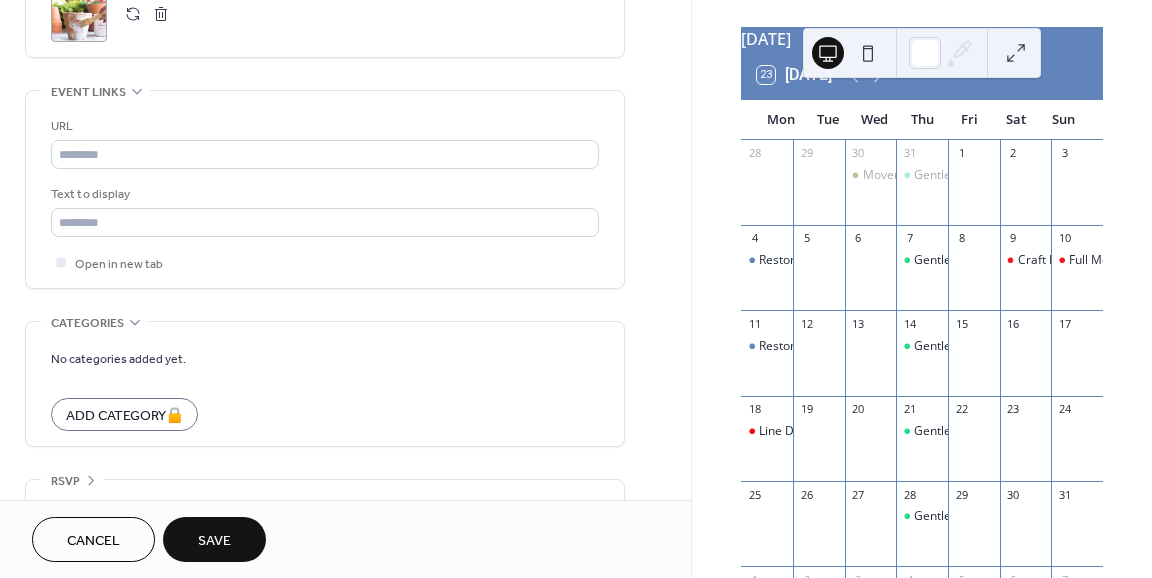 scroll, scrollTop: 1064, scrollLeft: 0, axis: vertical 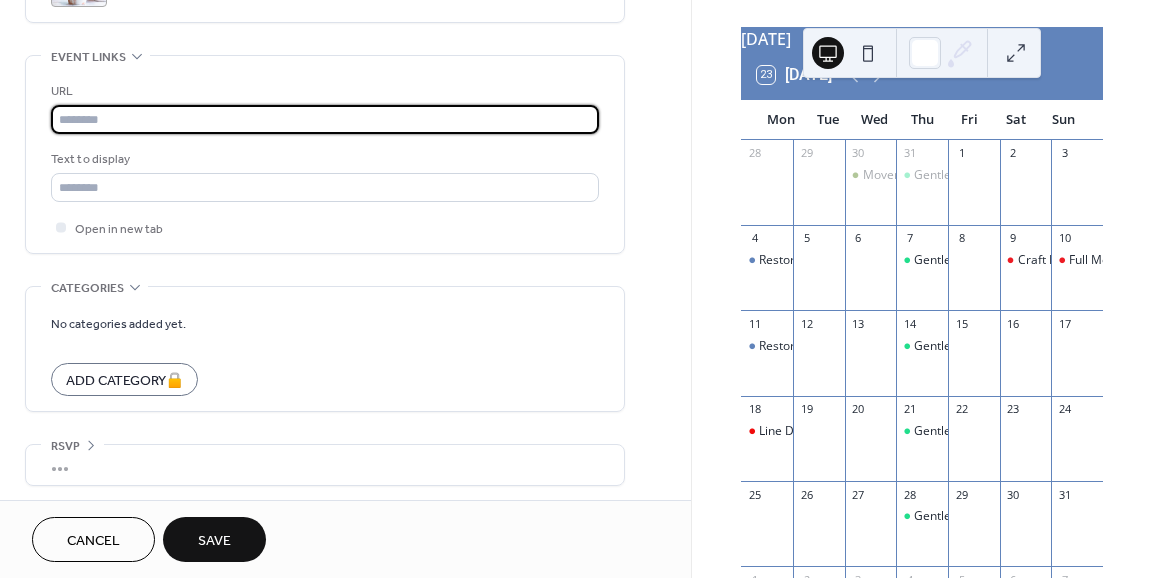 click at bounding box center [325, 119] 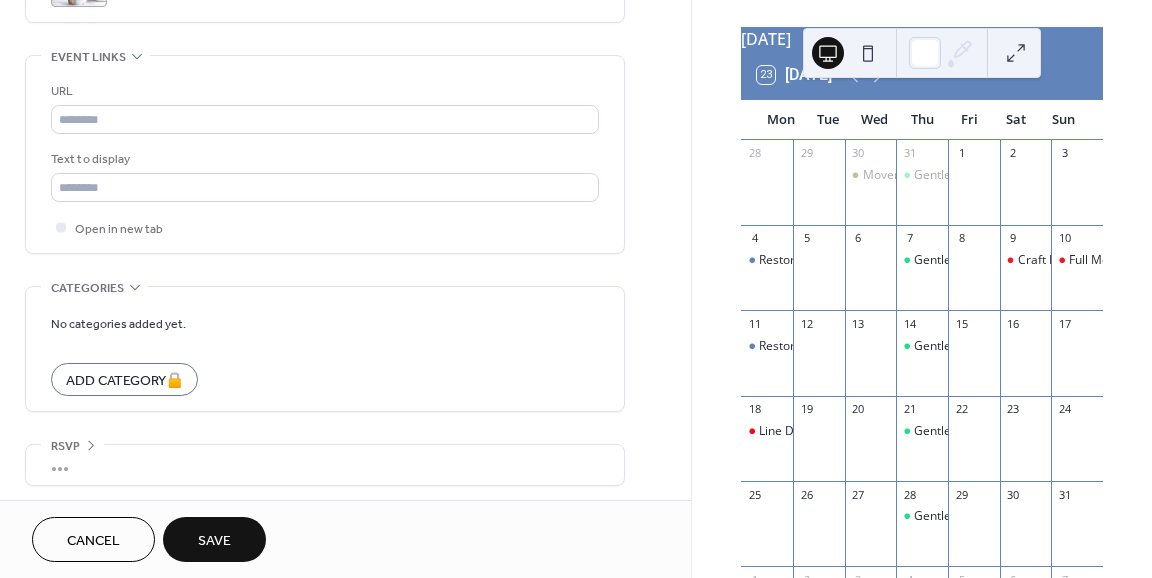 click on "URL Text to display Open in new tab" at bounding box center [325, 154] 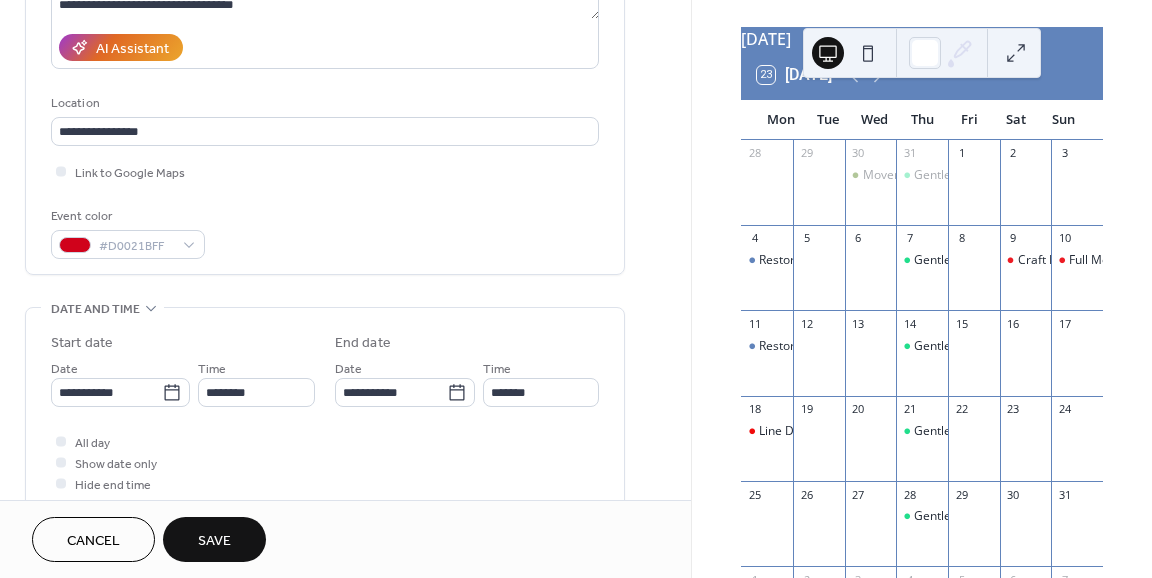 click on "**********" at bounding box center [325, 21] 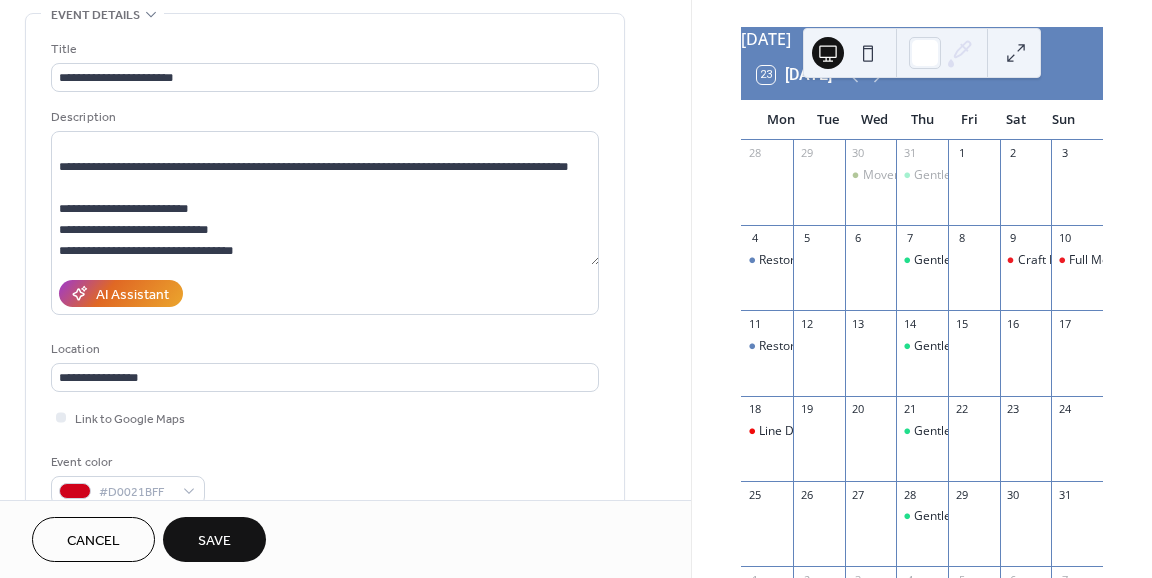 scroll, scrollTop: 96, scrollLeft: 0, axis: vertical 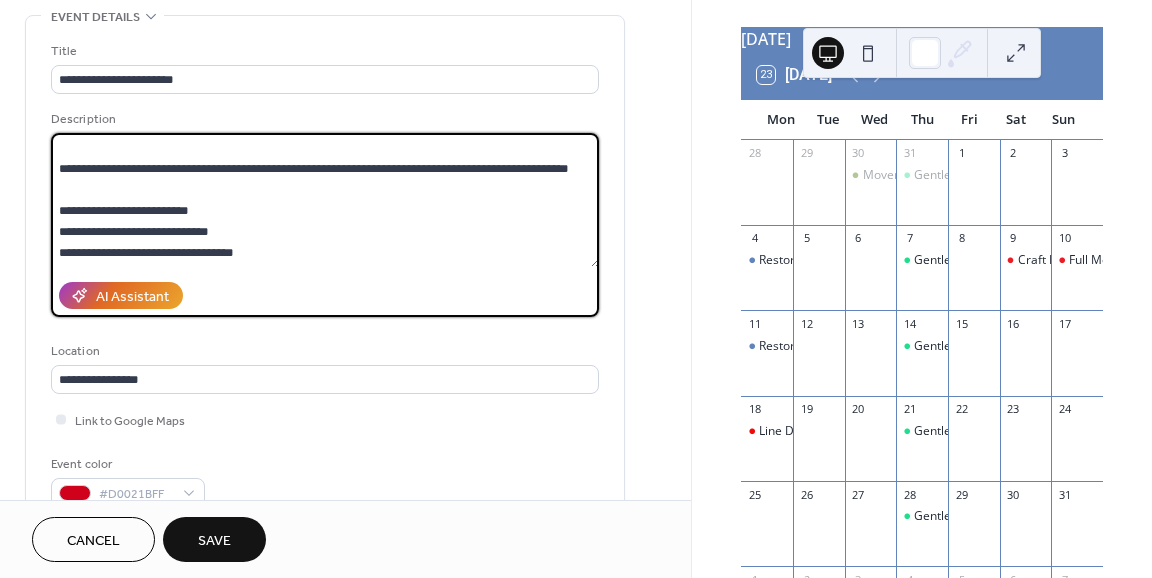 drag, startPoint x: 271, startPoint y: 253, endPoint x: -33, endPoint y: 257, distance: 304.0263 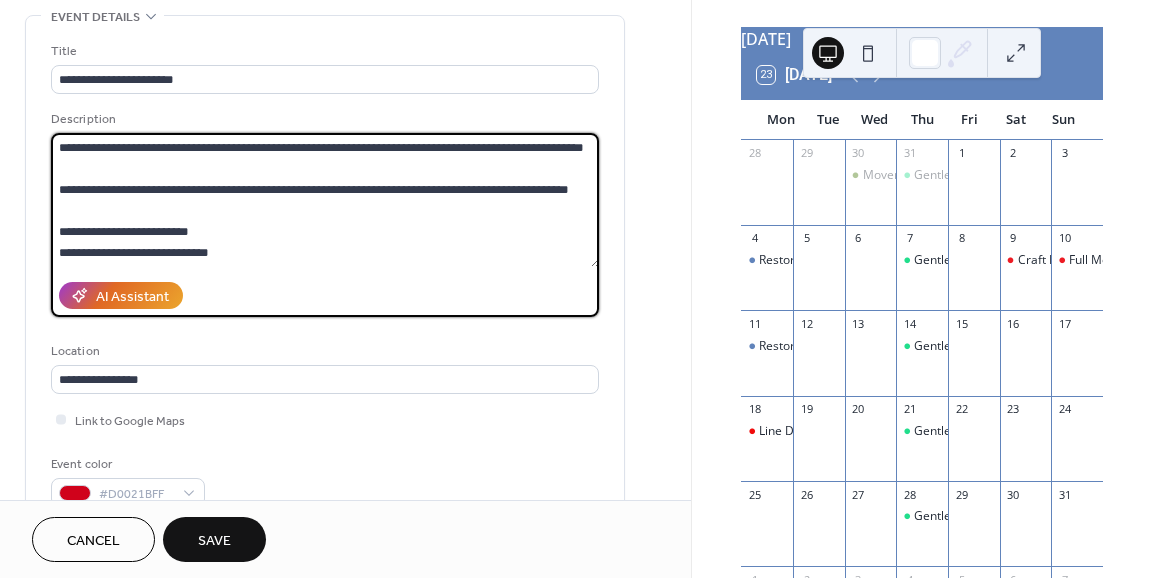 scroll, scrollTop: 63, scrollLeft: 0, axis: vertical 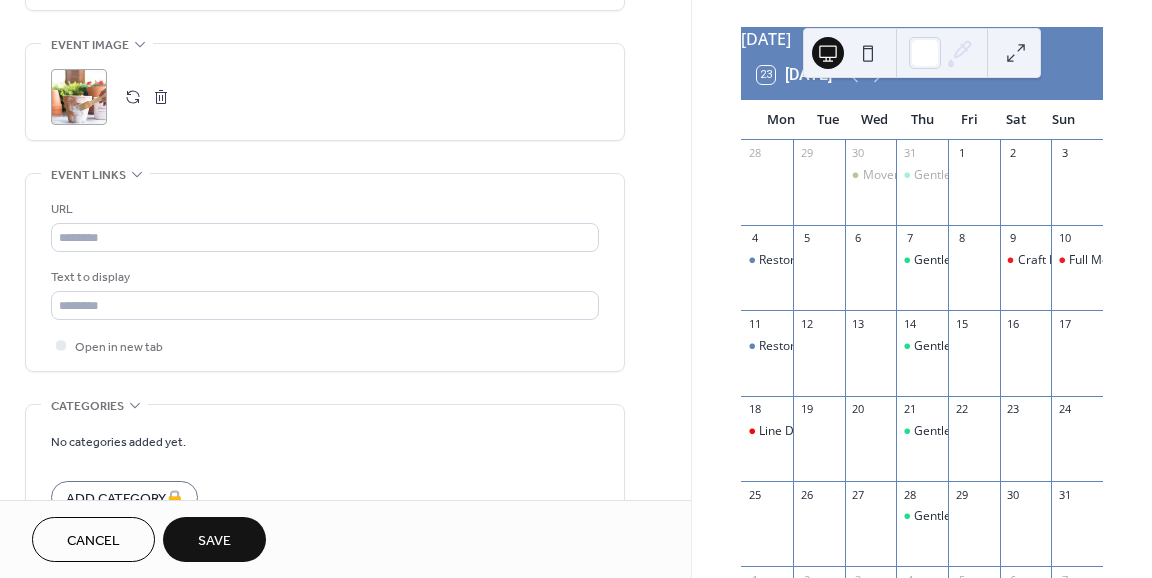 type on "**********" 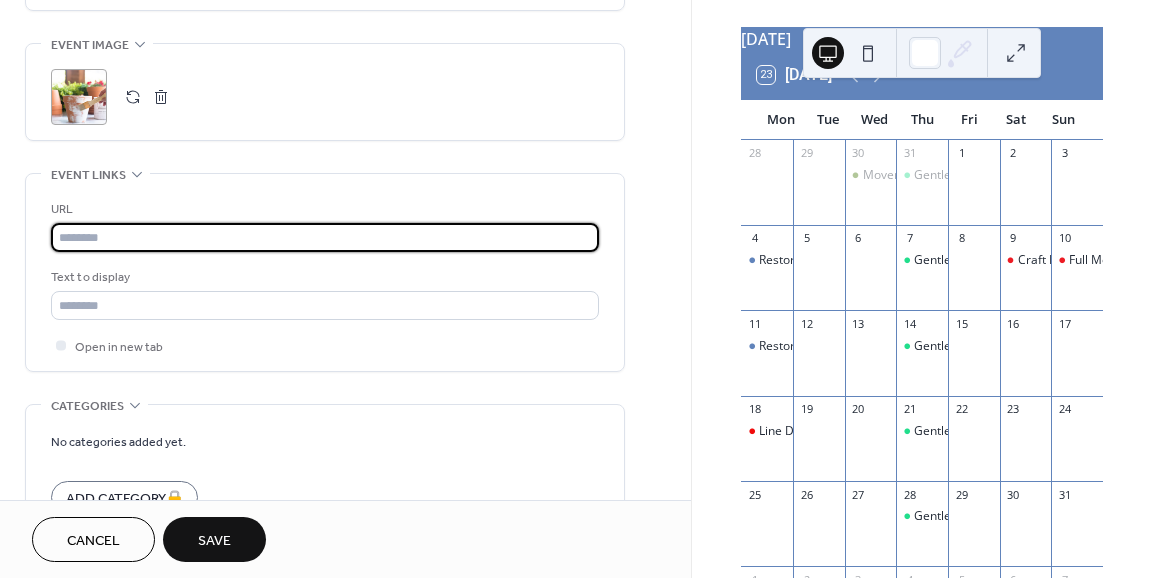 click at bounding box center (325, 237) 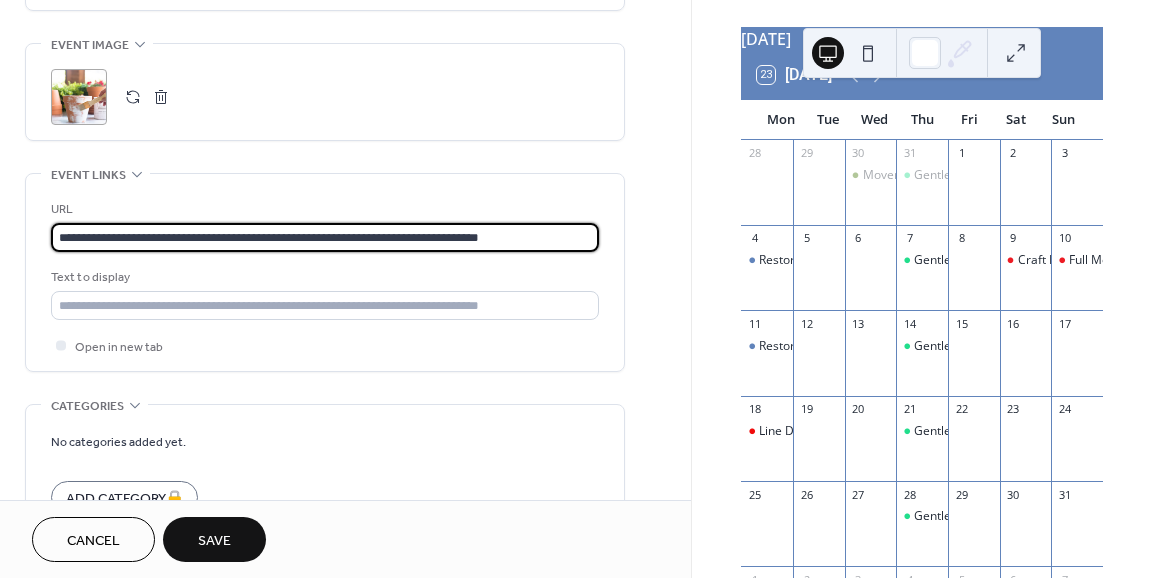 type on "**********" 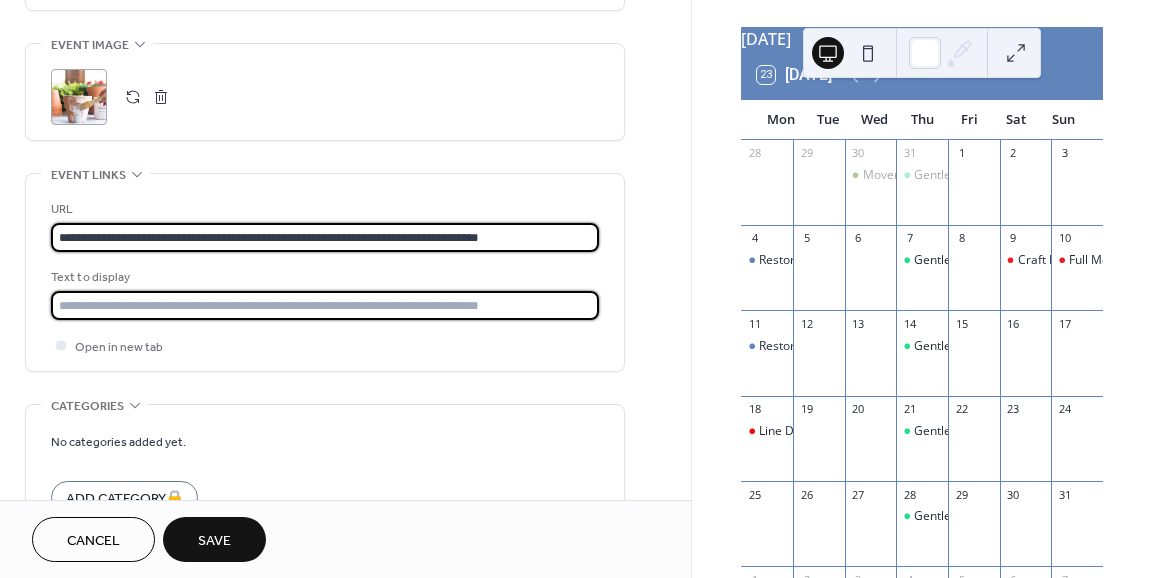 click at bounding box center (325, 305) 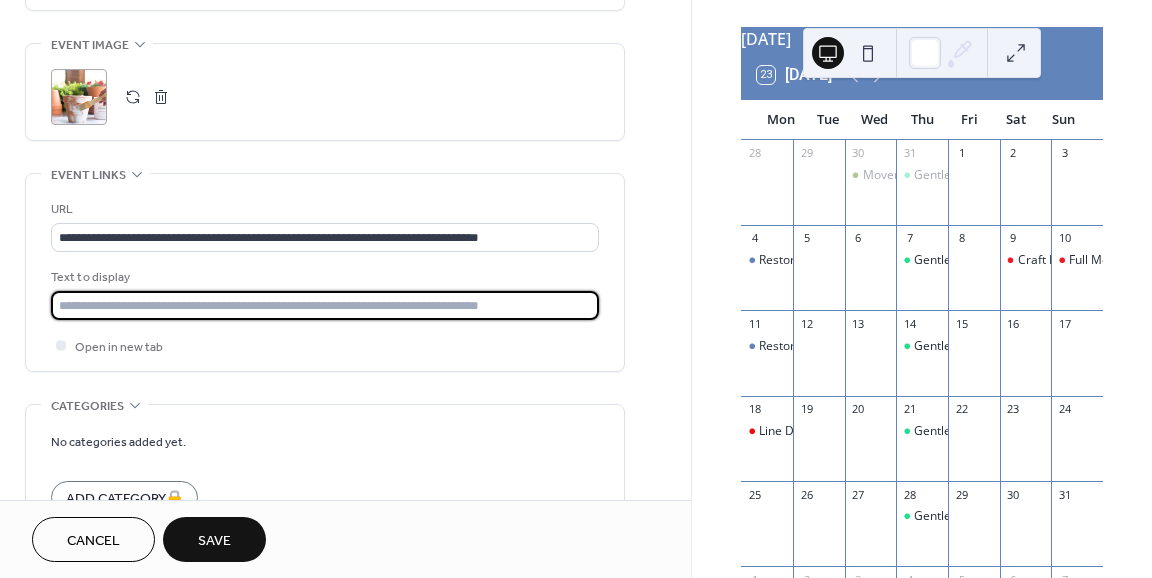 type on "*********" 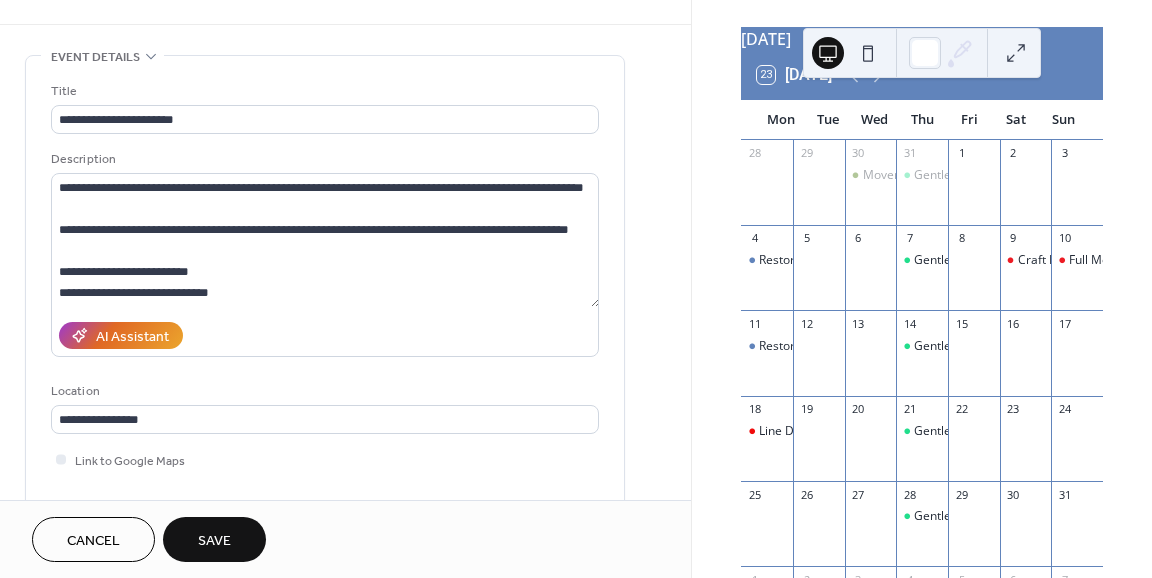scroll, scrollTop: 0, scrollLeft: 0, axis: both 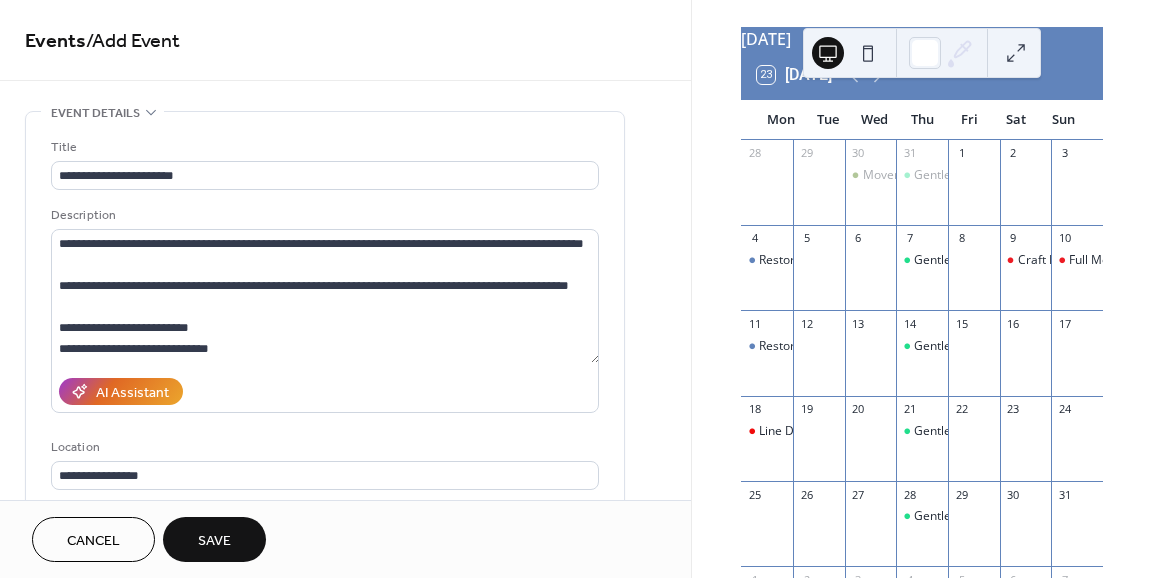 click on "Save" at bounding box center (214, 541) 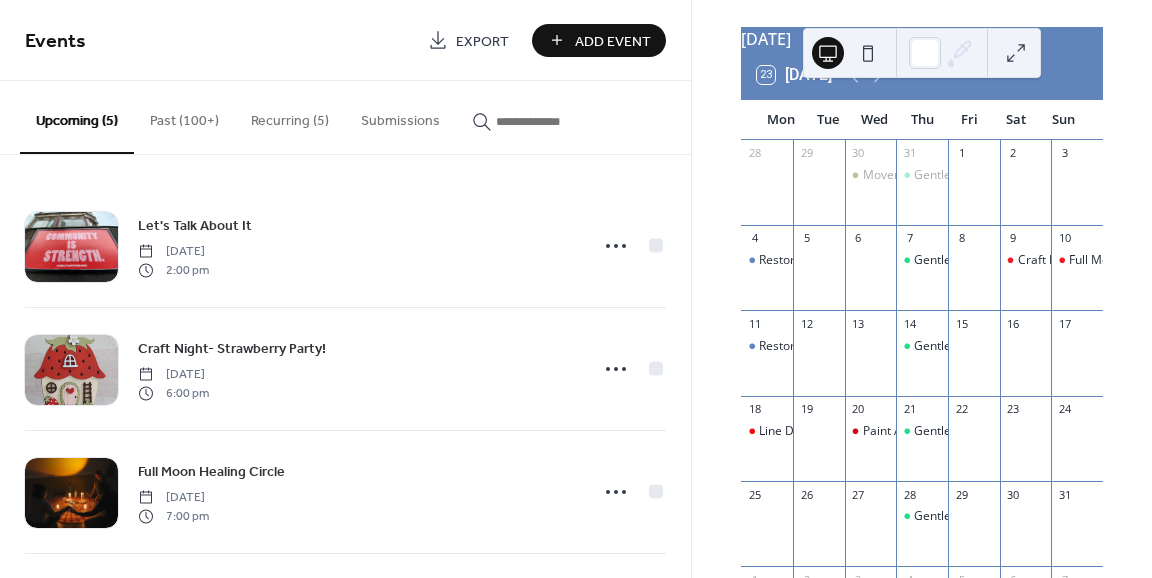 scroll, scrollTop: 18, scrollLeft: 0, axis: vertical 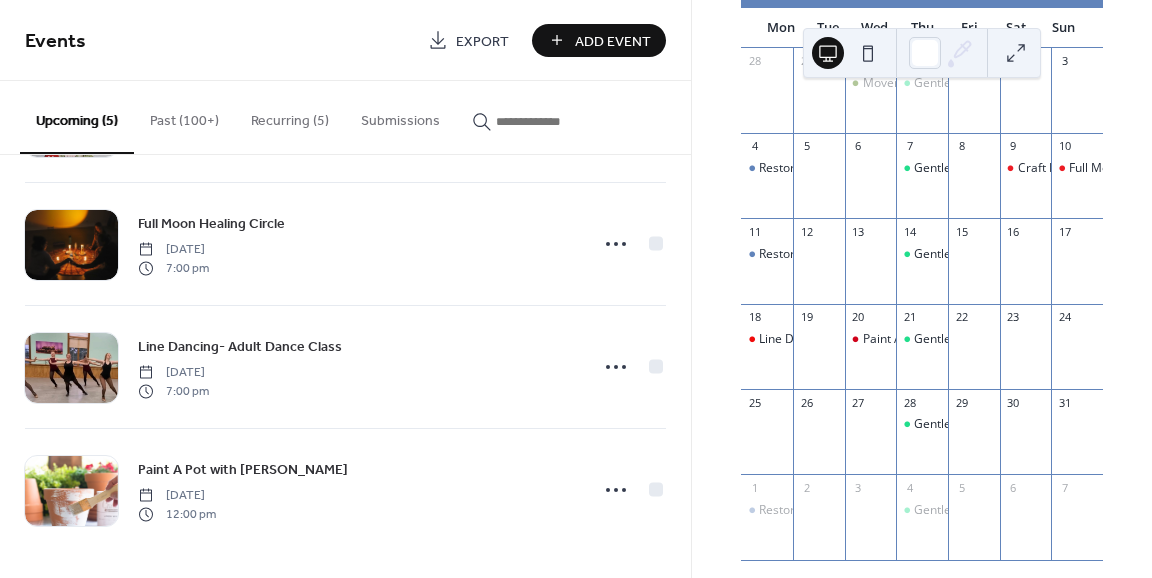click on "Past (100+)" at bounding box center (184, 116) 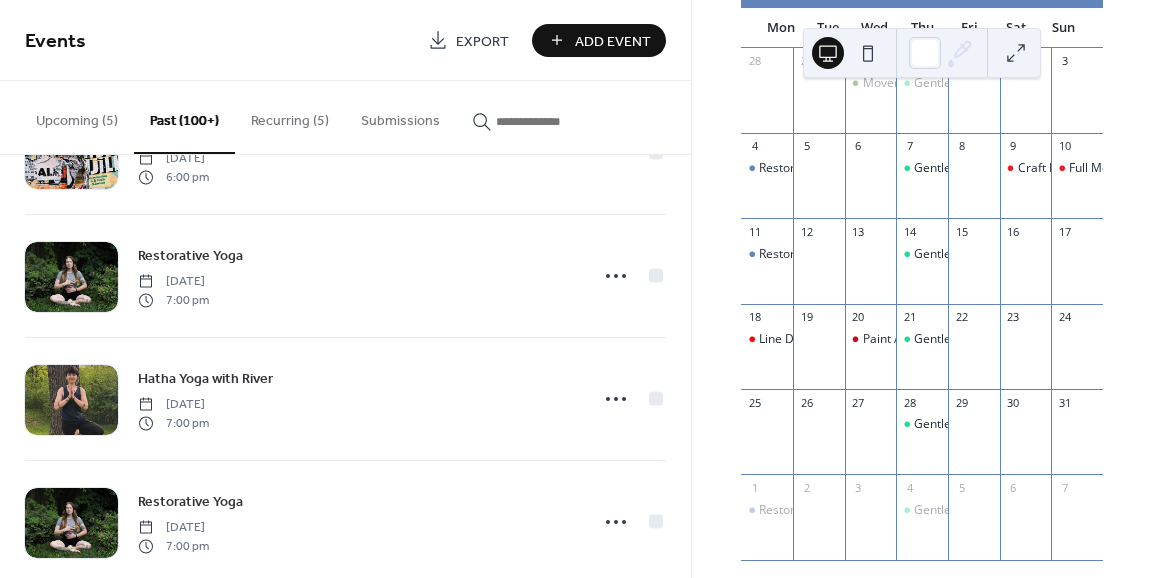 scroll, scrollTop: 2553, scrollLeft: 0, axis: vertical 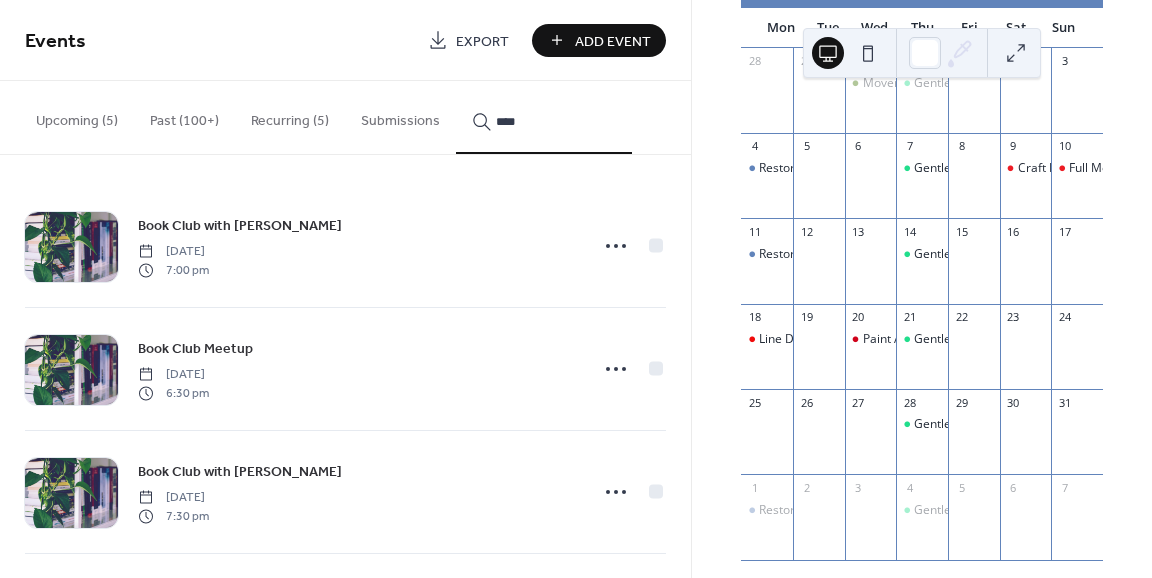 type on "****" 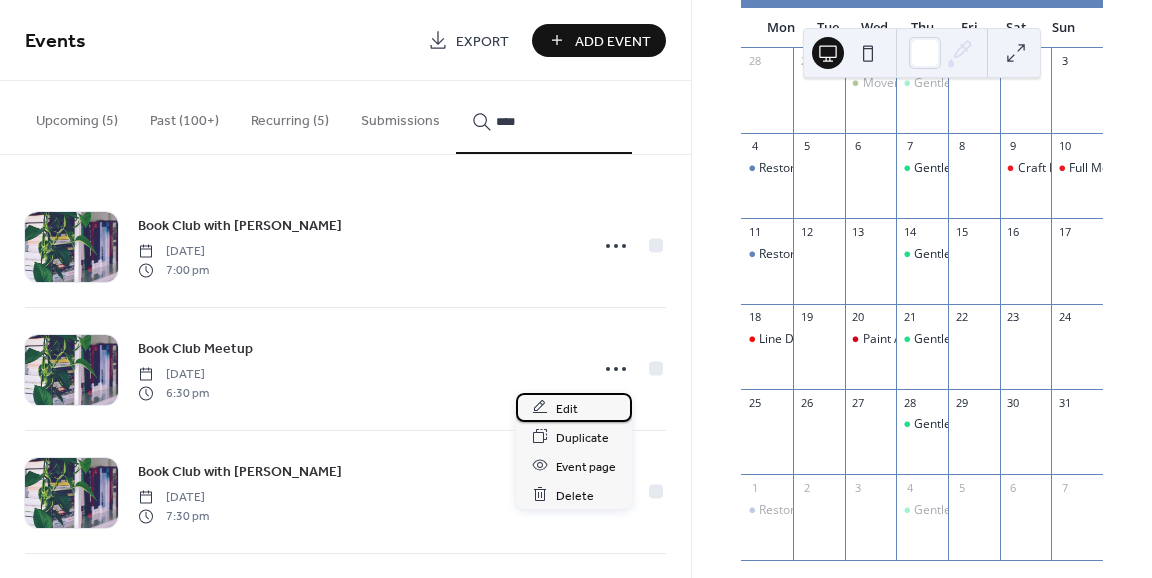 click on "Edit" at bounding box center (574, 407) 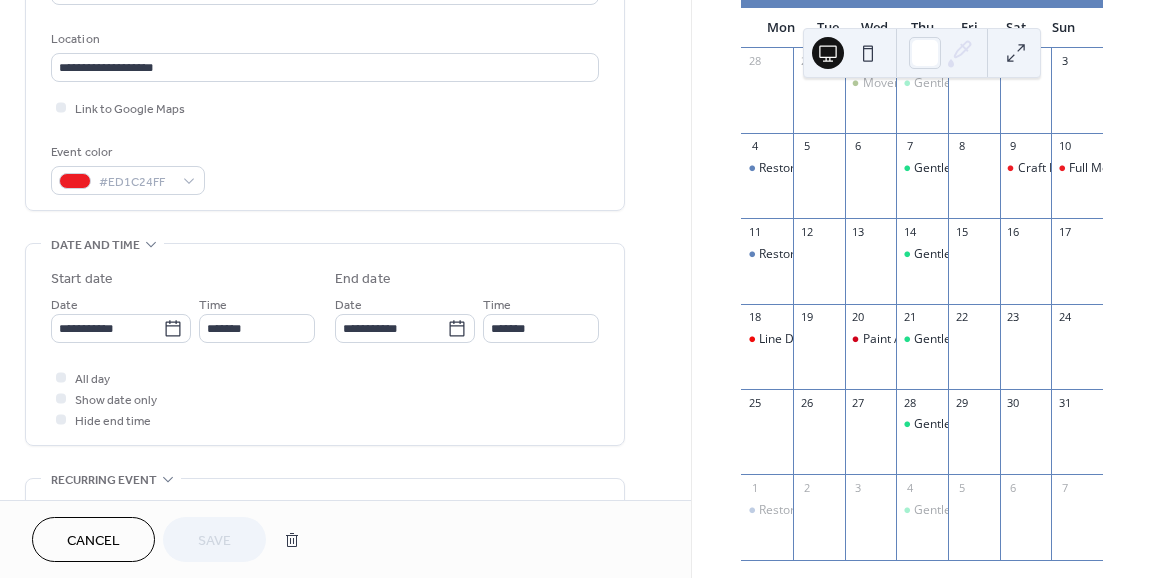 scroll, scrollTop: 456, scrollLeft: 0, axis: vertical 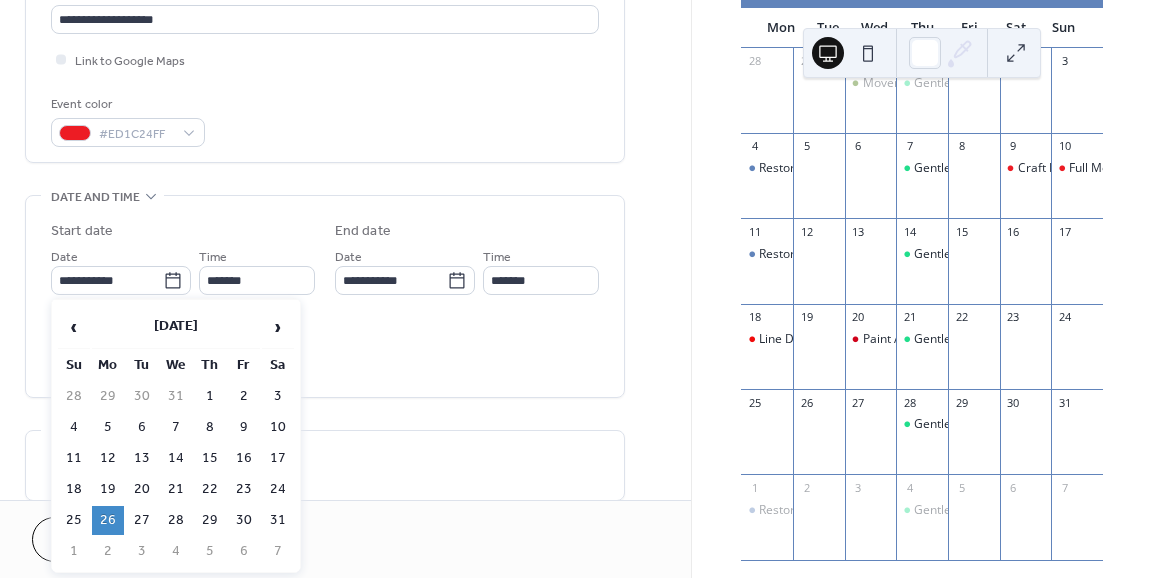 click 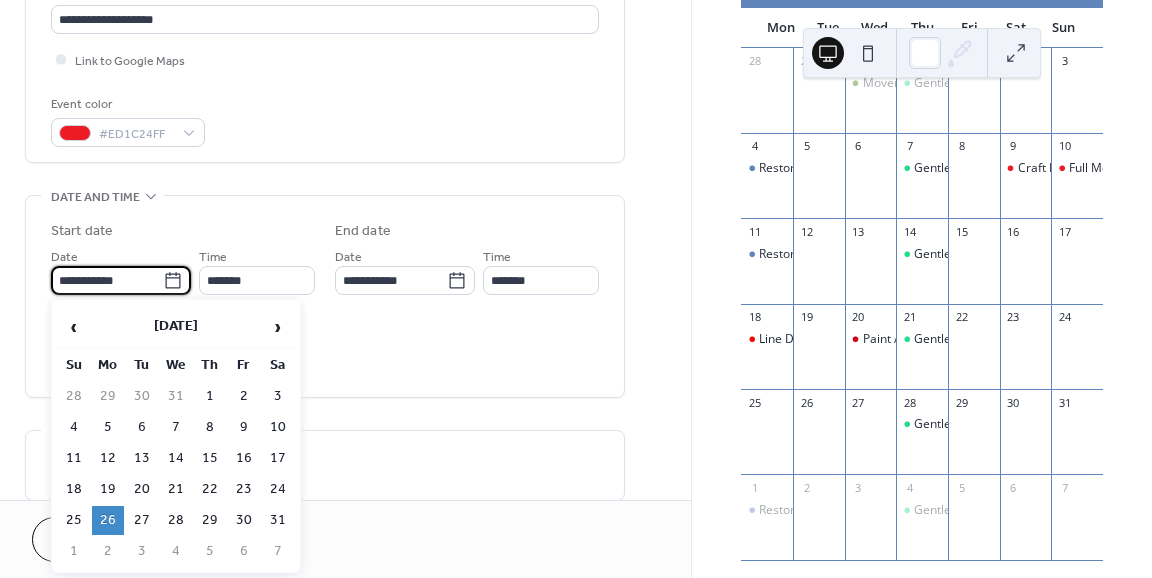 click on "**********" at bounding box center (107, 280) 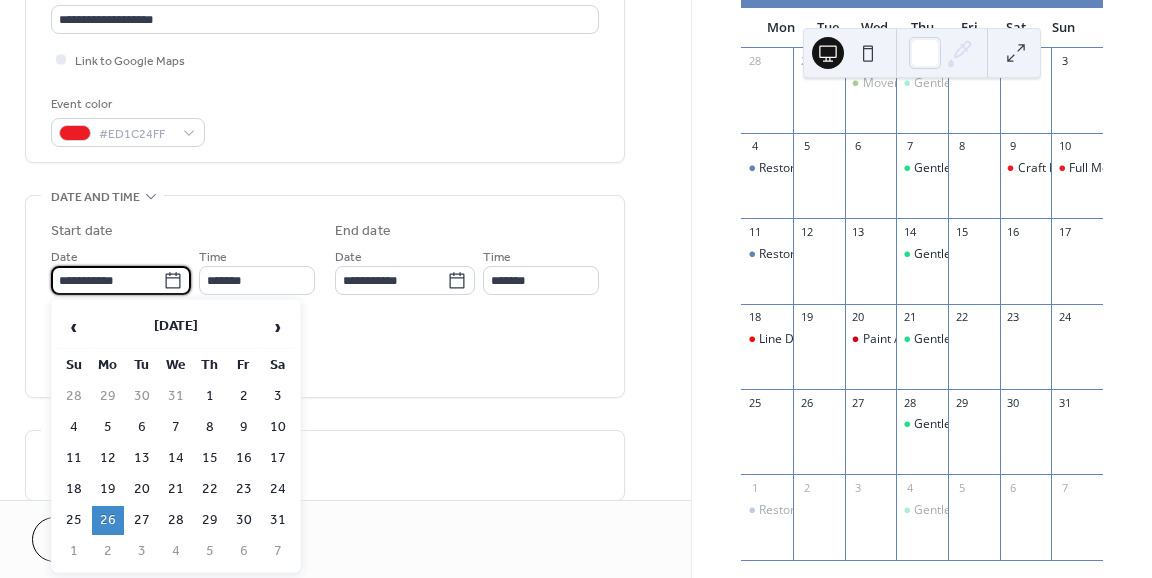 click on "[DATE]" at bounding box center (176, 327) 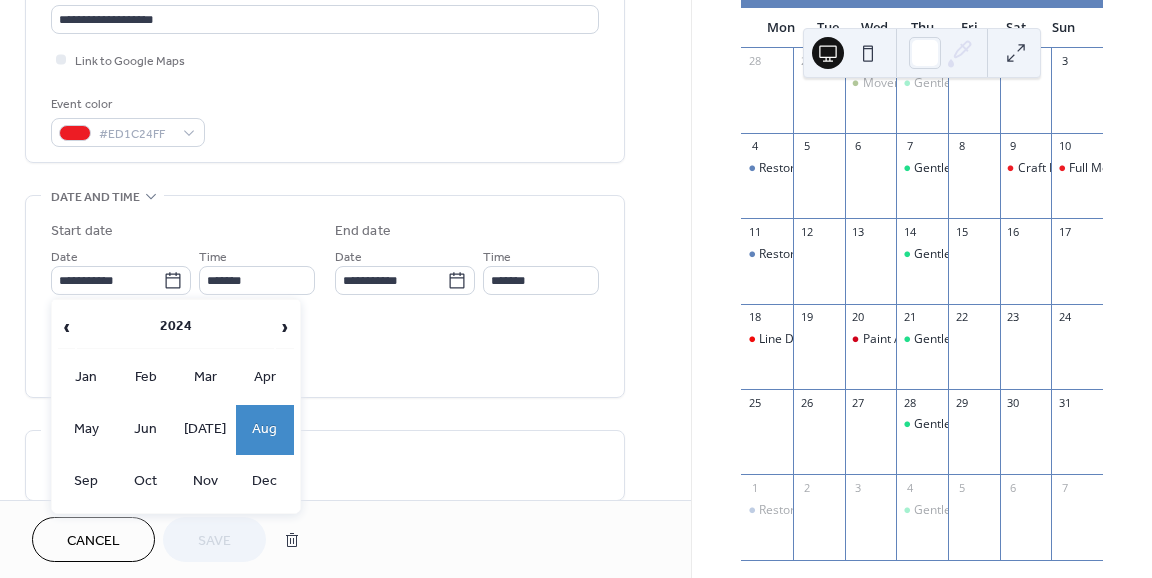 click on "2024" at bounding box center [175, 327] 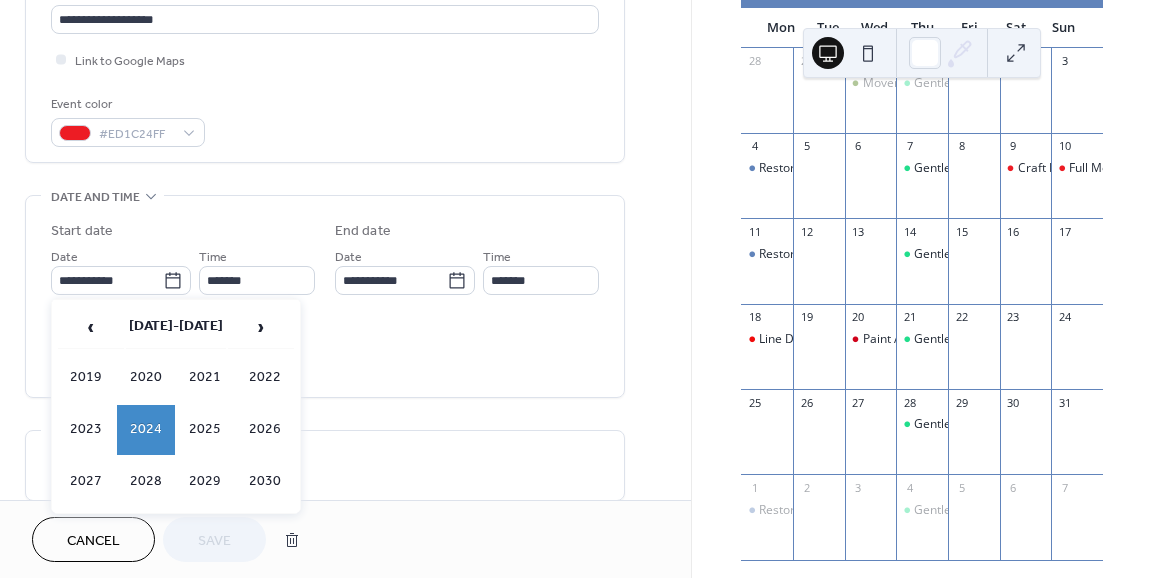 click on "2025" at bounding box center [206, 430] 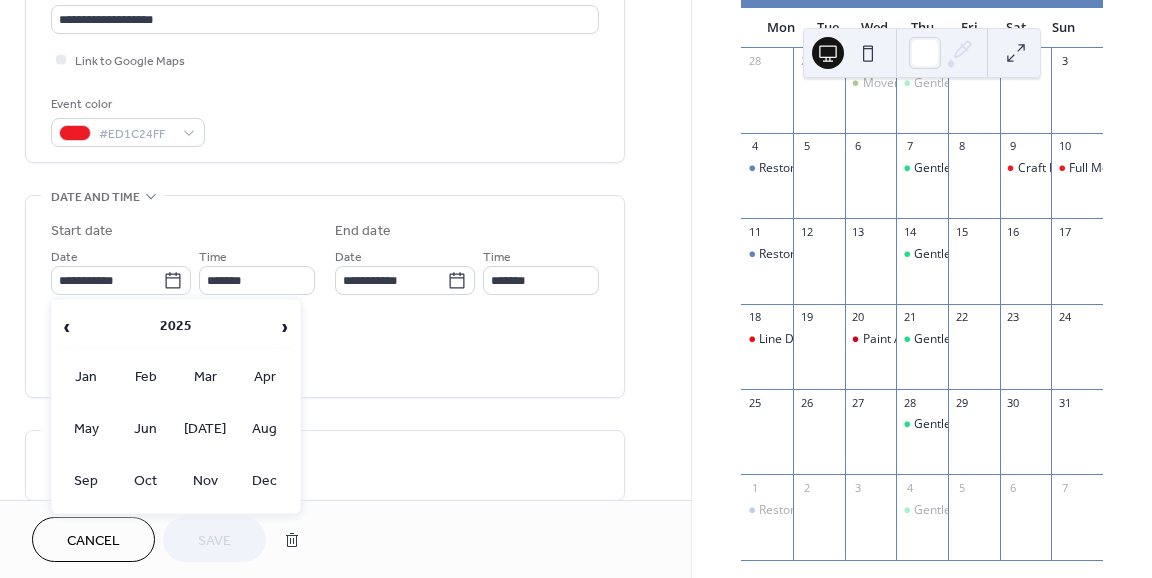 click on "Aug" at bounding box center (265, 430) 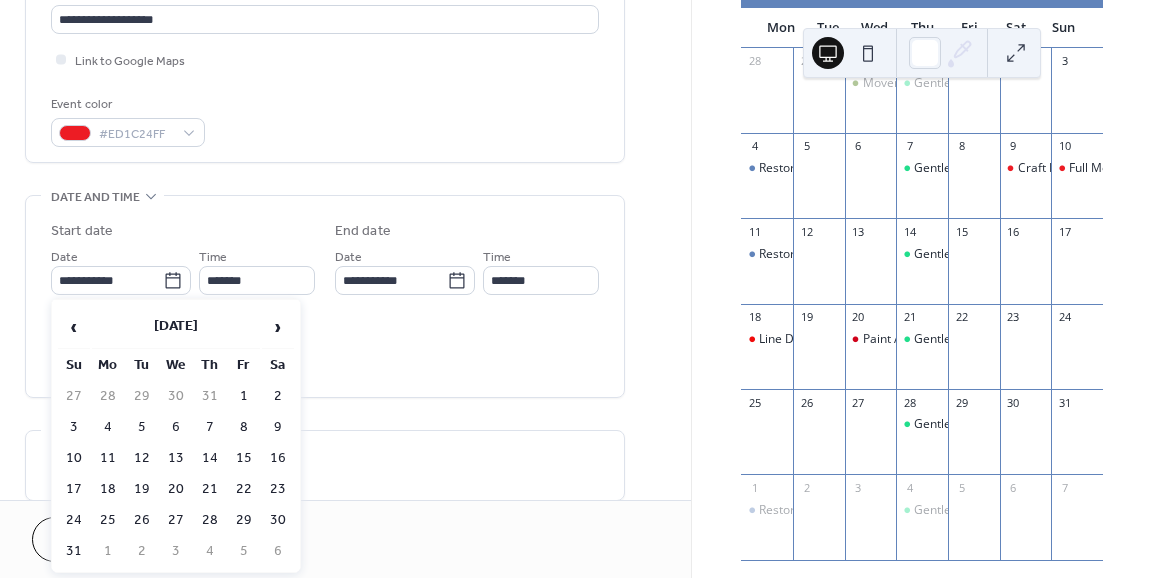 click on "25" at bounding box center [108, 520] 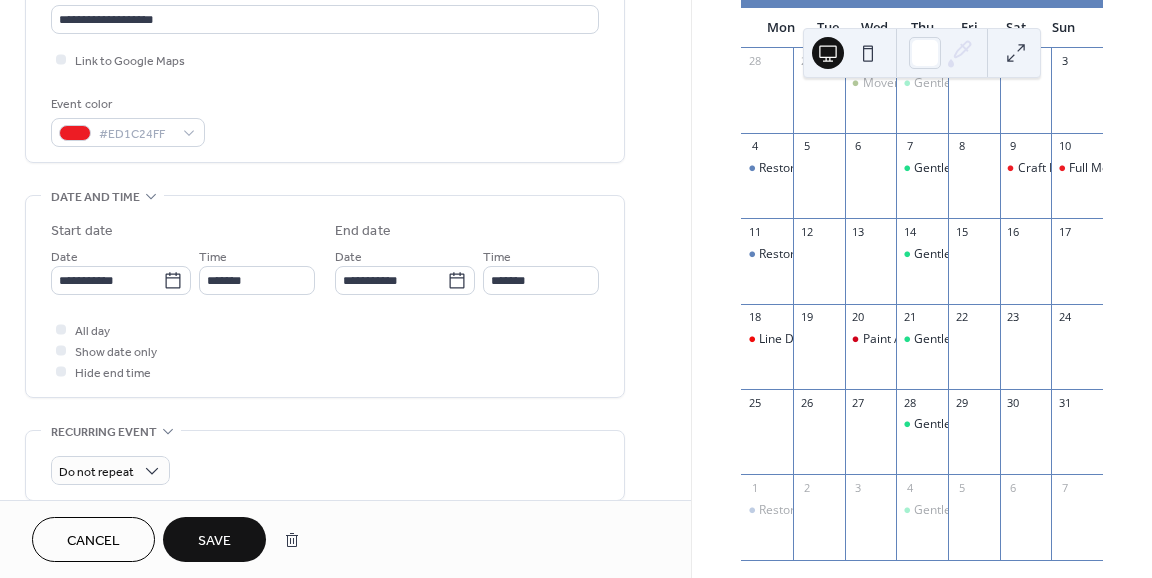click on "Save" at bounding box center (214, 541) 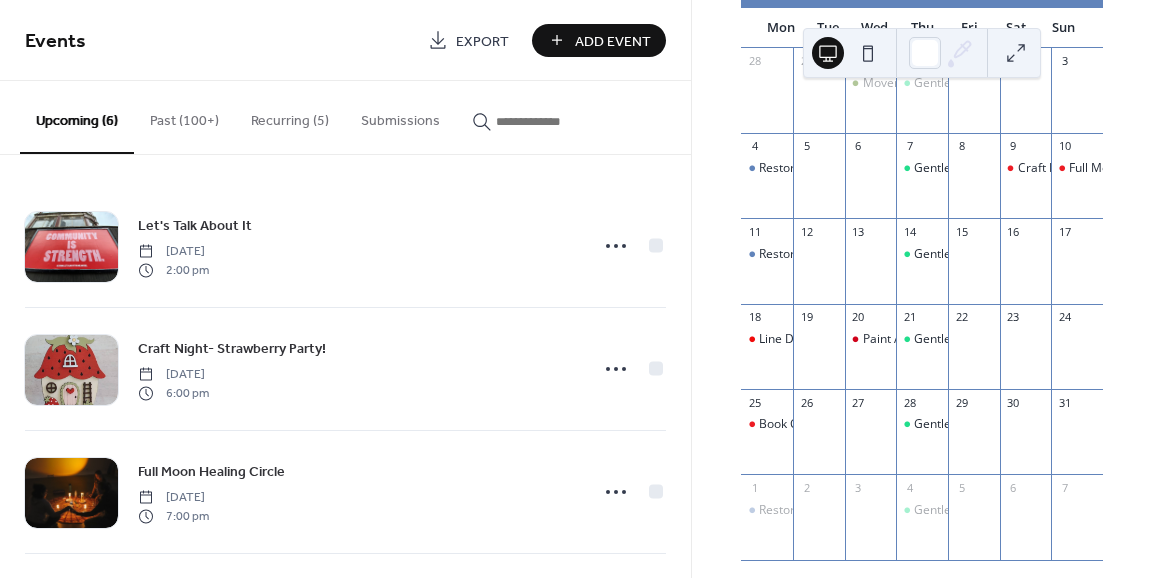click on "Past (100+)" at bounding box center (184, 116) 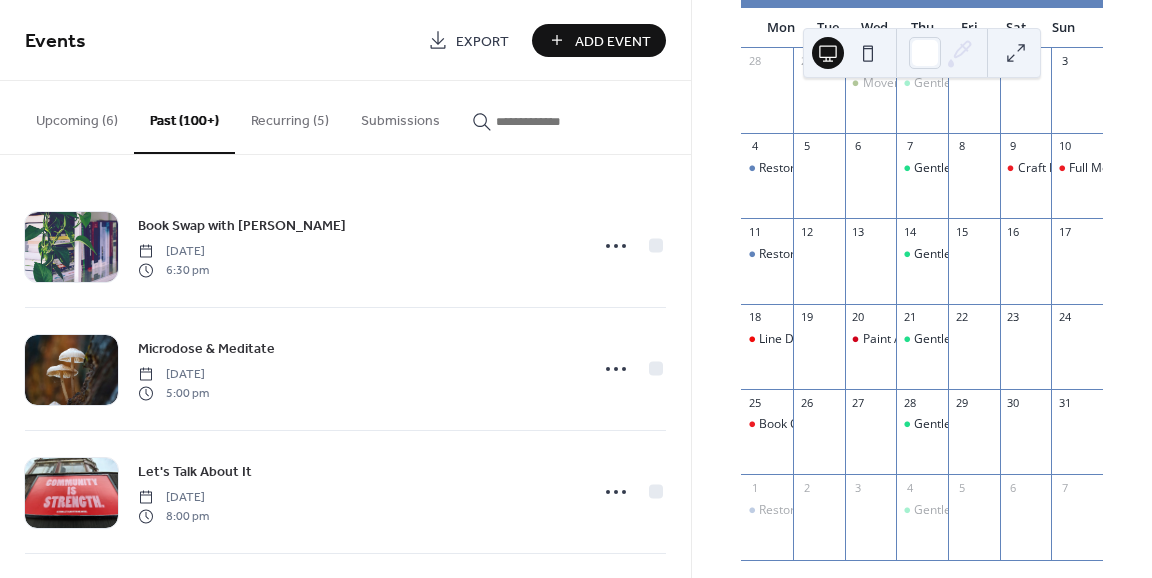 click 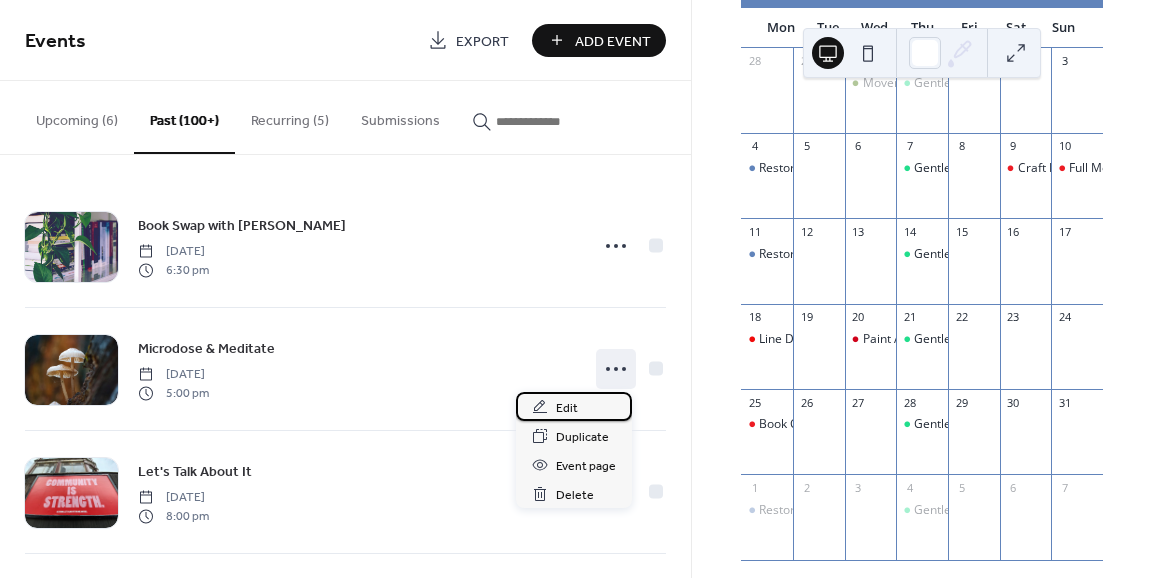 click on "Edit" at bounding box center [567, 408] 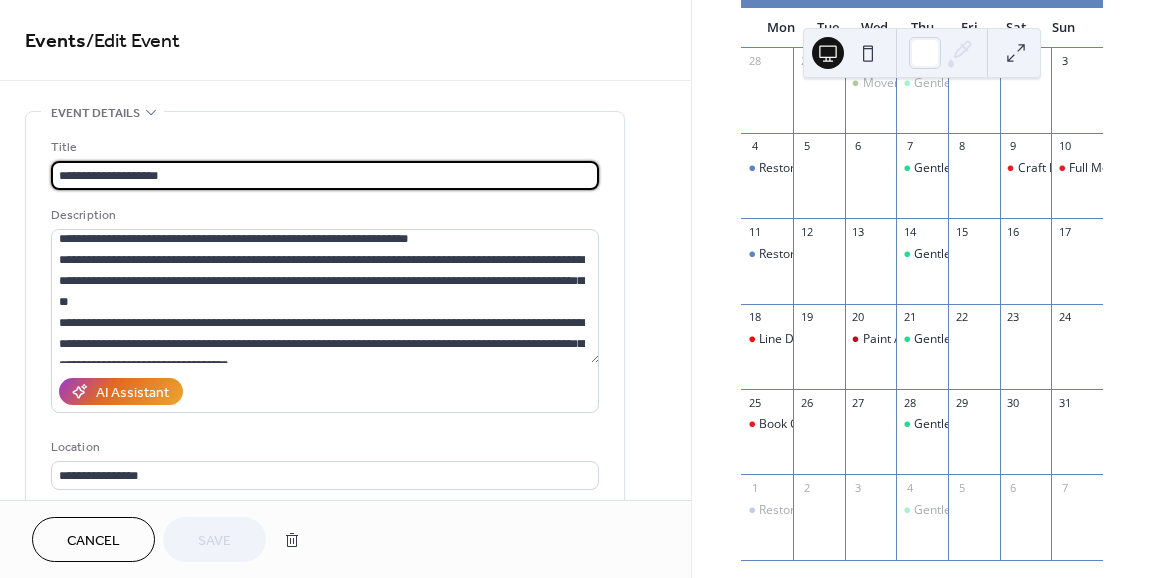 scroll, scrollTop: 0, scrollLeft: 0, axis: both 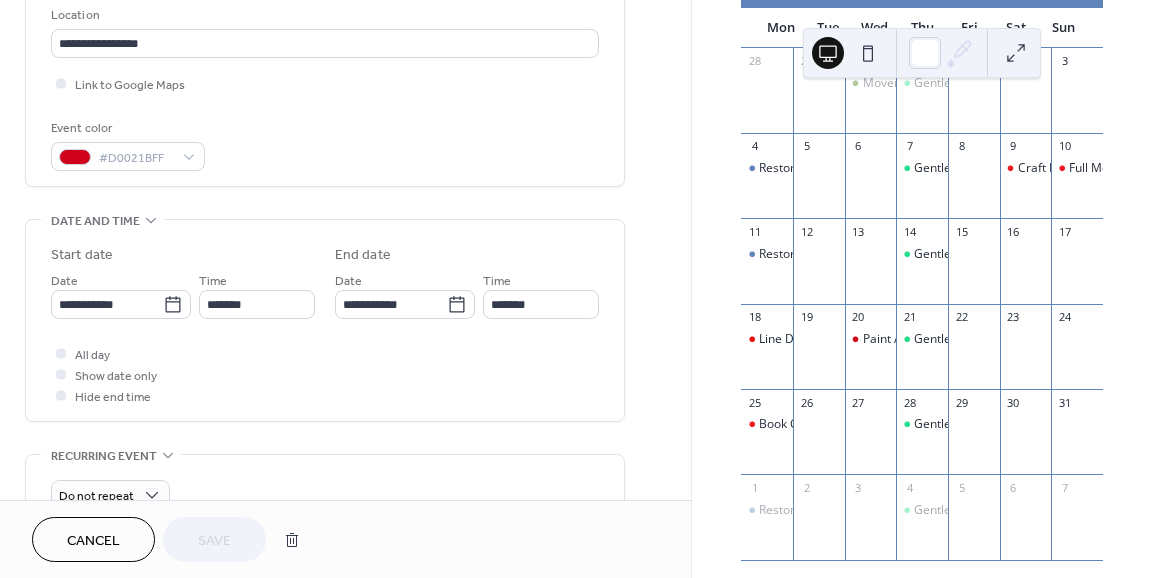 click 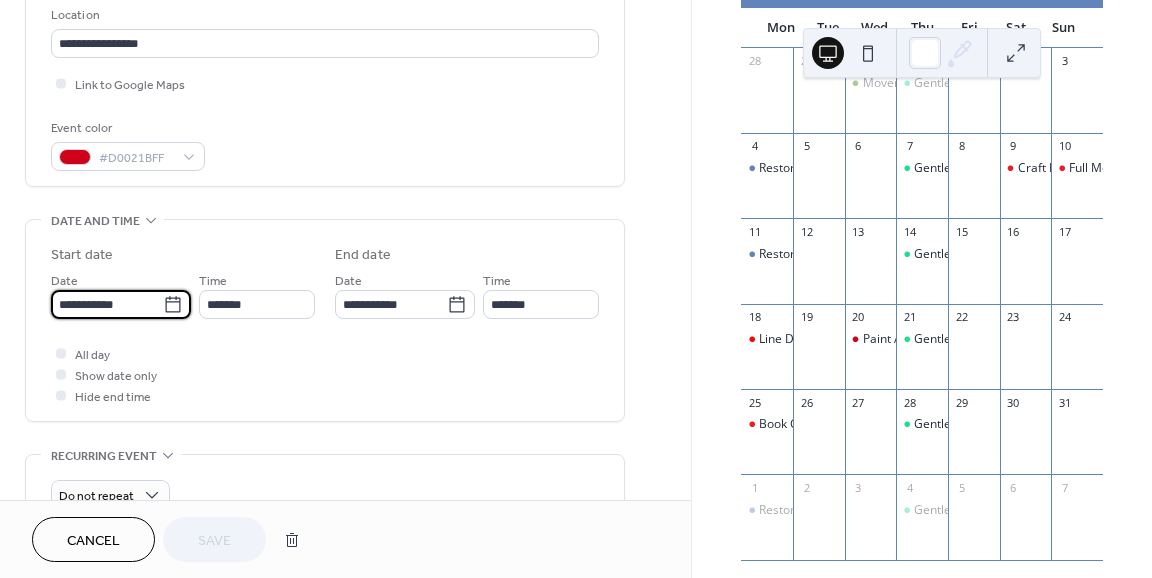 click on "**********" at bounding box center [107, 304] 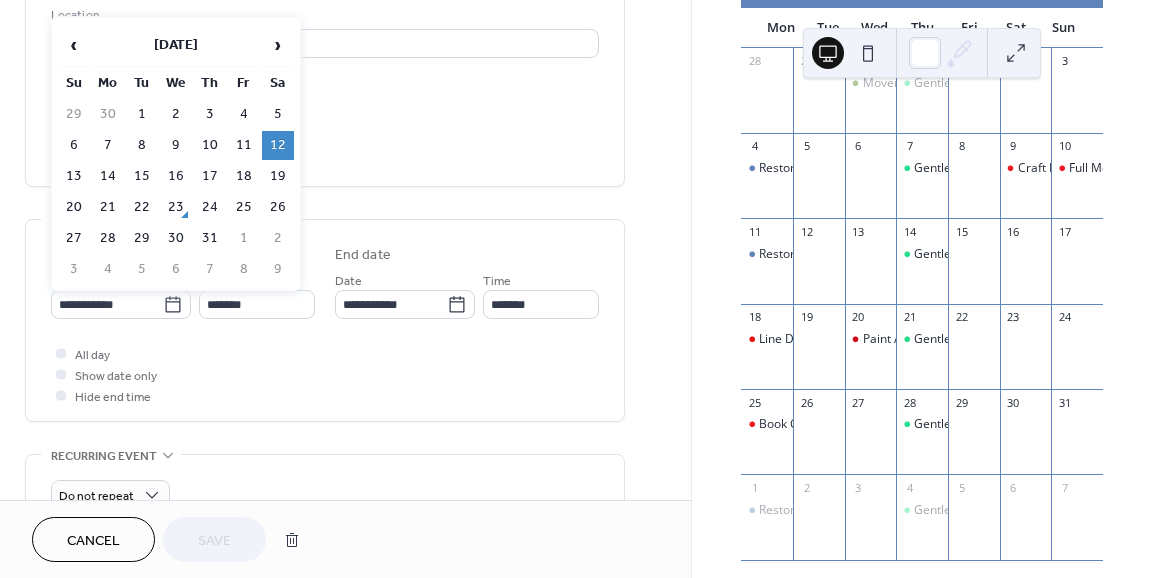 click on "›" at bounding box center [278, 45] 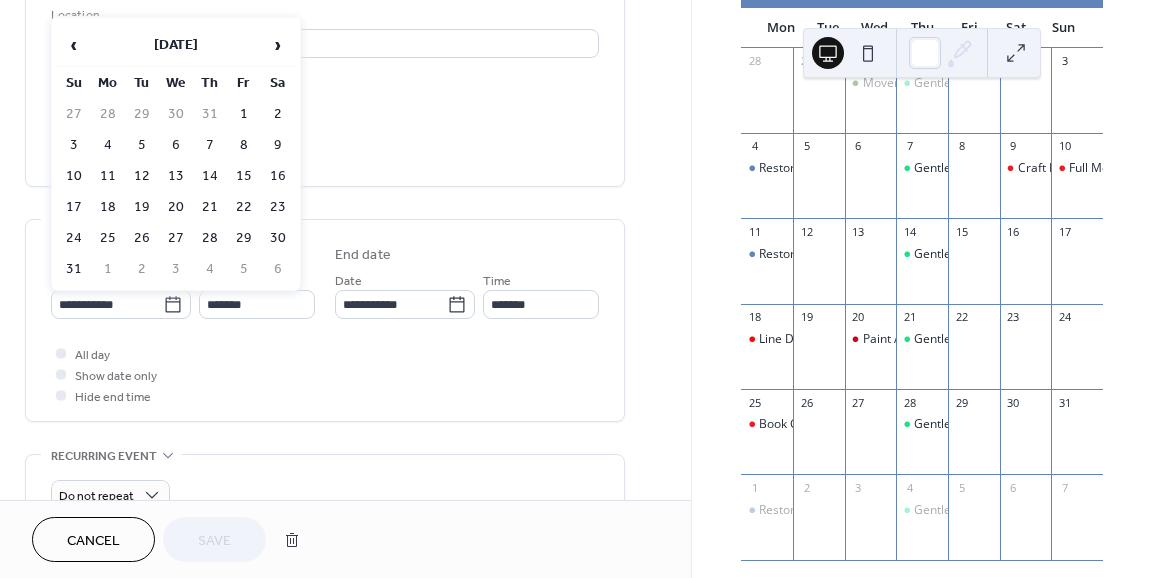 click on "30" at bounding box center [278, 238] 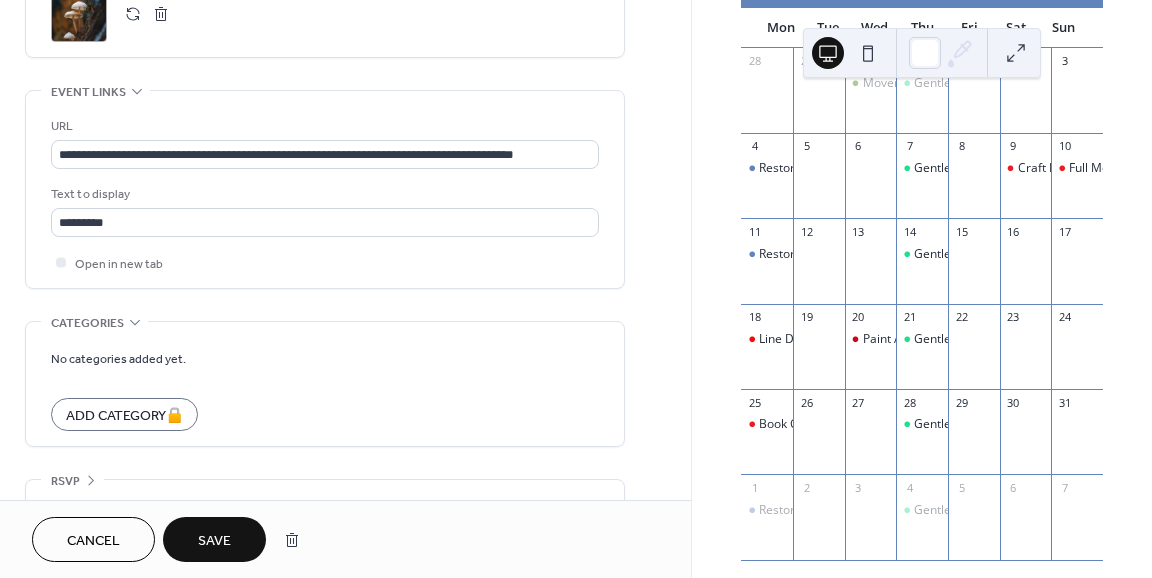 scroll, scrollTop: 1064, scrollLeft: 0, axis: vertical 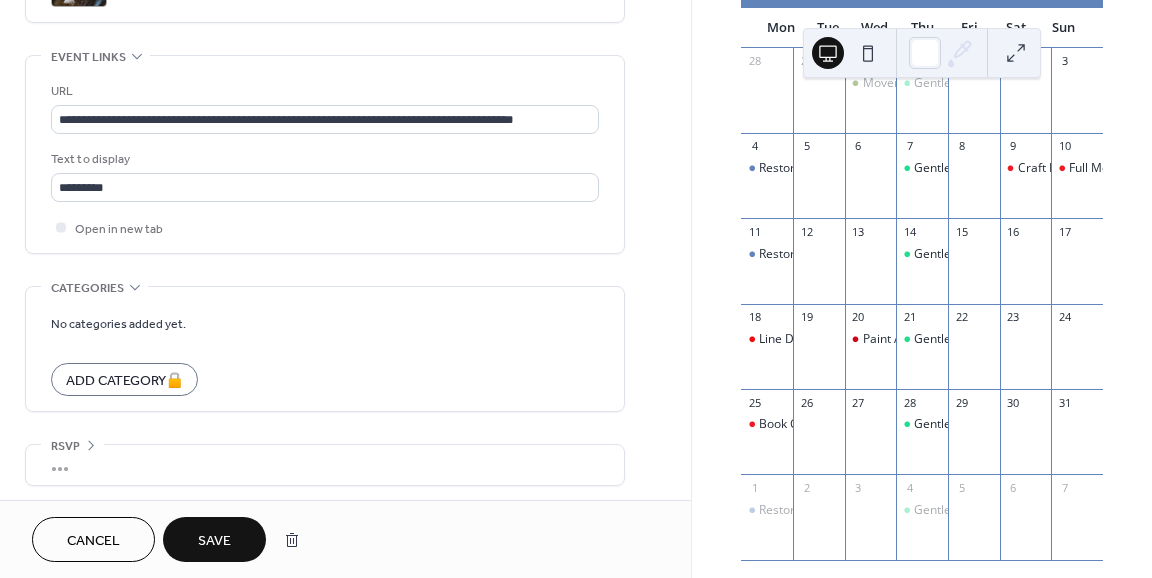 click on "Save" at bounding box center (214, 539) 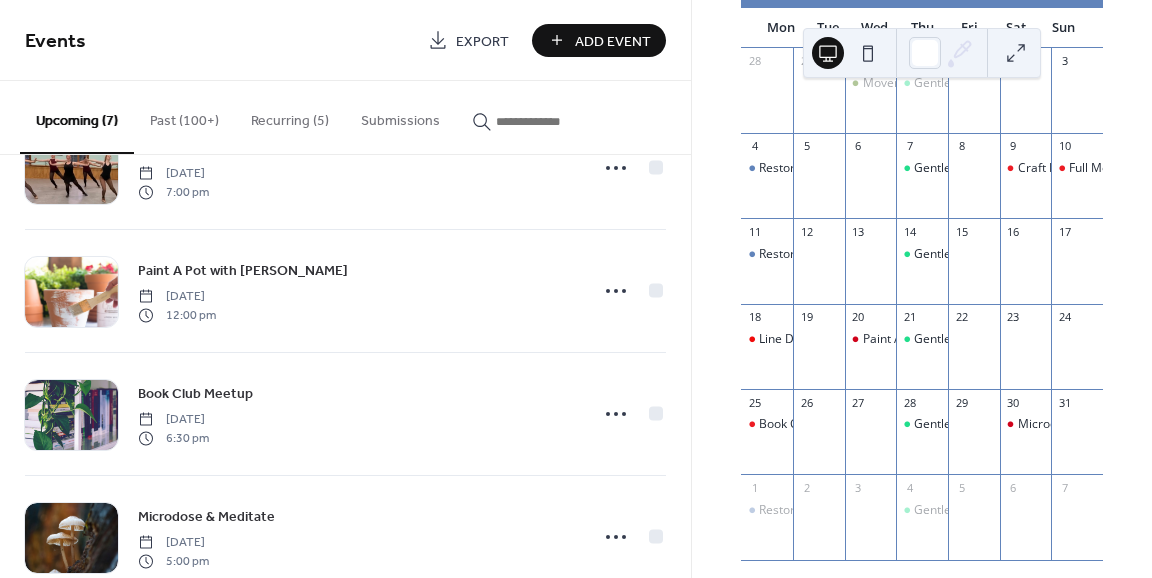 scroll, scrollTop: 494, scrollLeft: 0, axis: vertical 